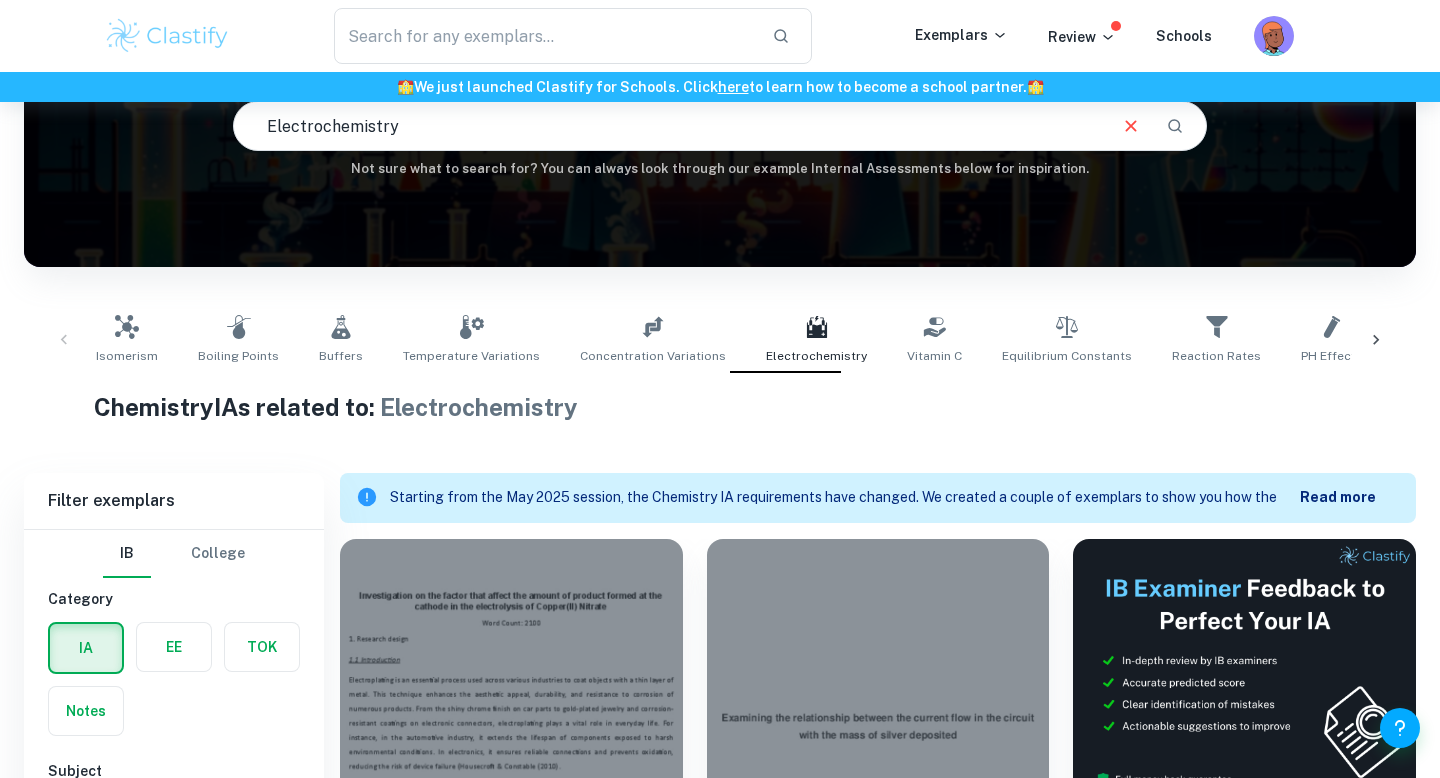 scroll, scrollTop: 562, scrollLeft: 0, axis: vertical 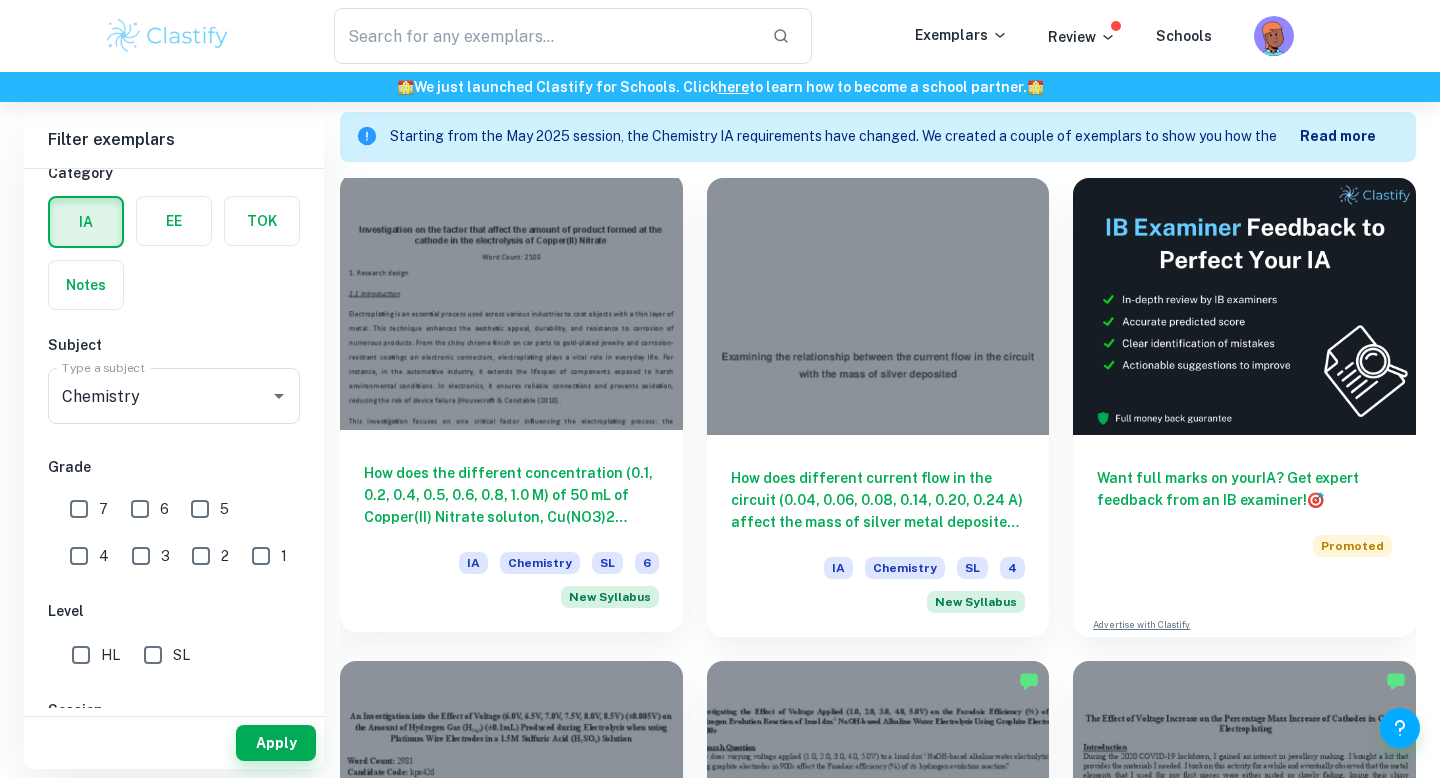 click at bounding box center (511, 301) 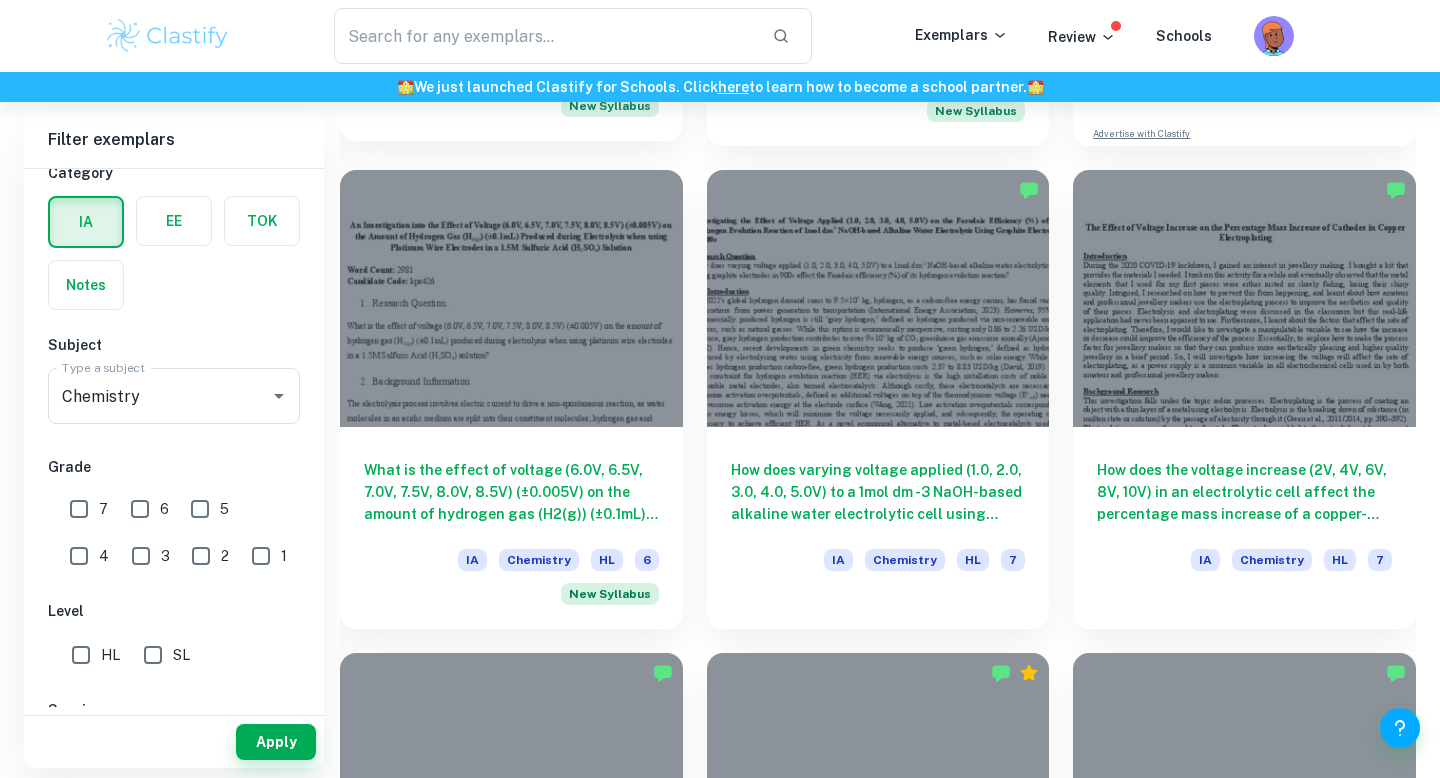 scroll, scrollTop: 1109, scrollLeft: 0, axis: vertical 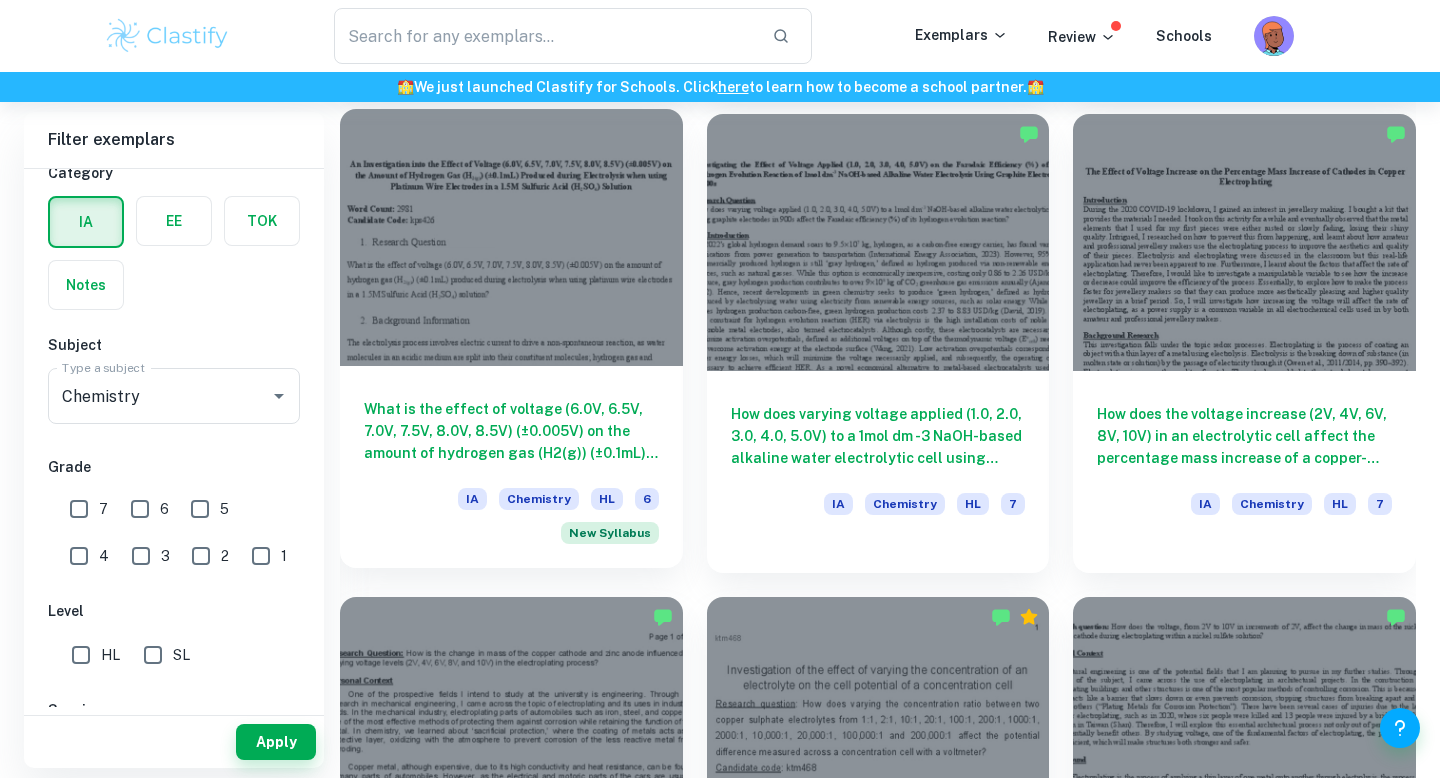click at bounding box center (511, 237) 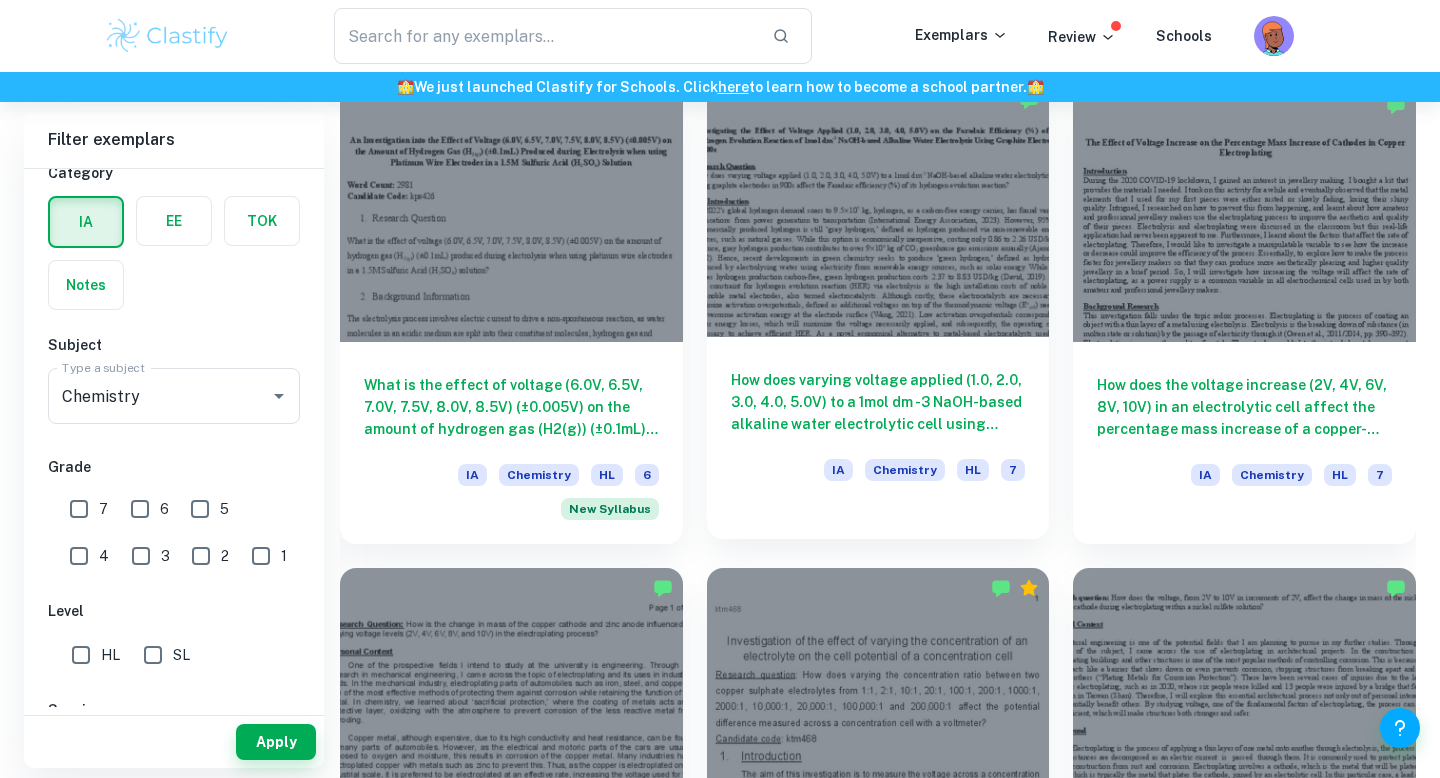 scroll, scrollTop: 1144, scrollLeft: 0, axis: vertical 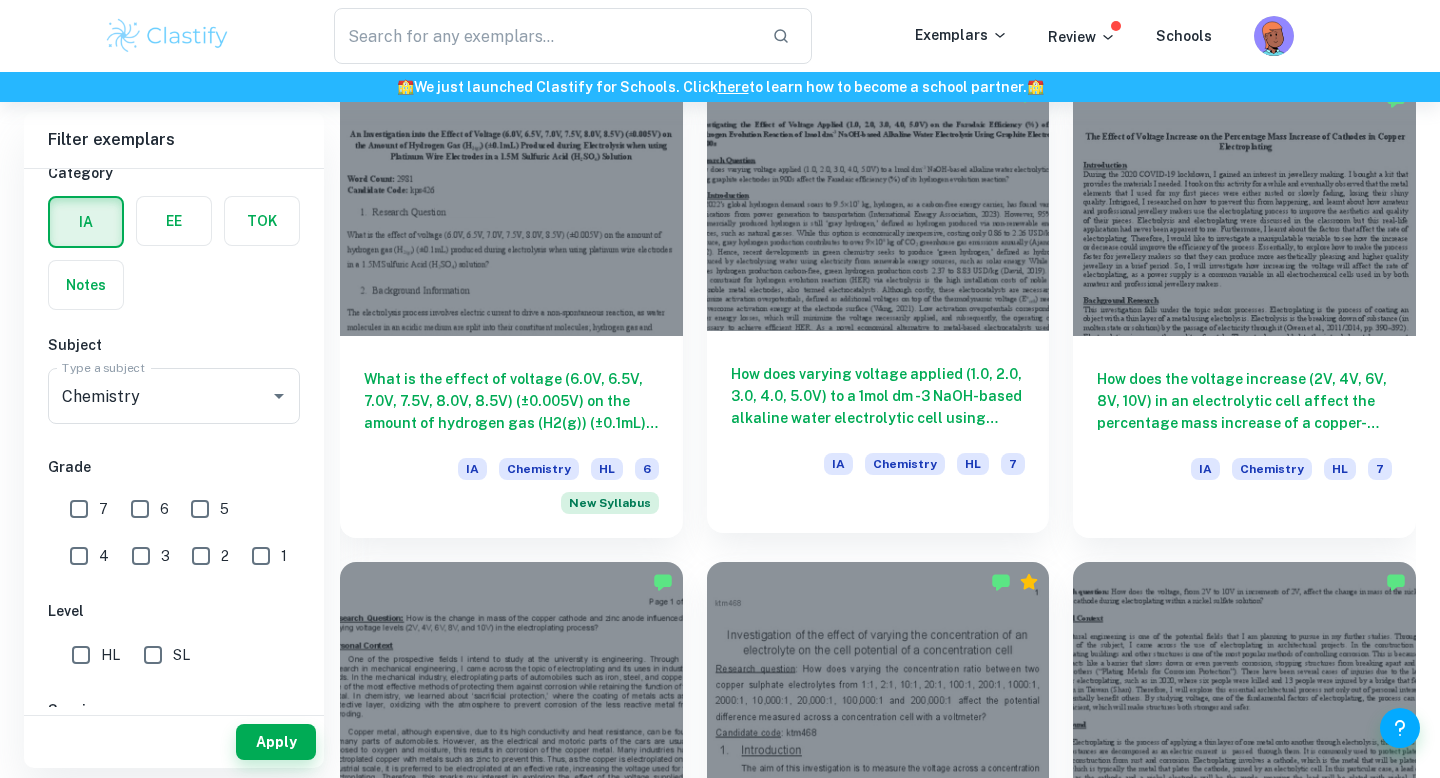 click at bounding box center (878, 202) 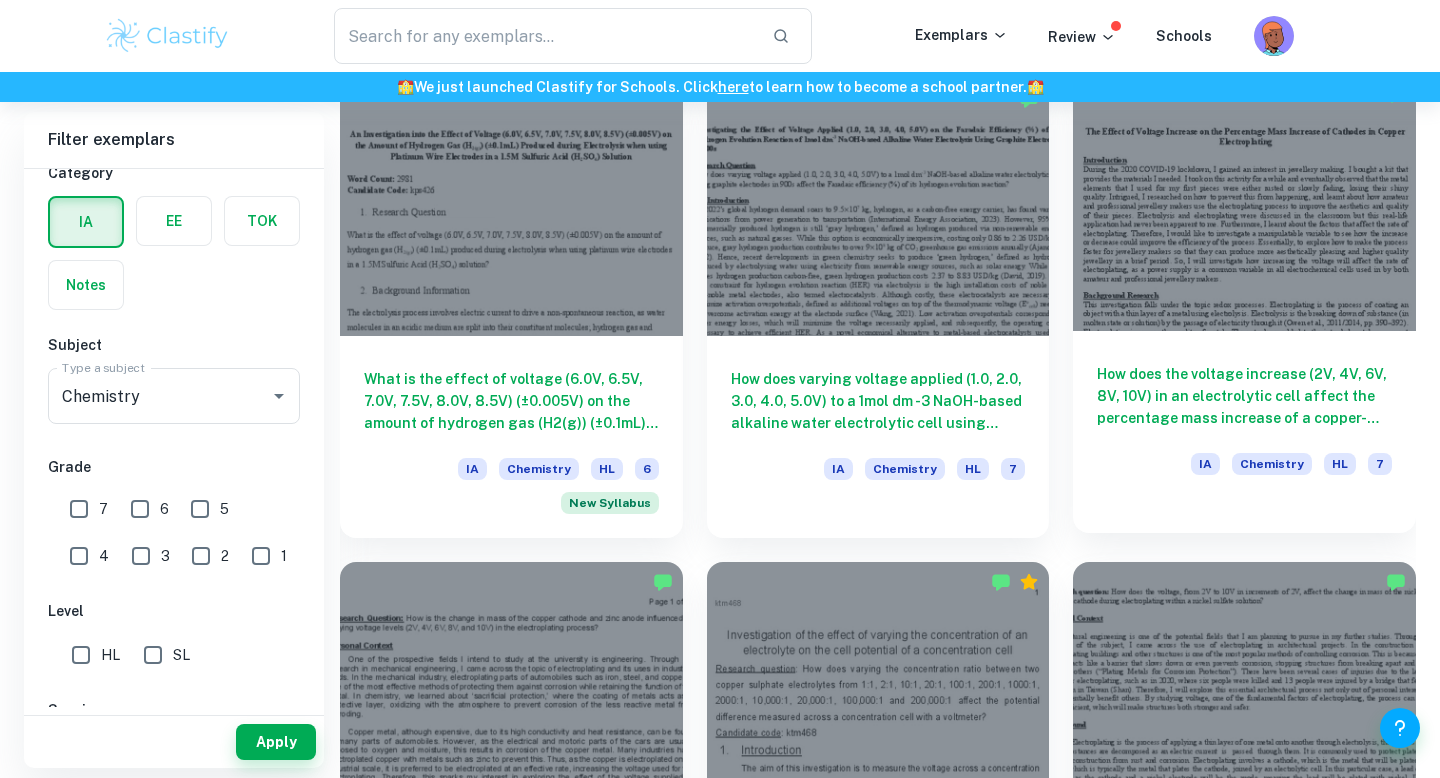 click at bounding box center (1244, 202) 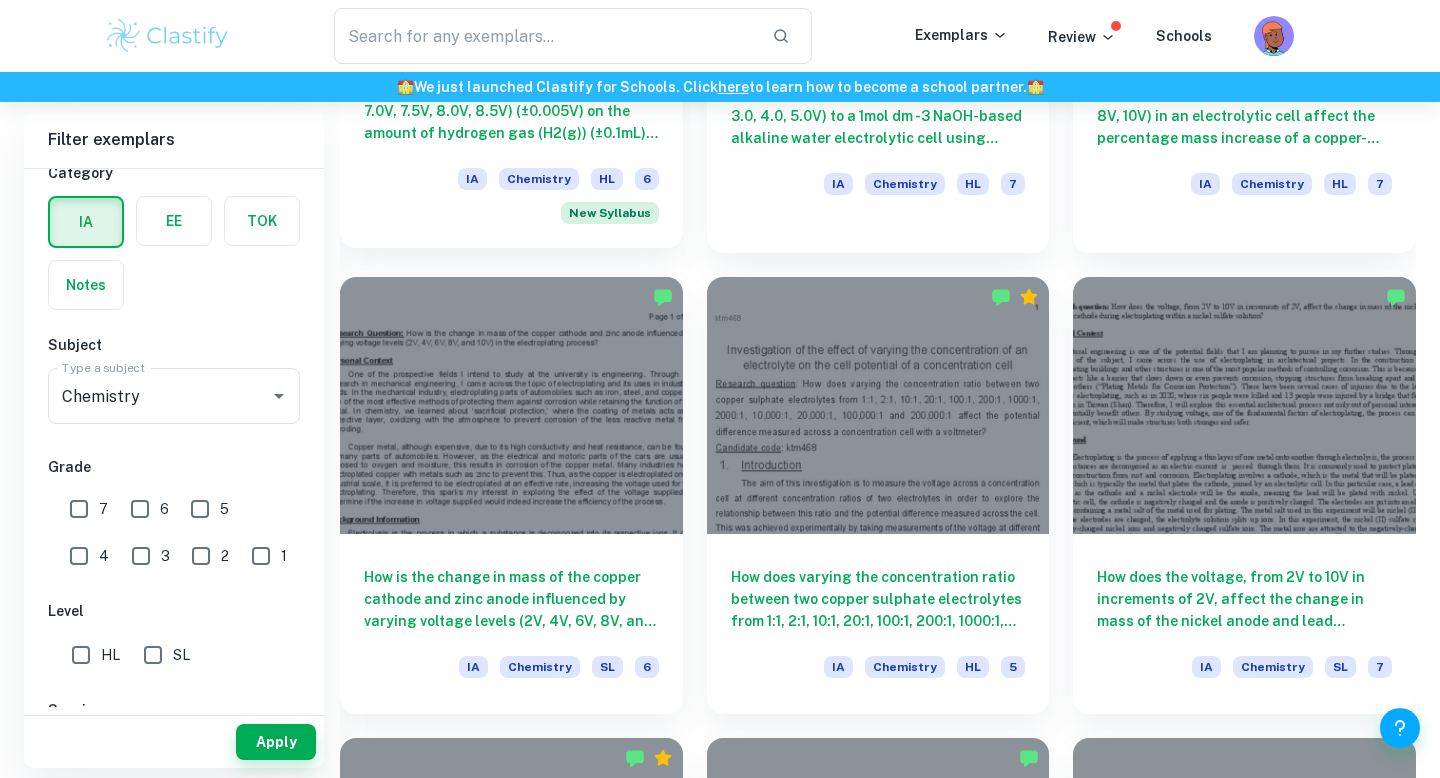 scroll, scrollTop: 1490, scrollLeft: 0, axis: vertical 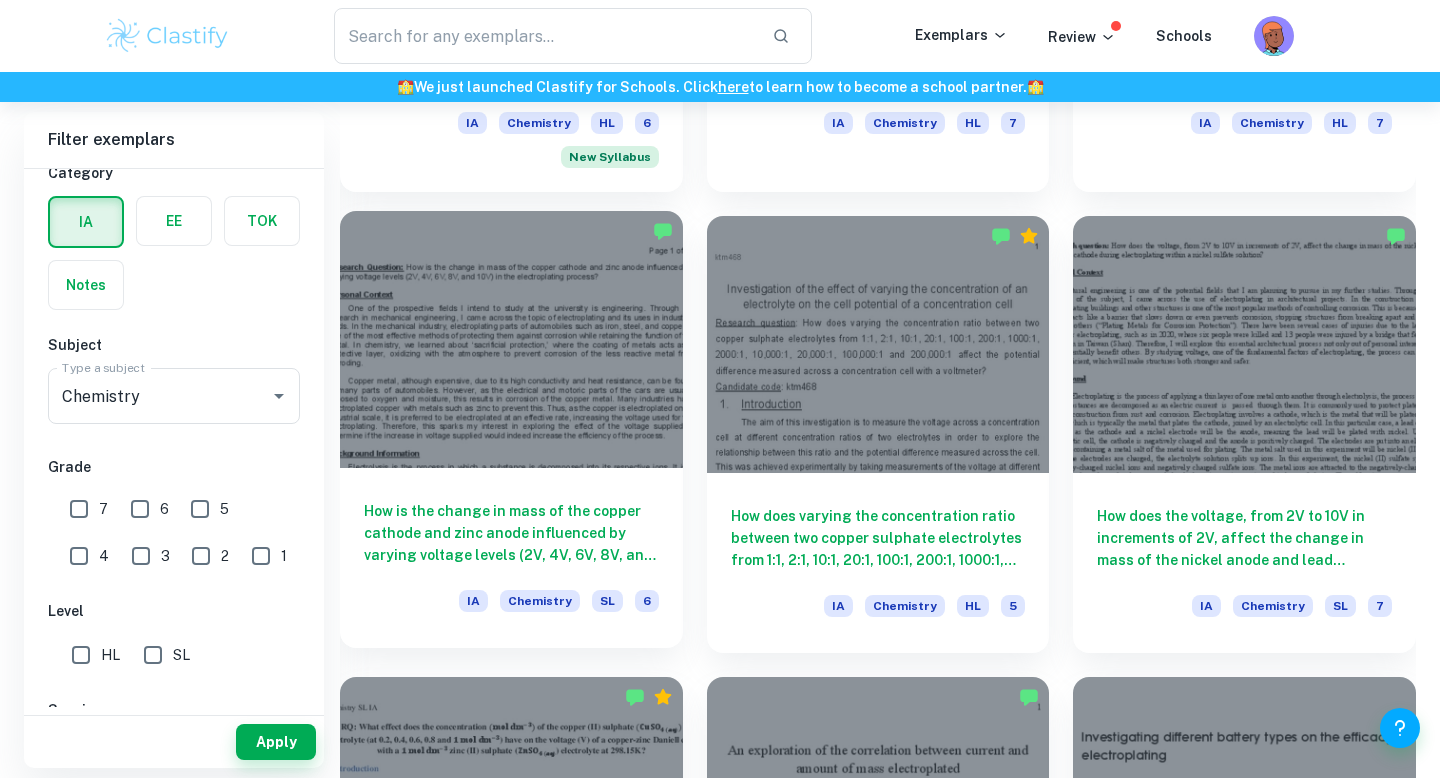 click on "How is the change in mass of the copper cathode and zinc anode influenced by varying voltage levels (2V, 4V, 6V, 8V, and 10V) in the electroplating process?" at bounding box center [511, 533] 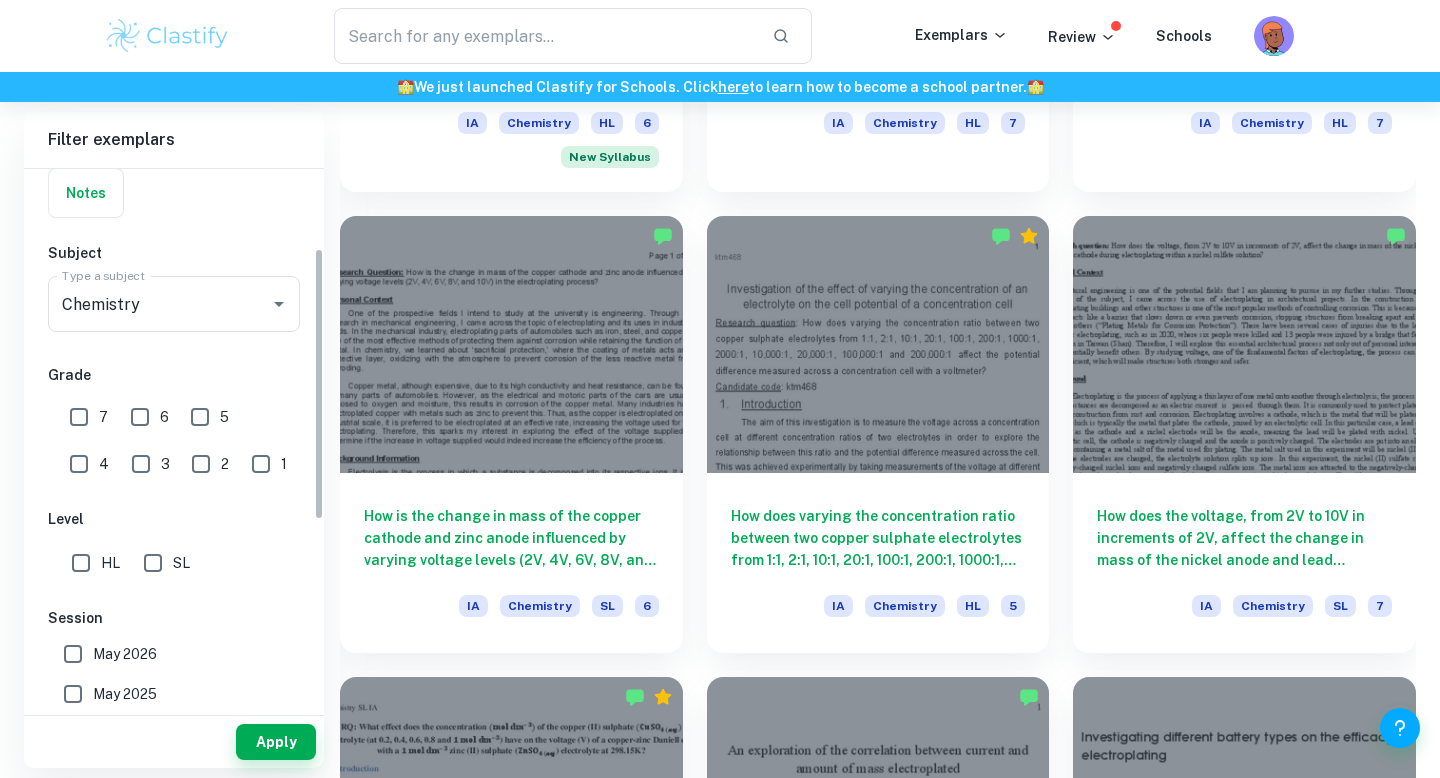 scroll, scrollTop: 172, scrollLeft: 0, axis: vertical 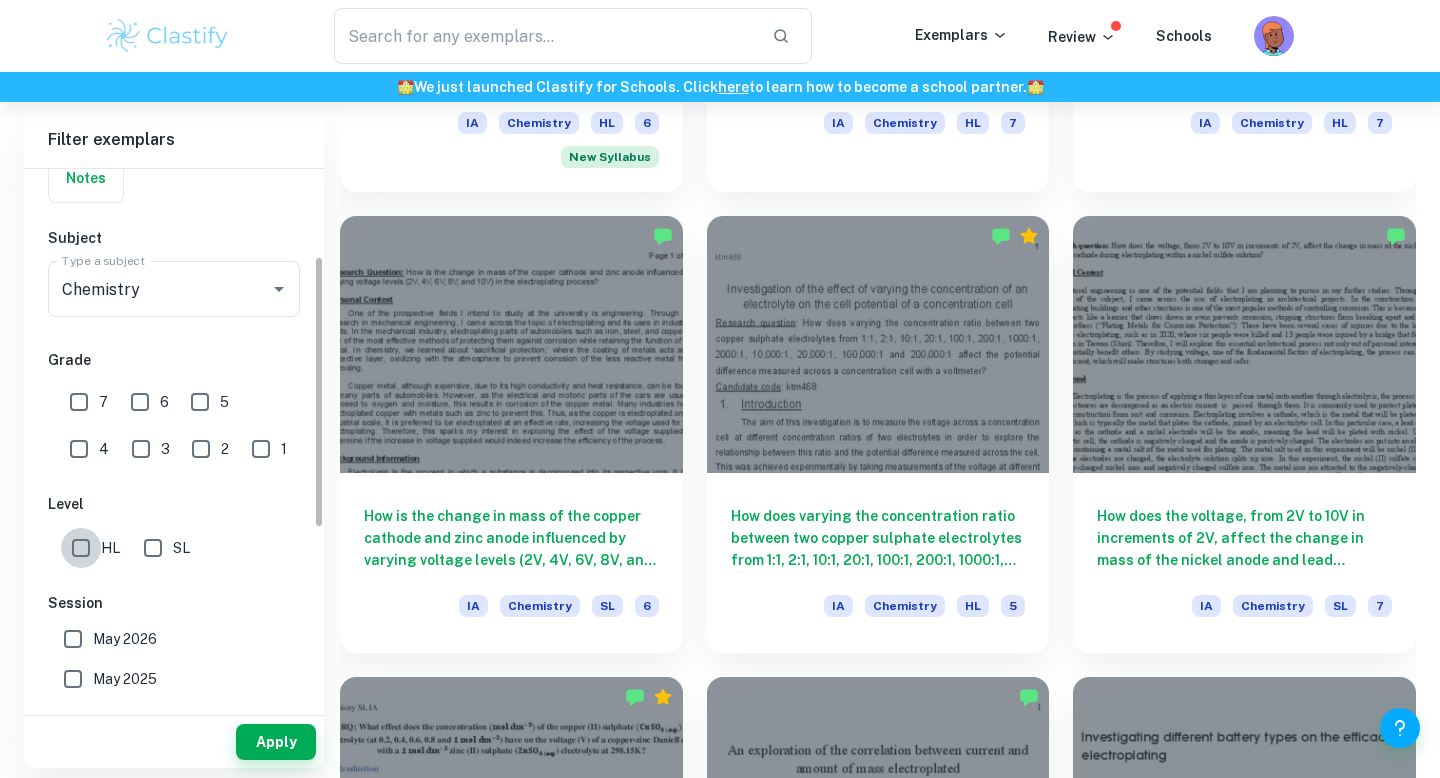 click on "HL" at bounding box center [81, 548] 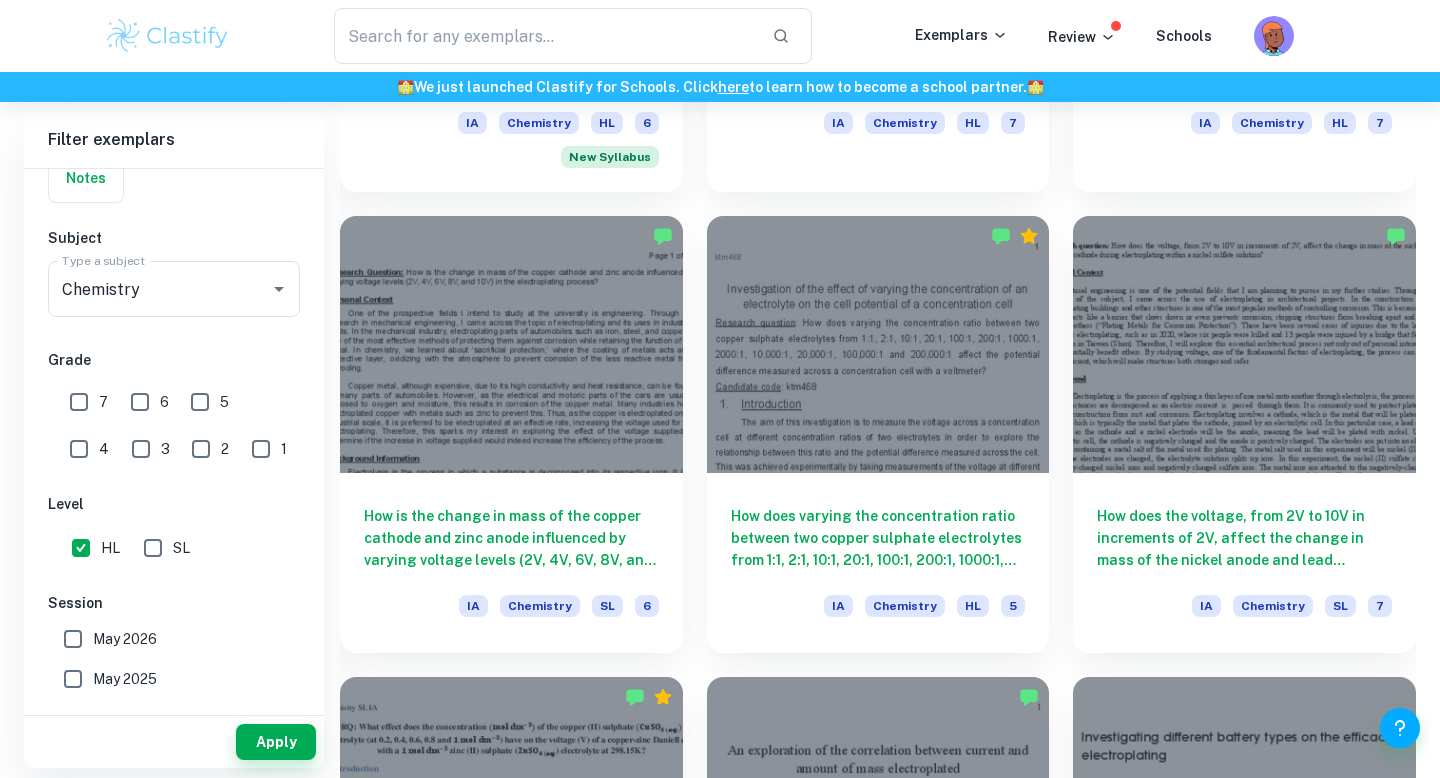 click on "7" at bounding box center (79, 402) 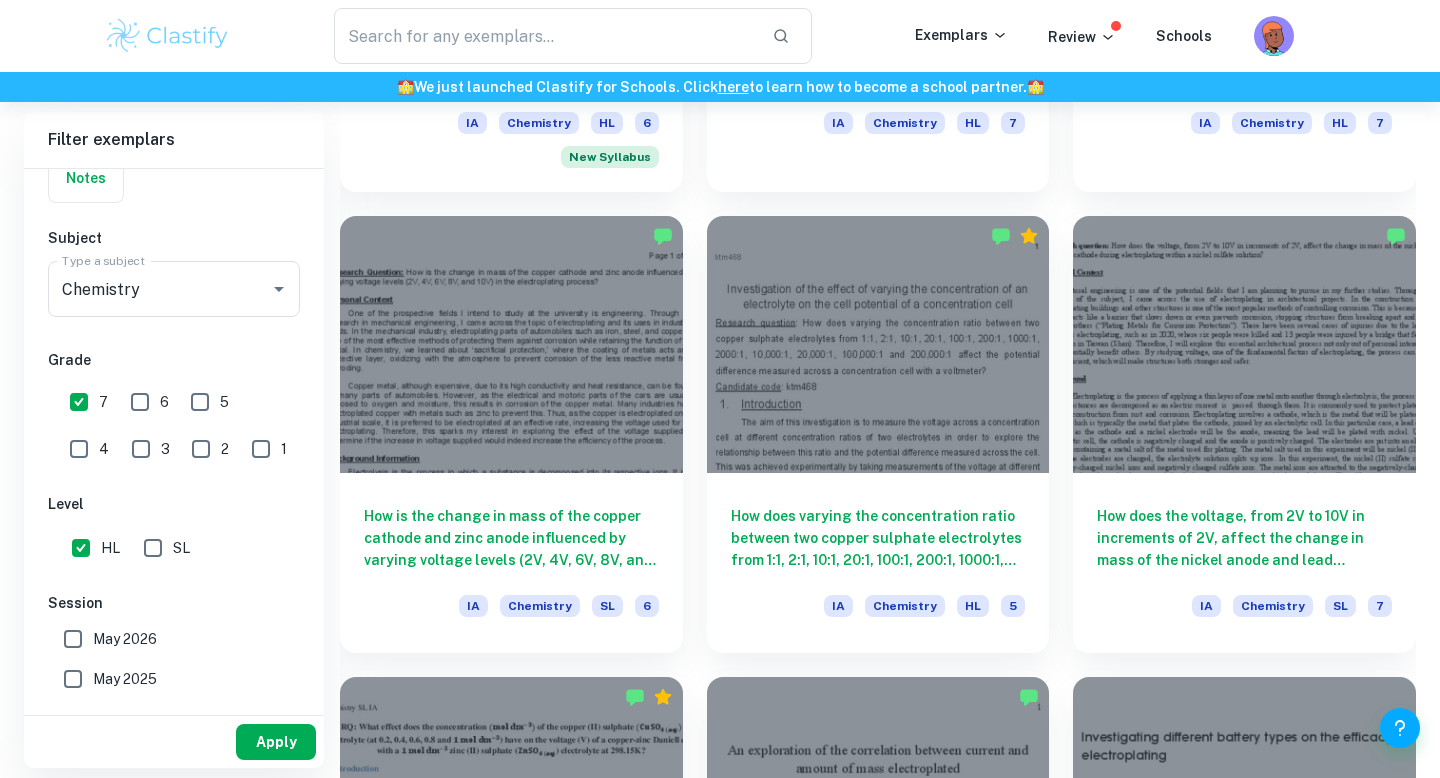 click on "Apply" at bounding box center (276, 742) 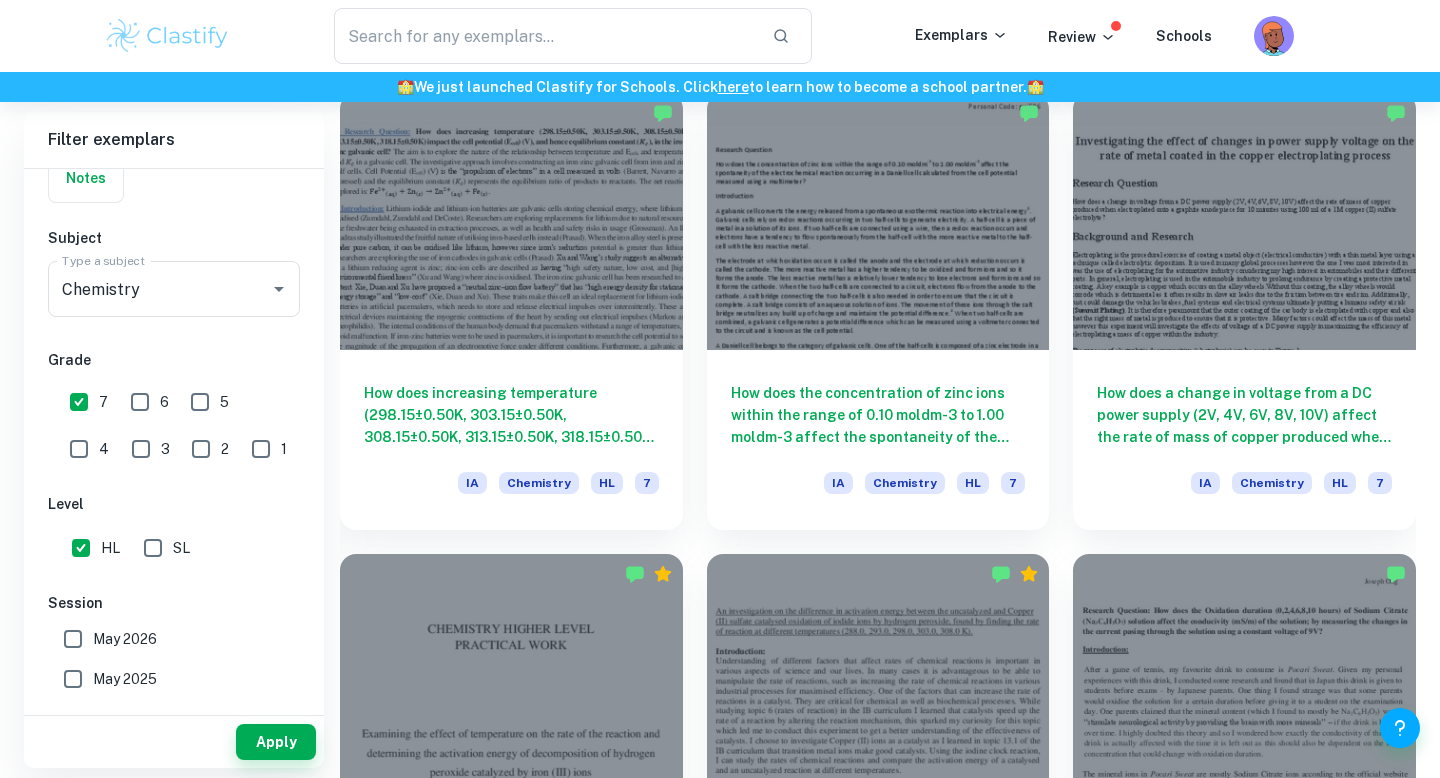 scroll, scrollTop: 1117, scrollLeft: 0, axis: vertical 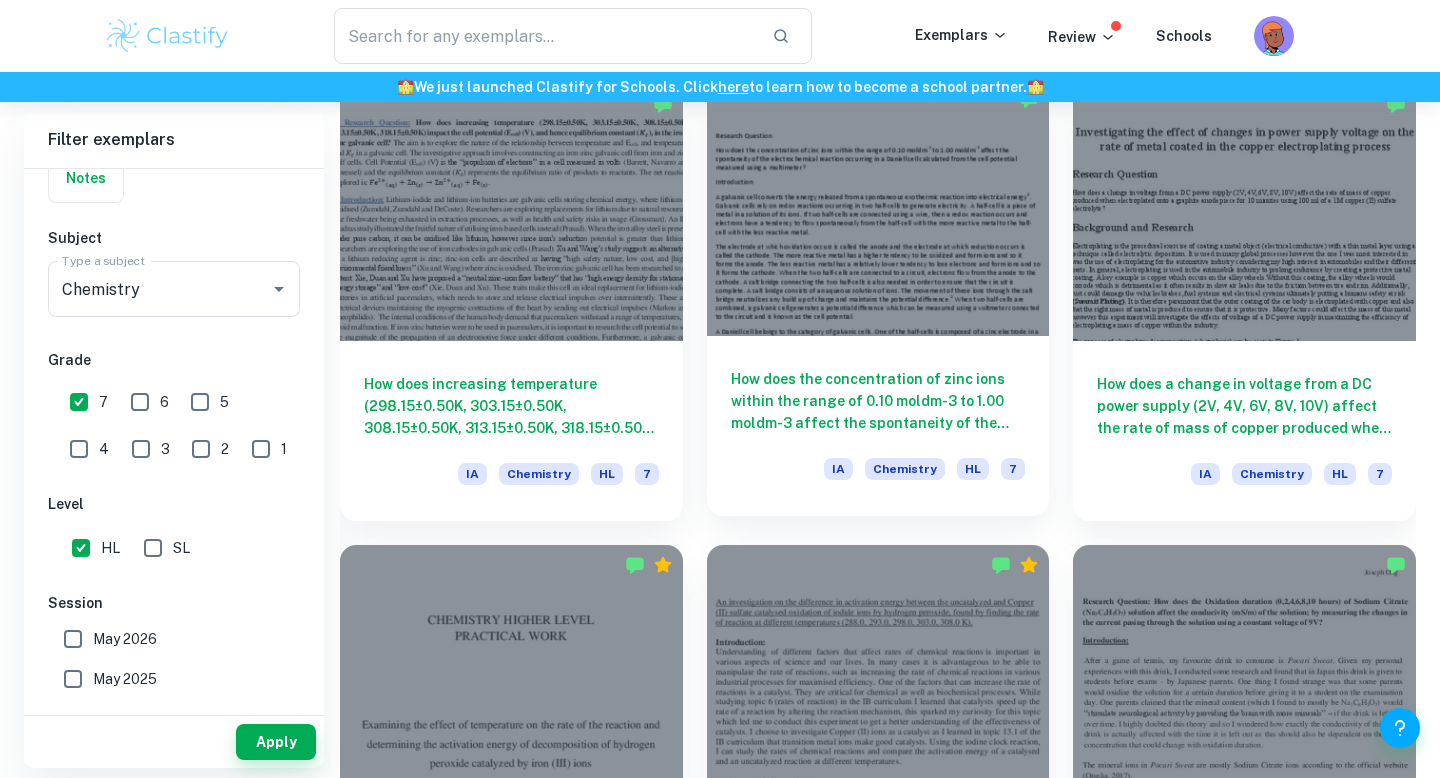 click on "How does the concentration of zinc ions within the range of 0.10 moldm-3 to 1.00 moldm-3 affect the  spontaneity of the electrochemical reaction occurring in a Daniell cell calculated from the cell potential  measured using a multimeter?" at bounding box center [878, 401] 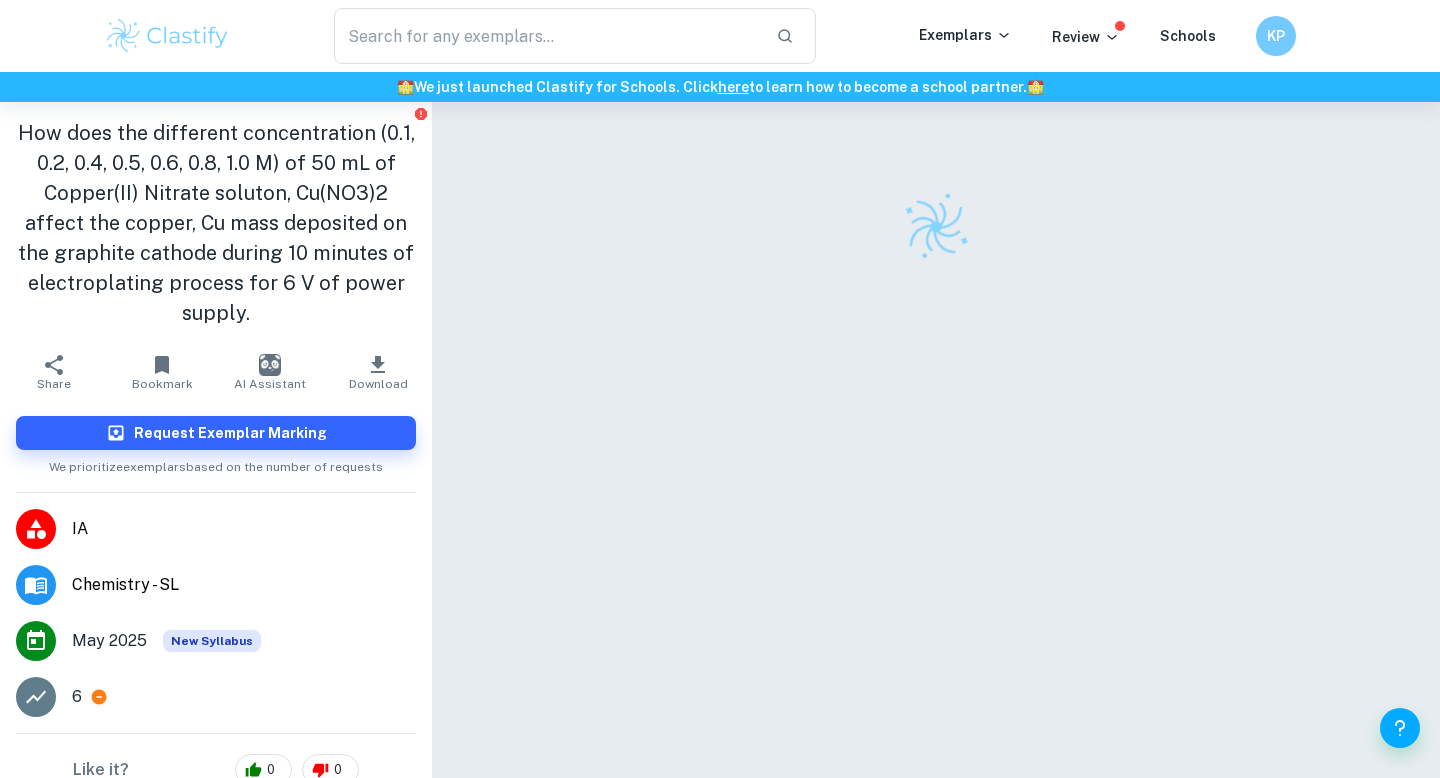 scroll, scrollTop: 0, scrollLeft: 0, axis: both 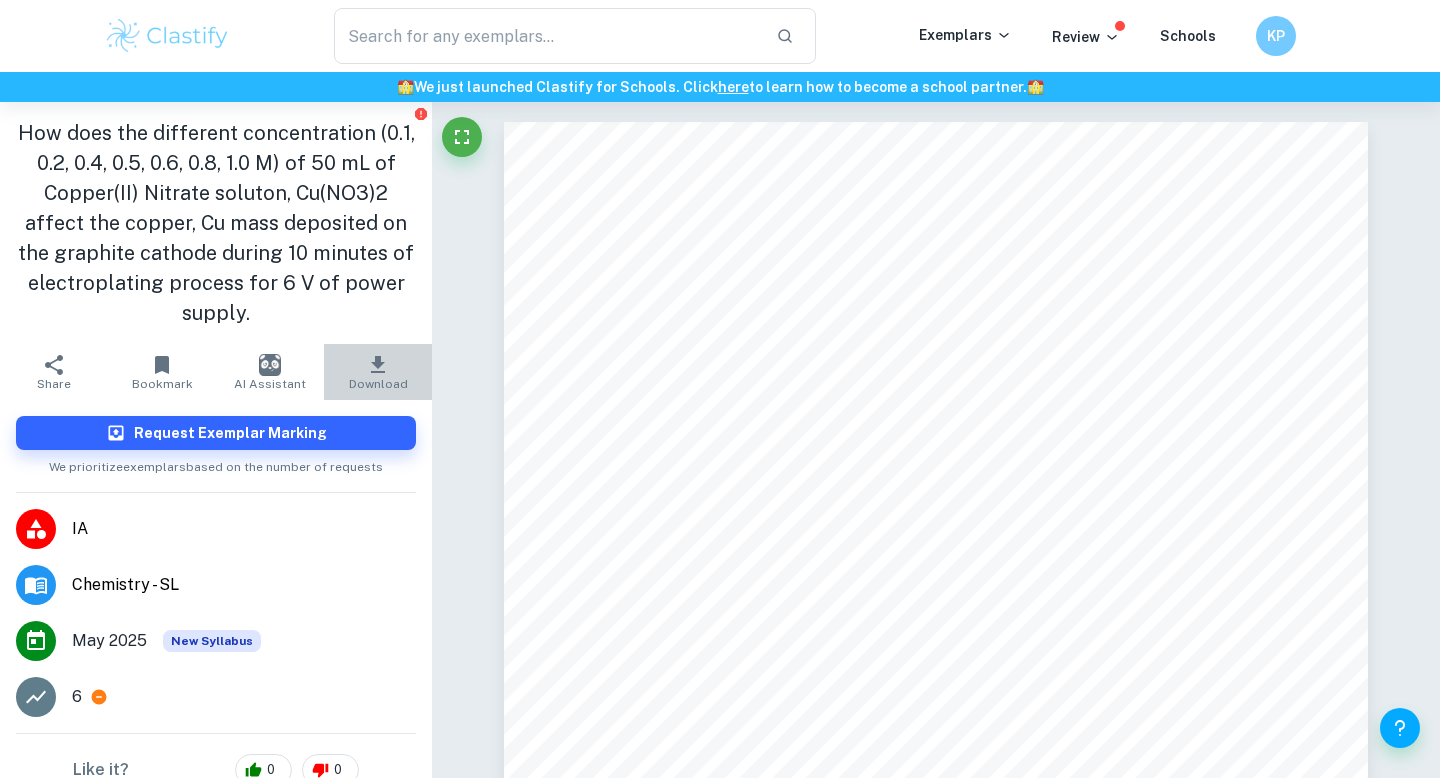click on "Download" at bounding box center [378, 372] 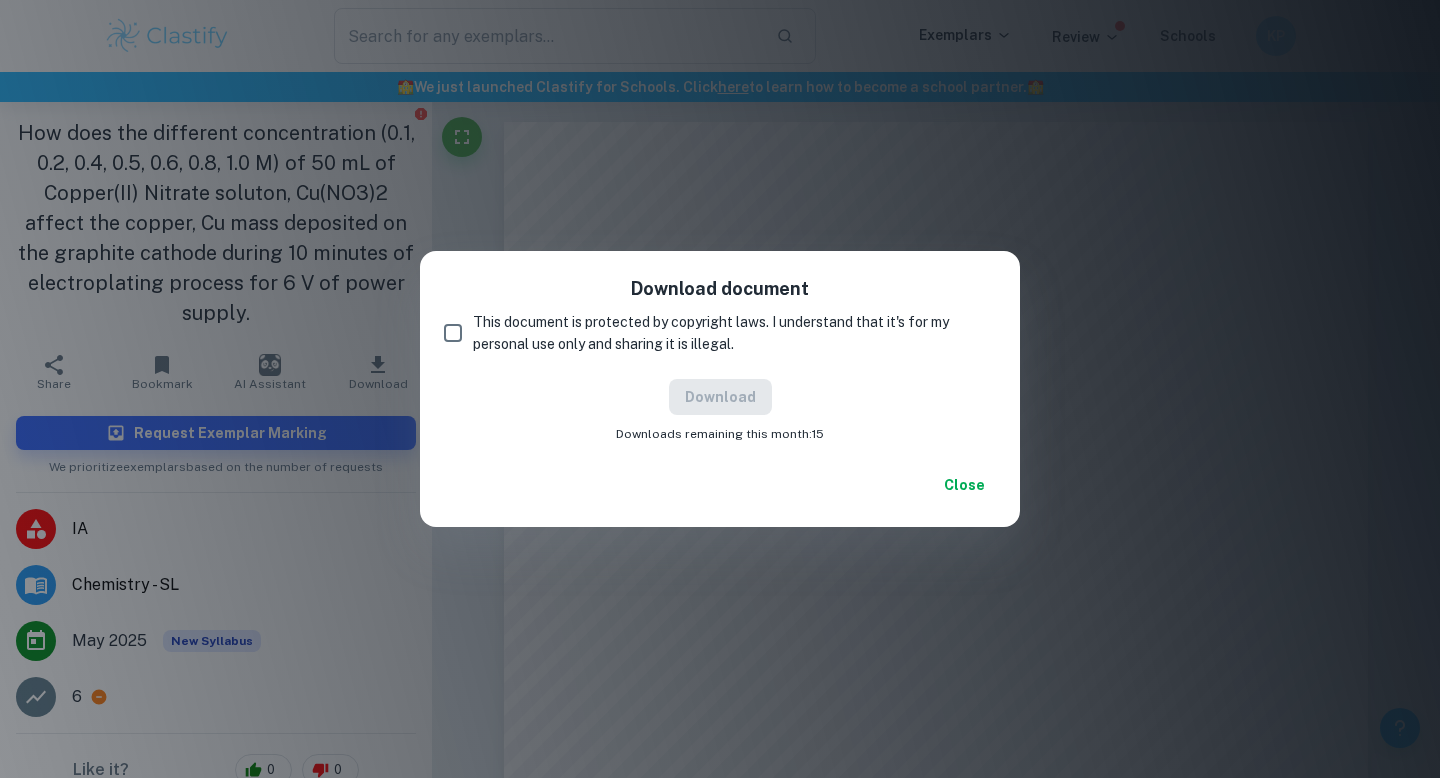 click on "This document is protected by copyright laws. I understand that it's for my personal use only and sharing it is illegal." at bounding box center (453, 333) 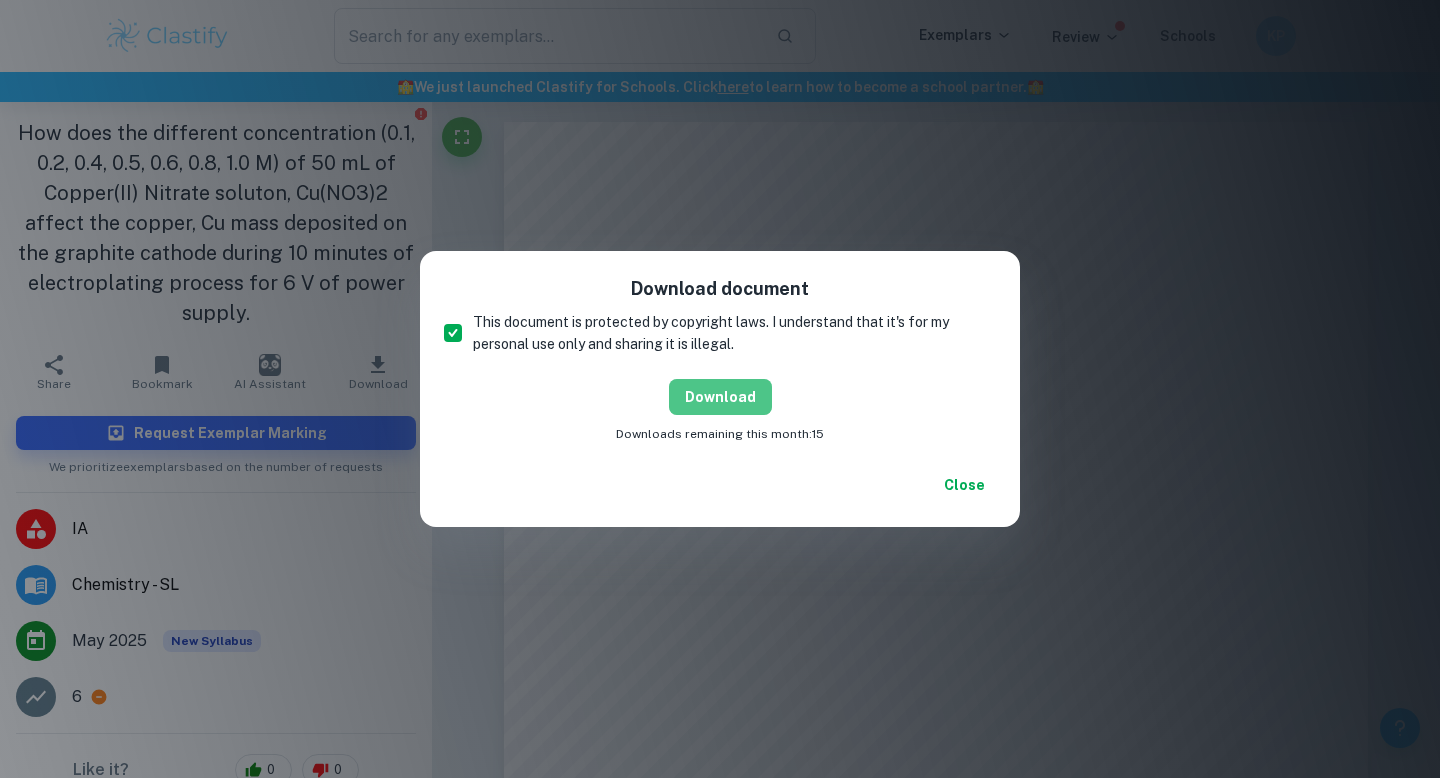 click on "Download" at bounding box center [720, 397] 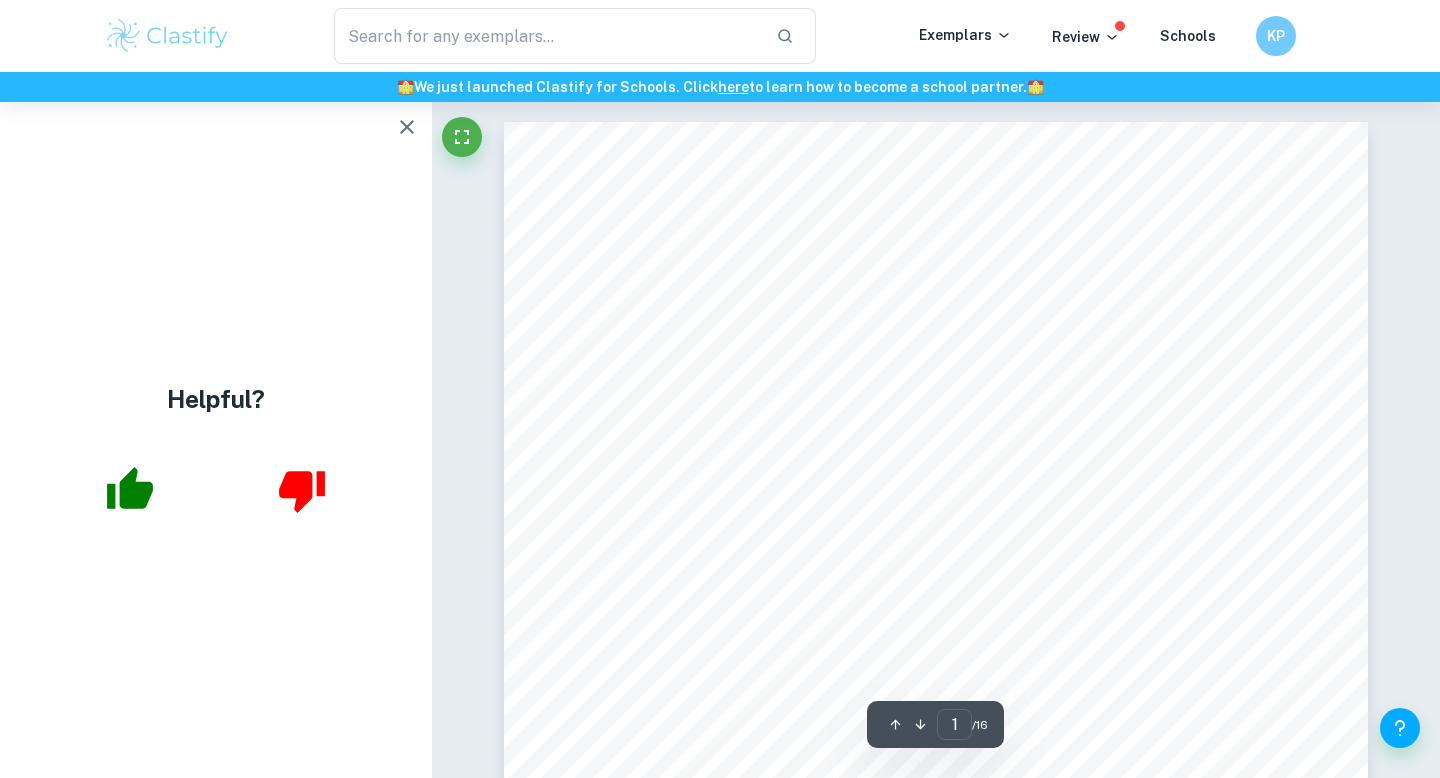 click 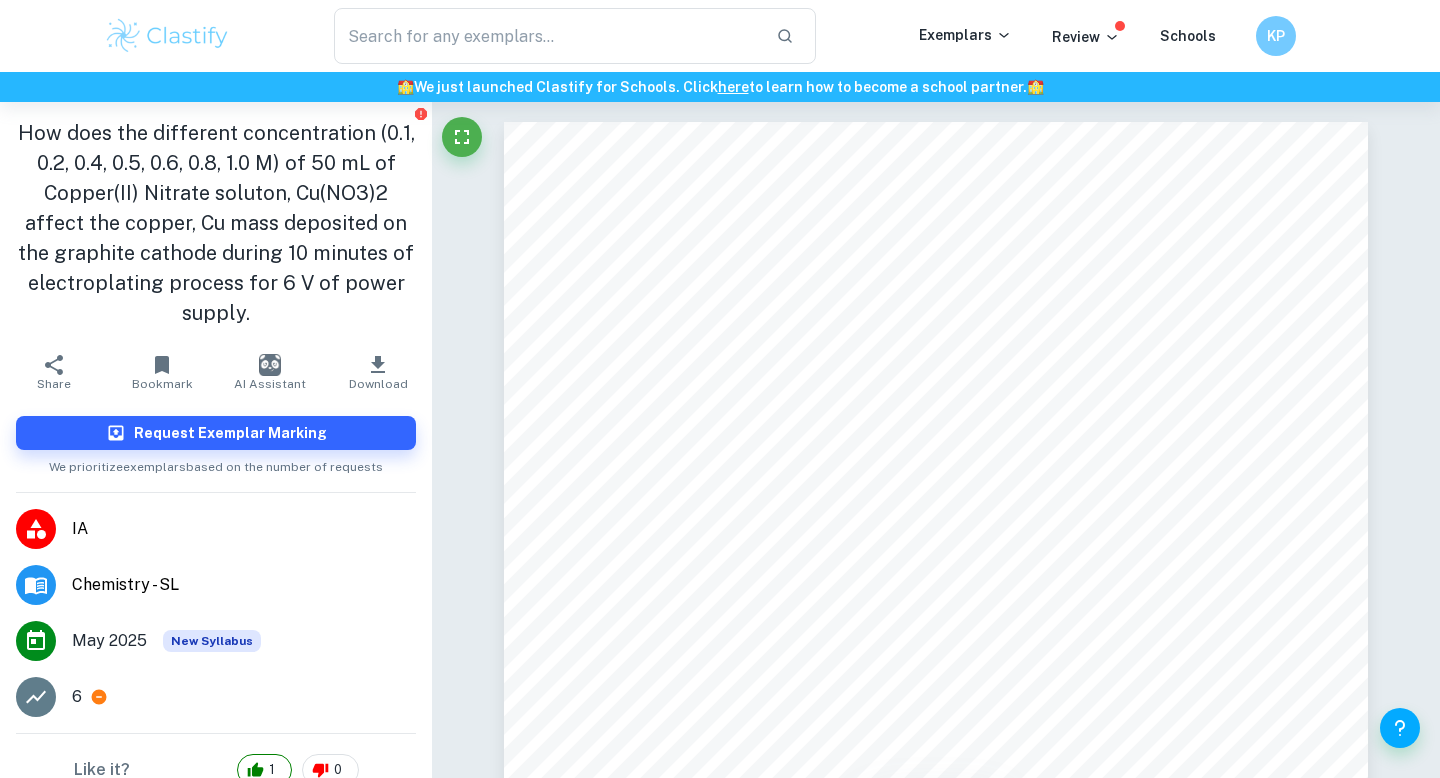 scroll, scrollTop: 75, scrollLeft: 0, axis: vertical 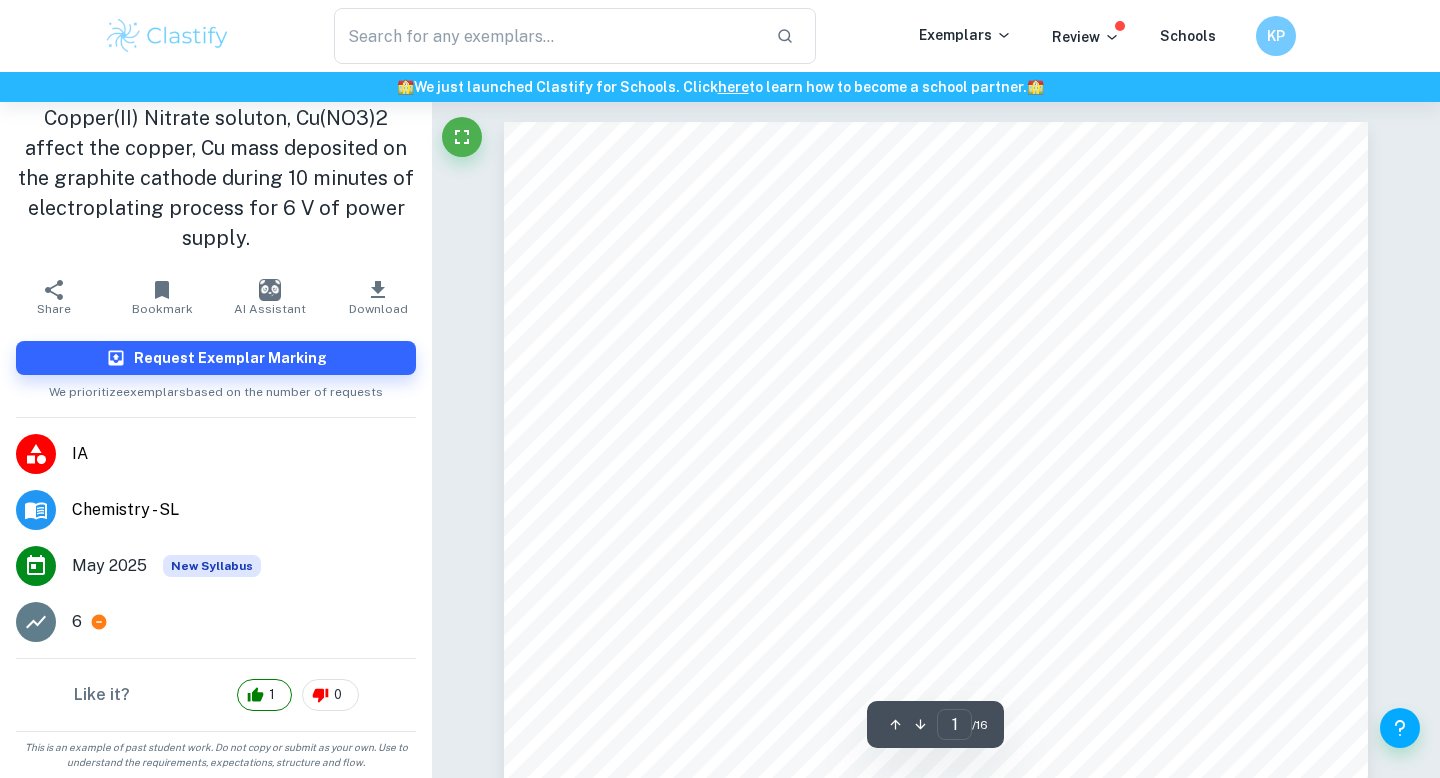 click on "1 0" at bounding box center (298, 695) 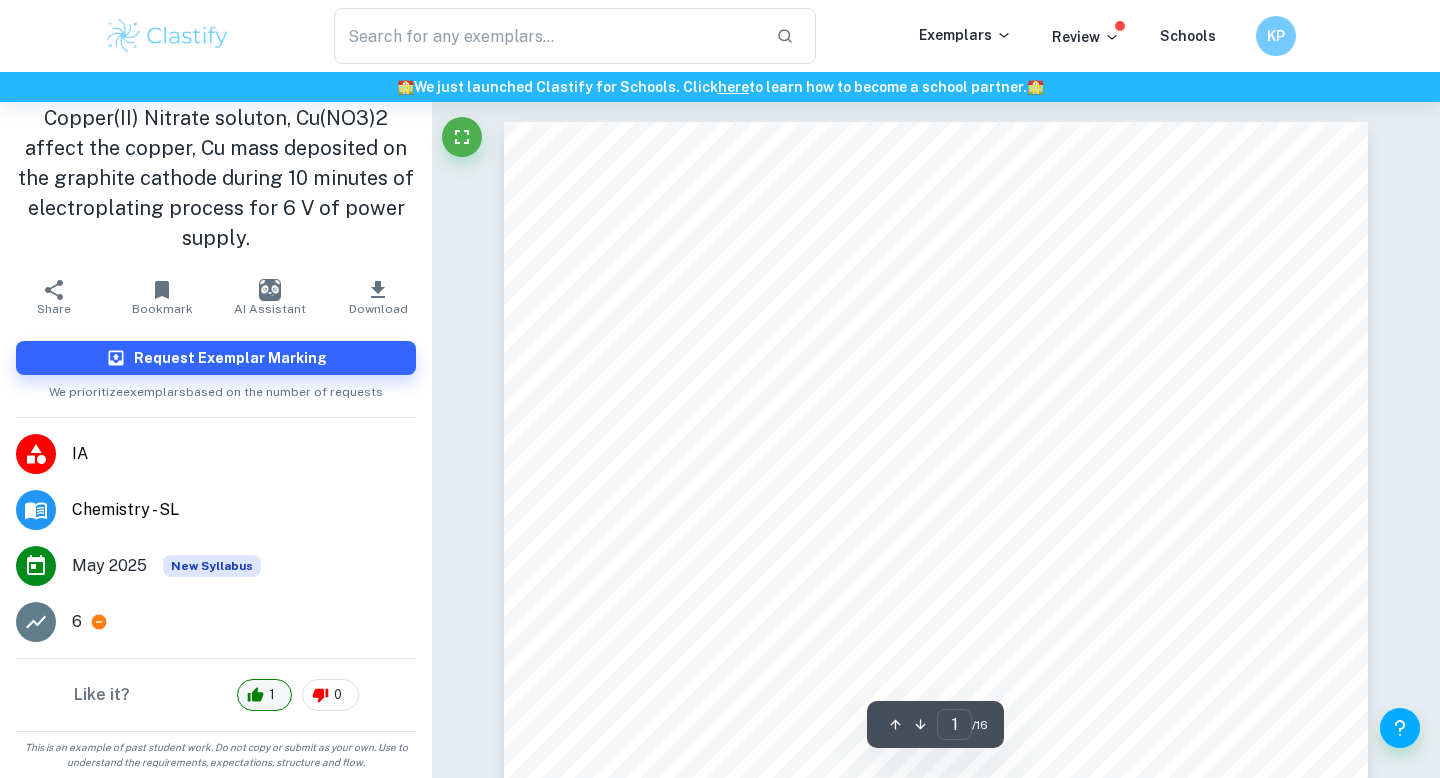 click on "1" at bounding box center [272, 695] 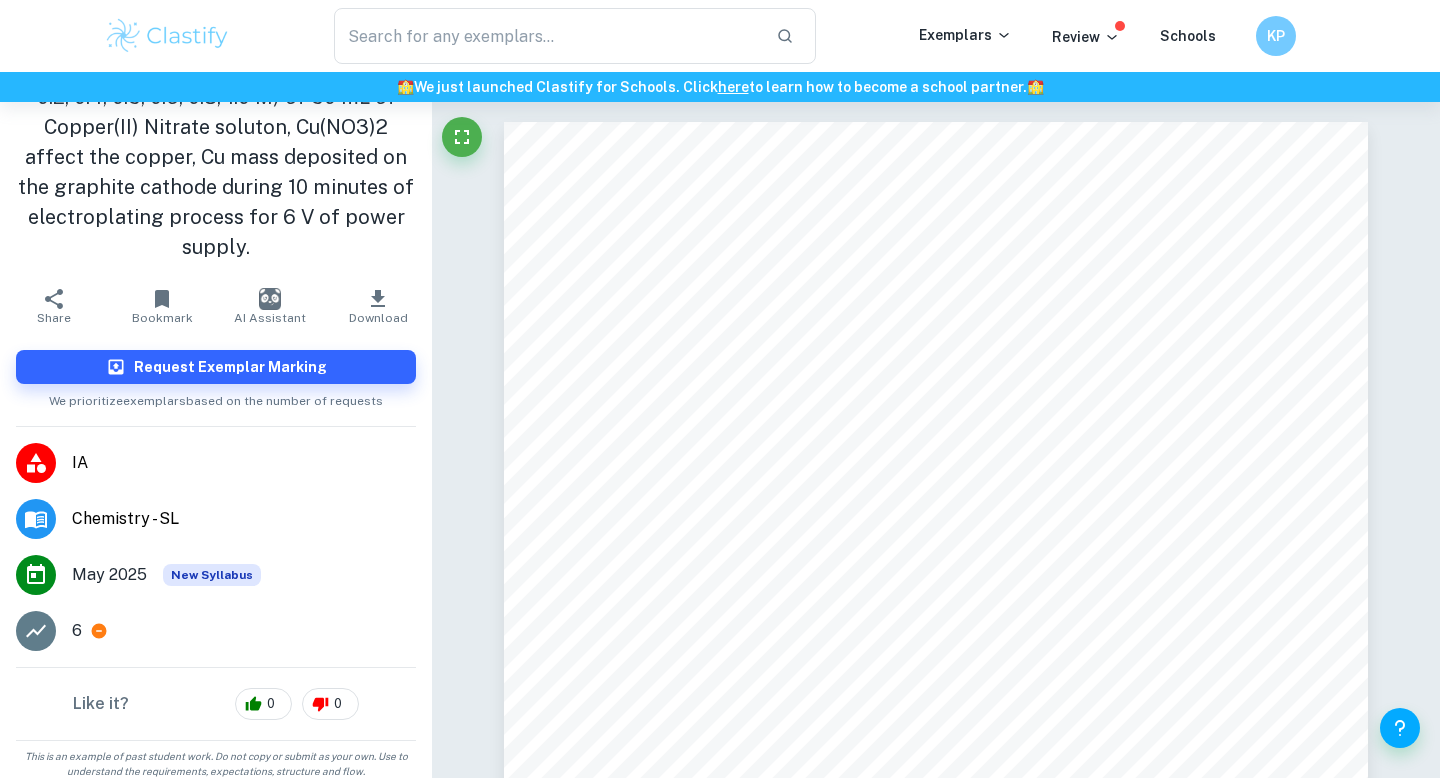 scroll, scrollTop: 65, scrollLeft: 0, axis: vertical 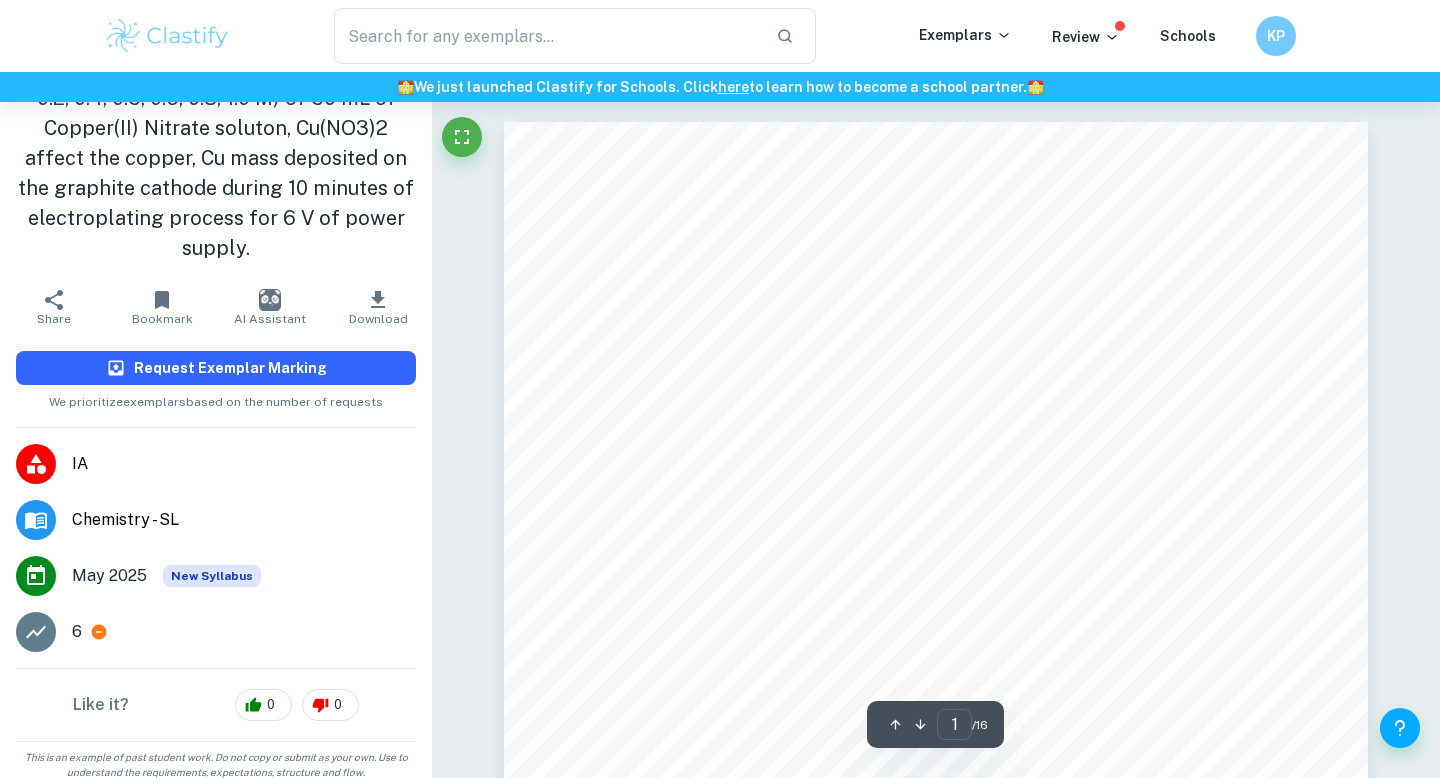 click on "Request Exemplar Marking" at bounding box center (230, 368) 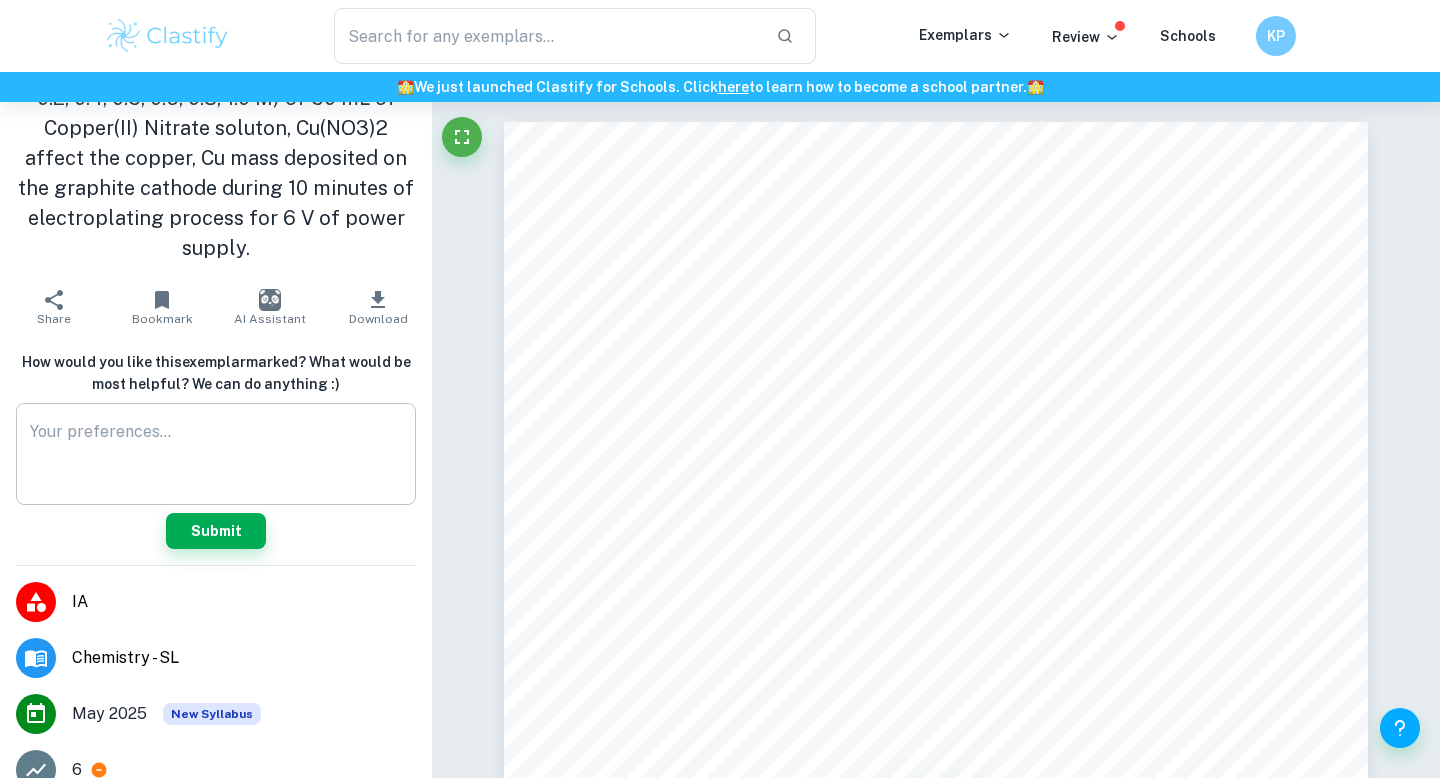 click at bounding box center (216, 454) 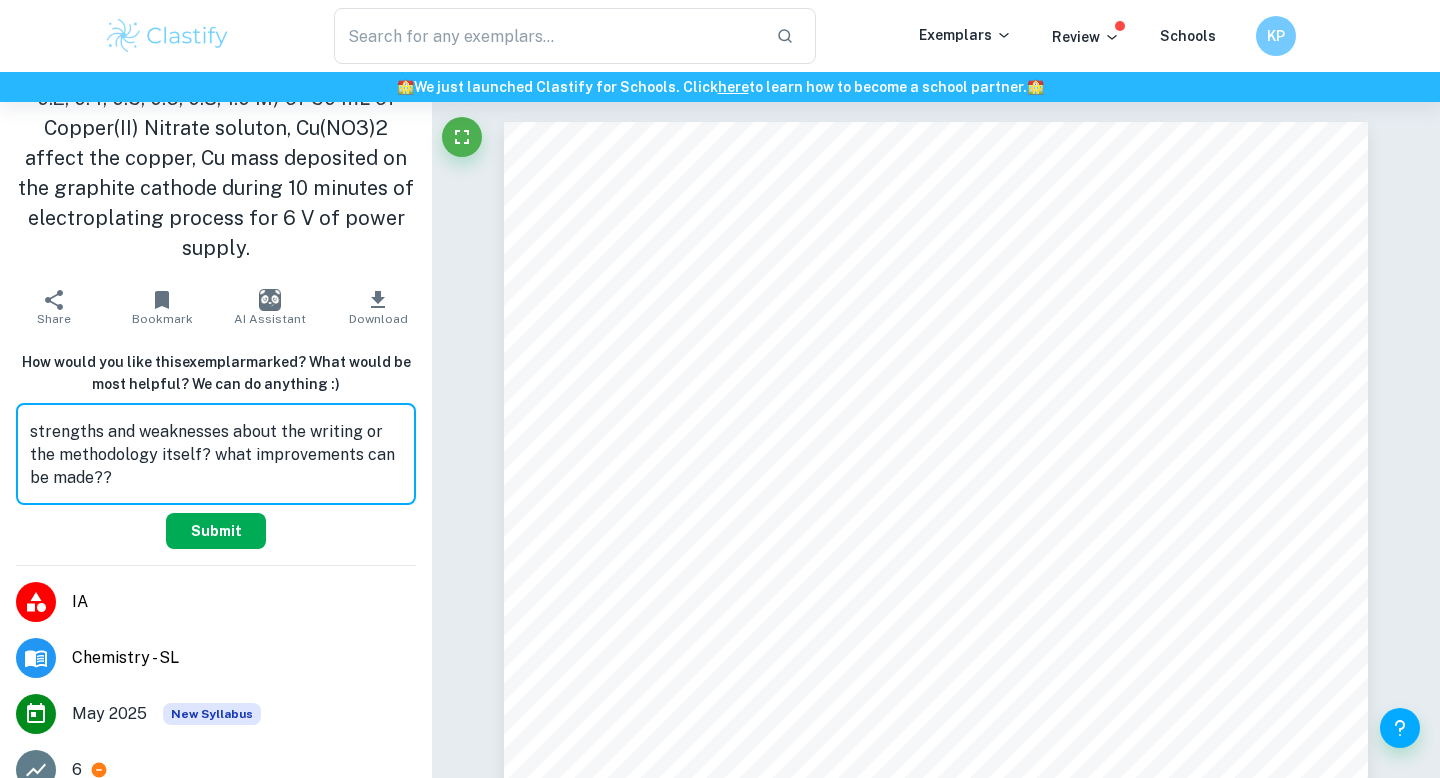 type on "strengths and weaknesses about the writing or the methodology itself? what improvements can be made??" 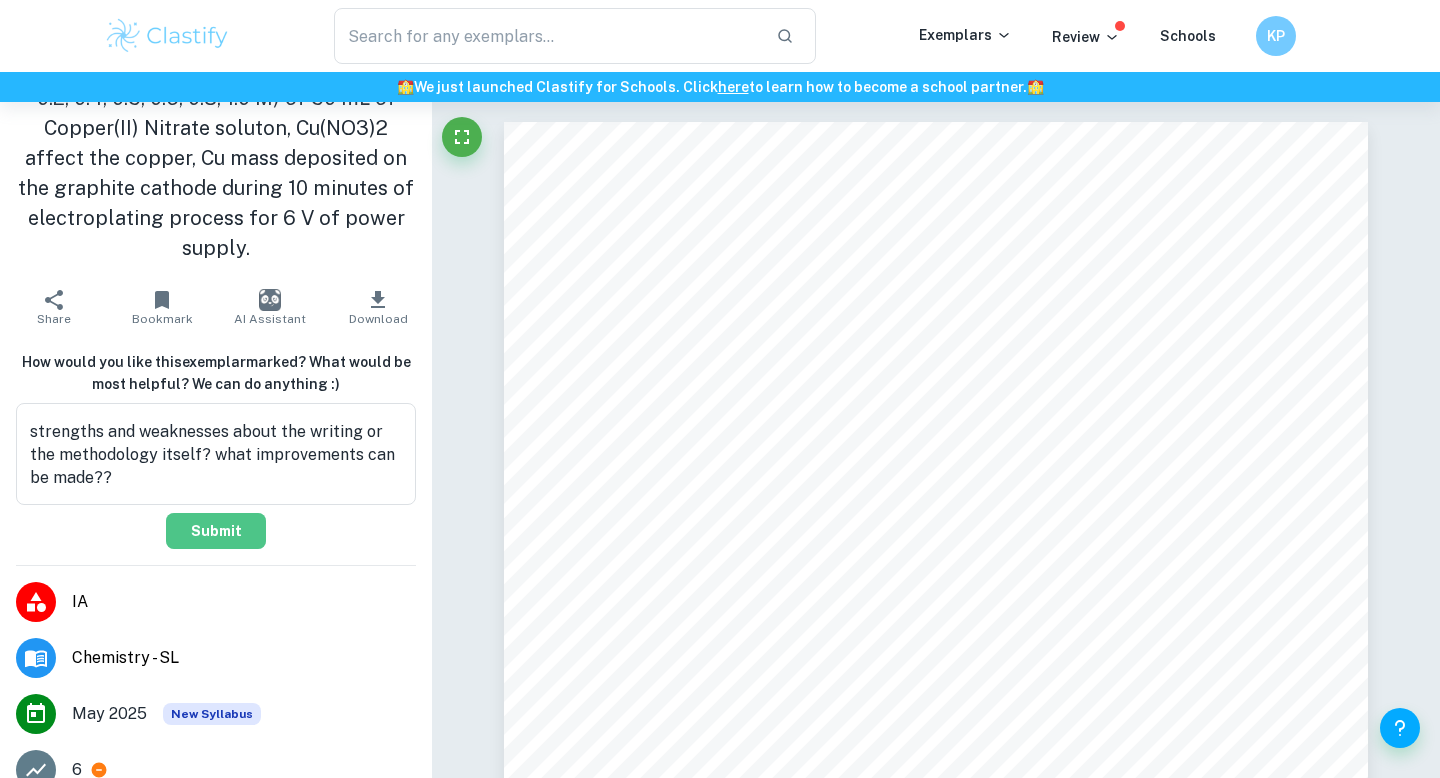 click on "Submit" at bounding box center [216, 531] 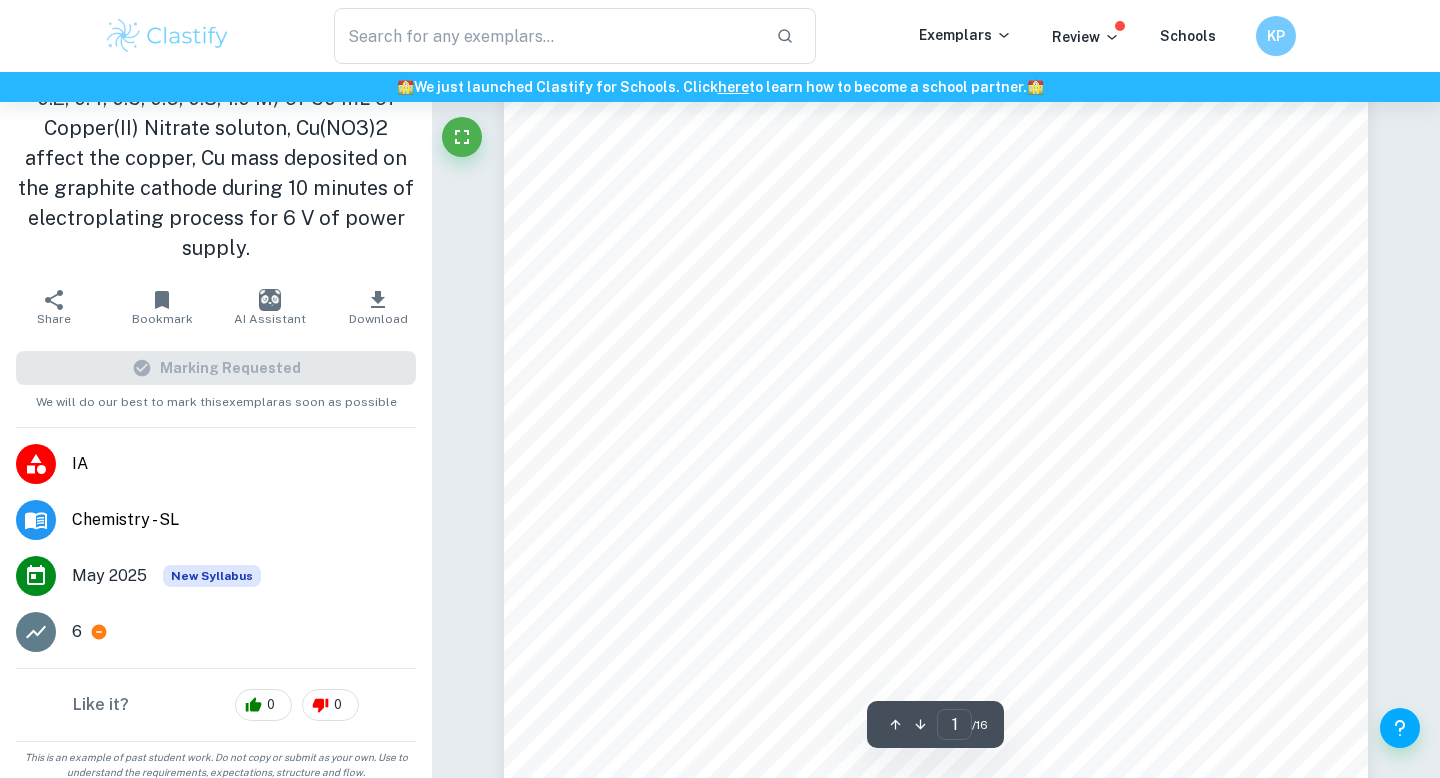 scroll, scrollTop: 184, scrollLeft: 0, axis: vertical 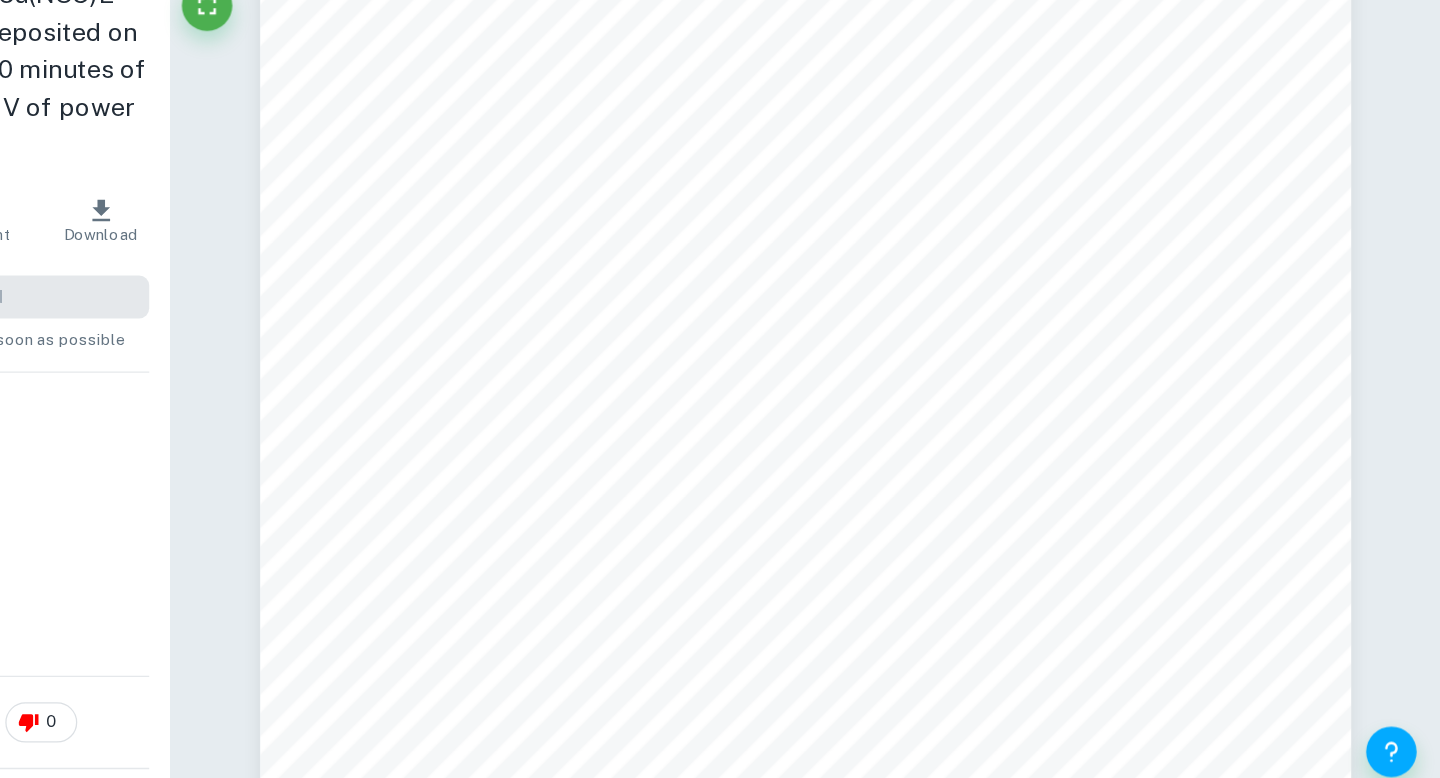 click on "instance, in the automo}ve industry, it extends the lifespan of components exposed to harsh" at bounding box center (936, 338) 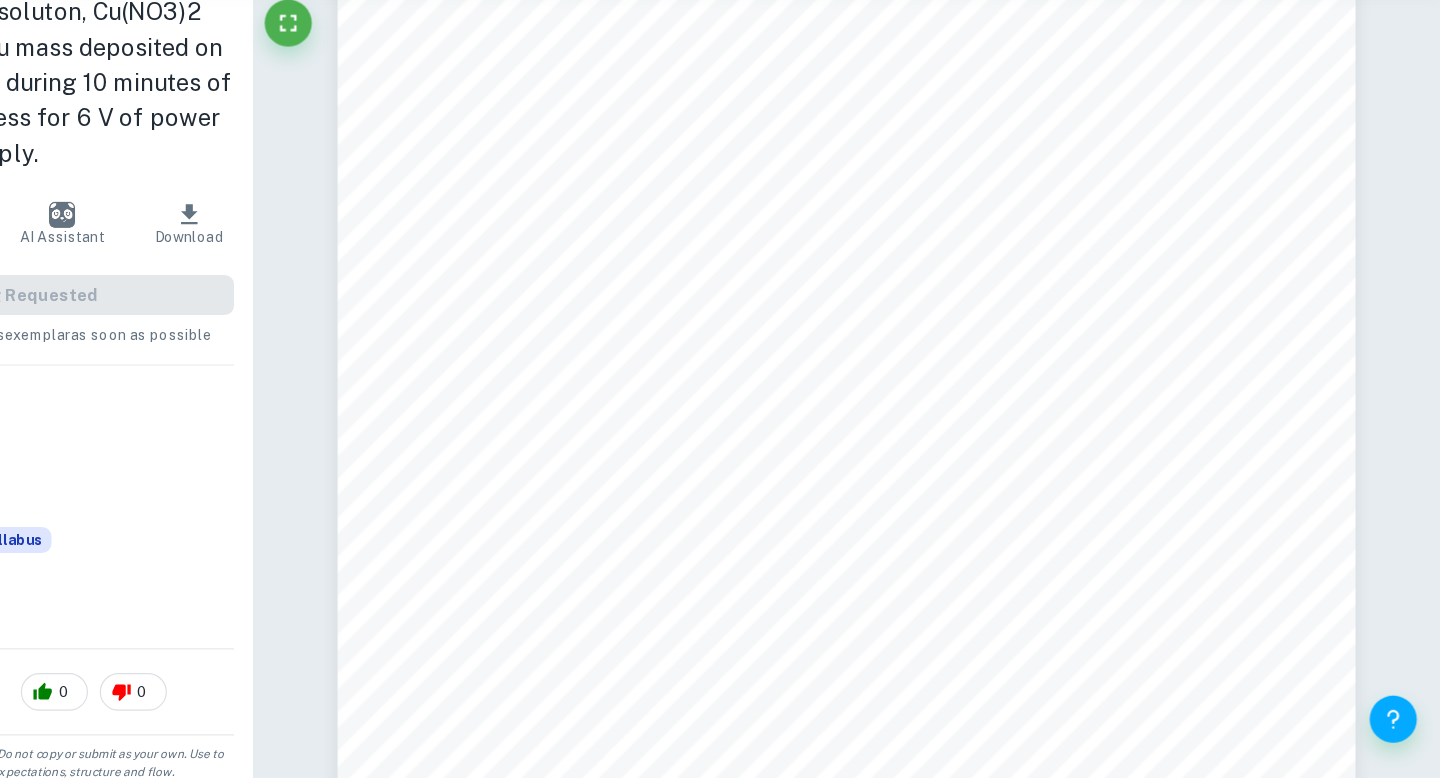 scroll, scrollTop: 16712, scrollLeft: 0, axis: vertical 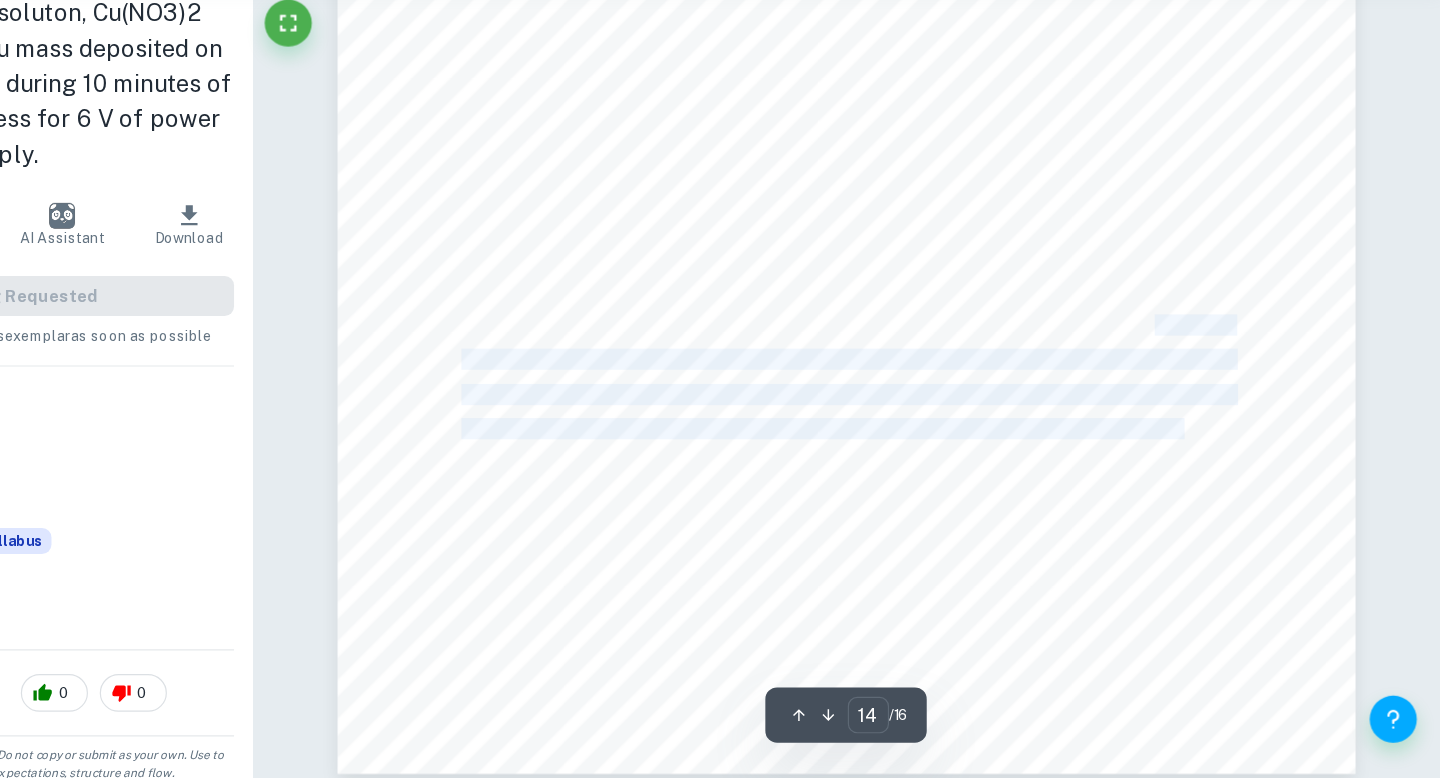 drag, startPoint x: 1195, startPoint y: 398, endPoint x: 1245, endPoint y: 500, distance: 113.59577 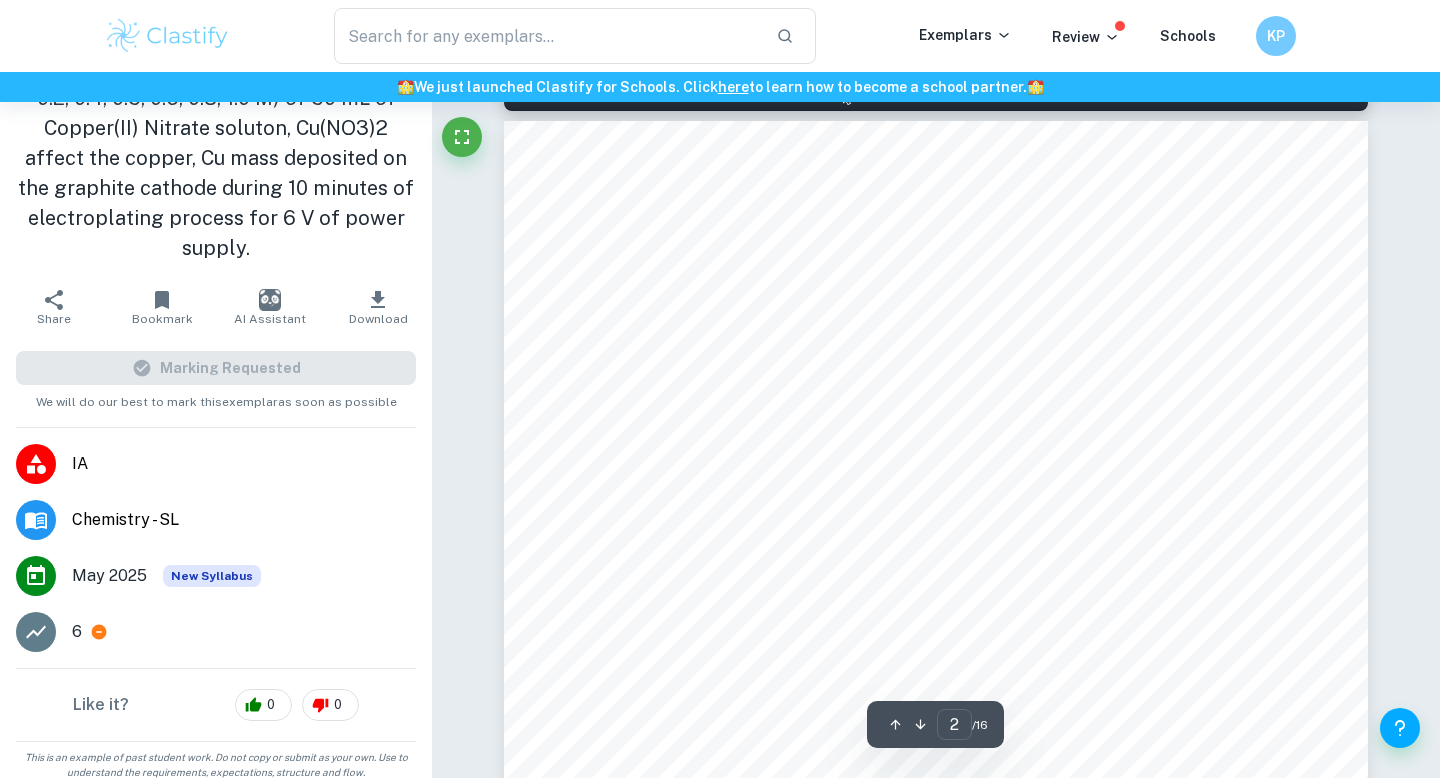 type on "1" 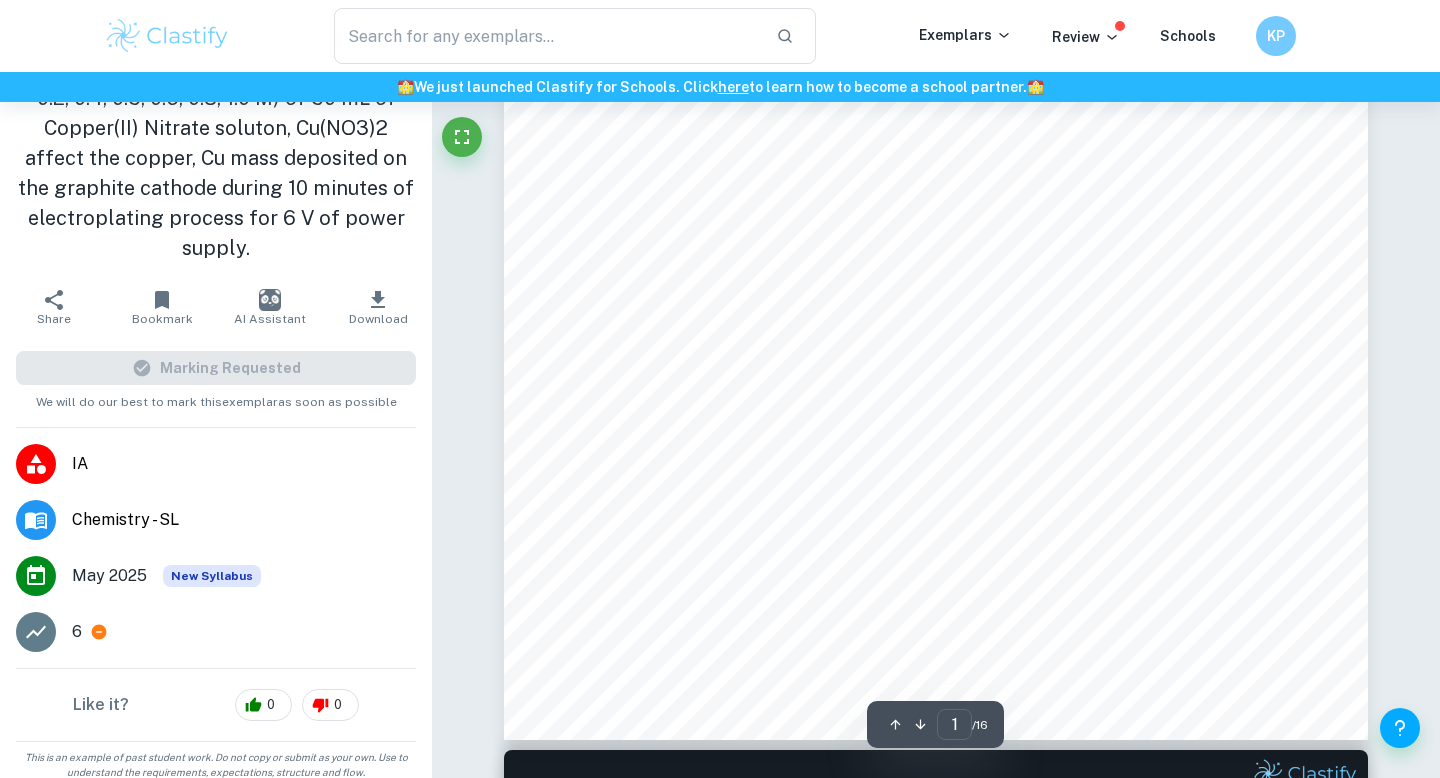scroll, scrollTop: 0, scrollLeft: 0, axis: both 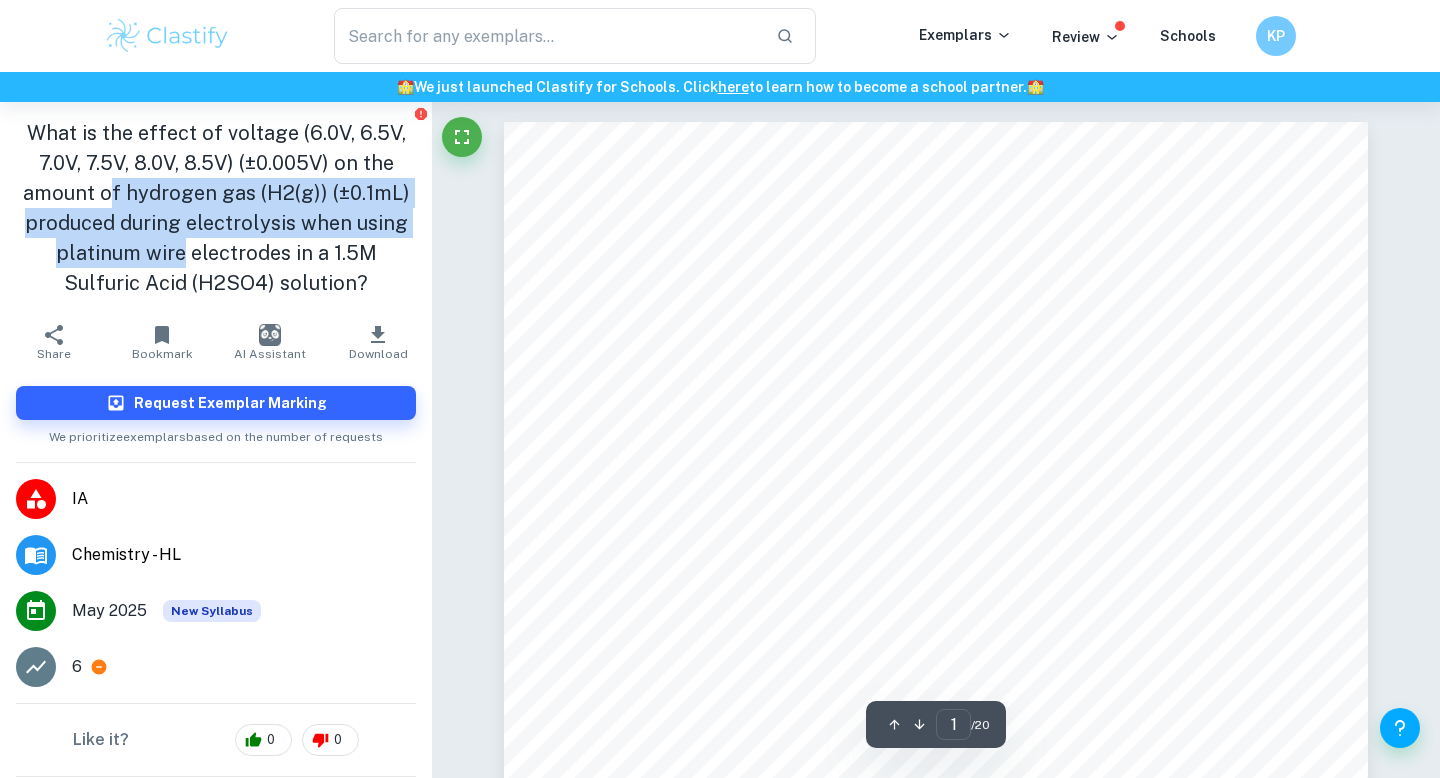 drag, startPoint x: 118, startPoint y: 197, endPoint x: 141, endPoint y: 256, distance: 63.324562 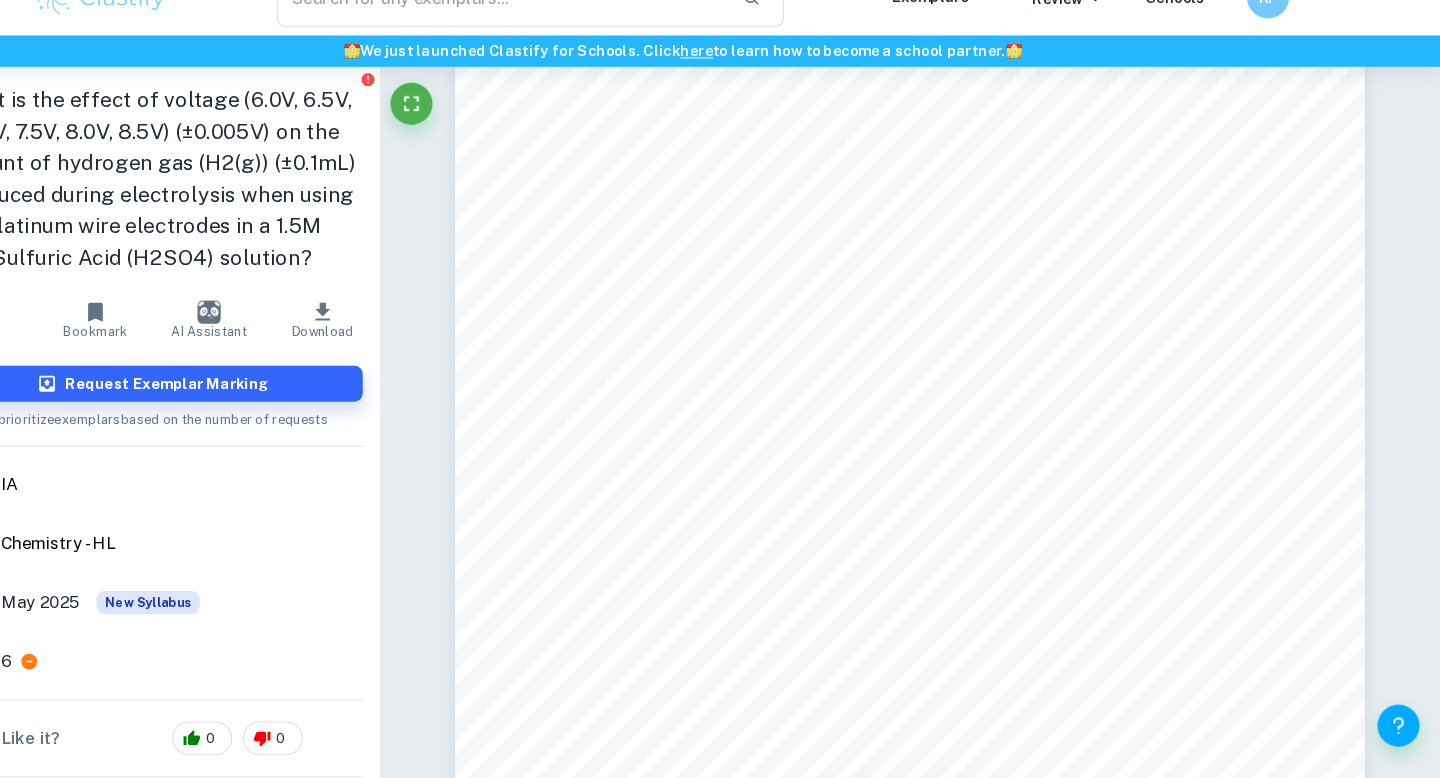 scroll, scrollTop: 323, scrollLeft: 0, axis: vertical 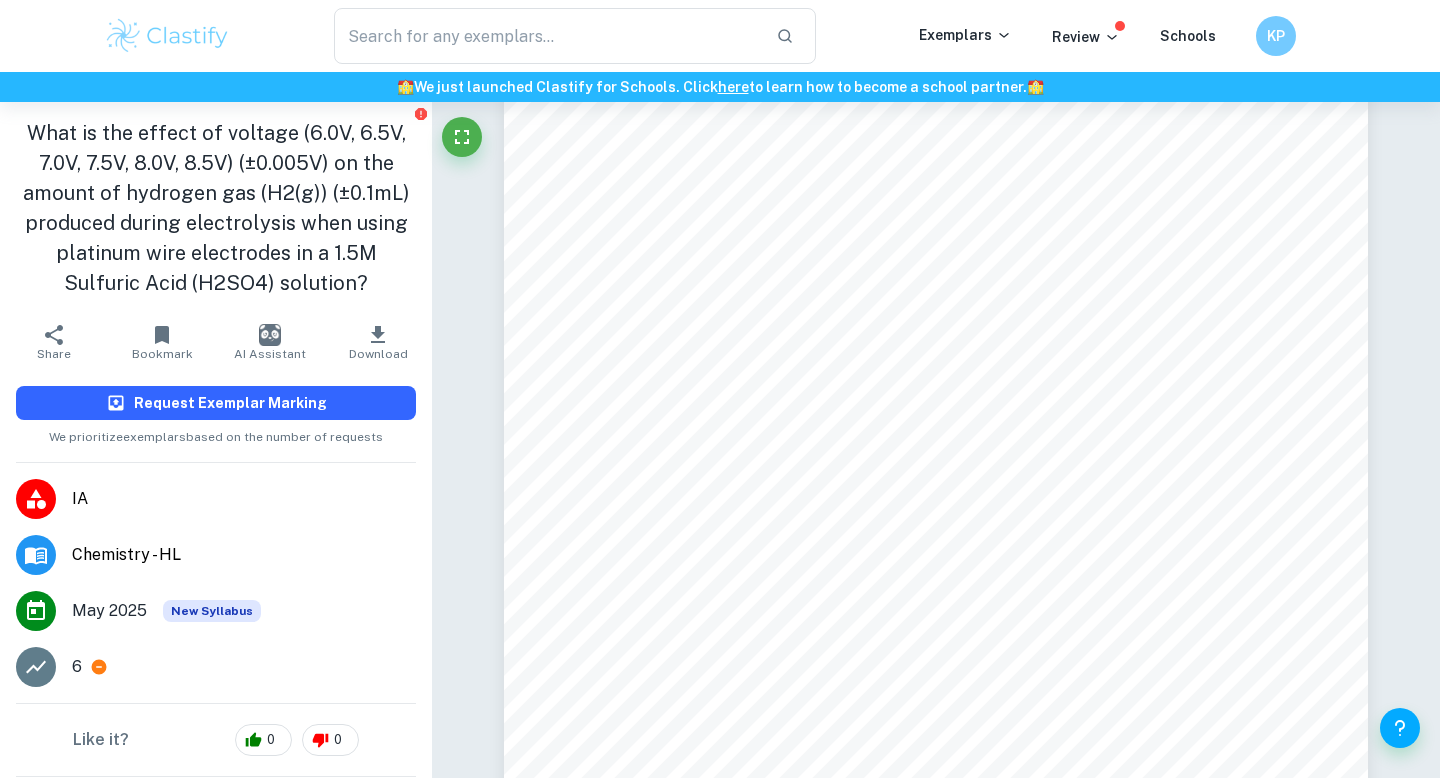 click on "Request Exemplar Marking" at bounding box center (216, 403) 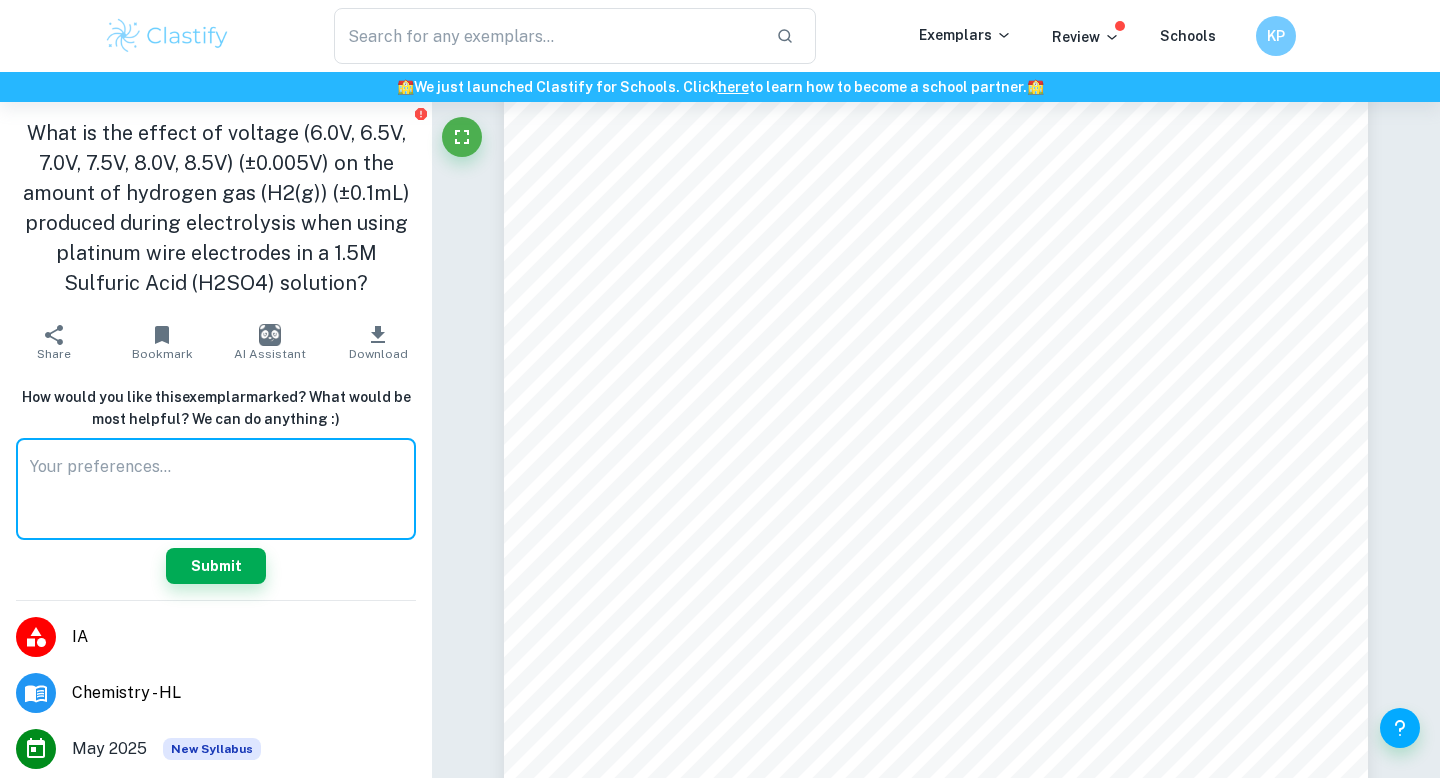 click at bounding box center [216, 489] 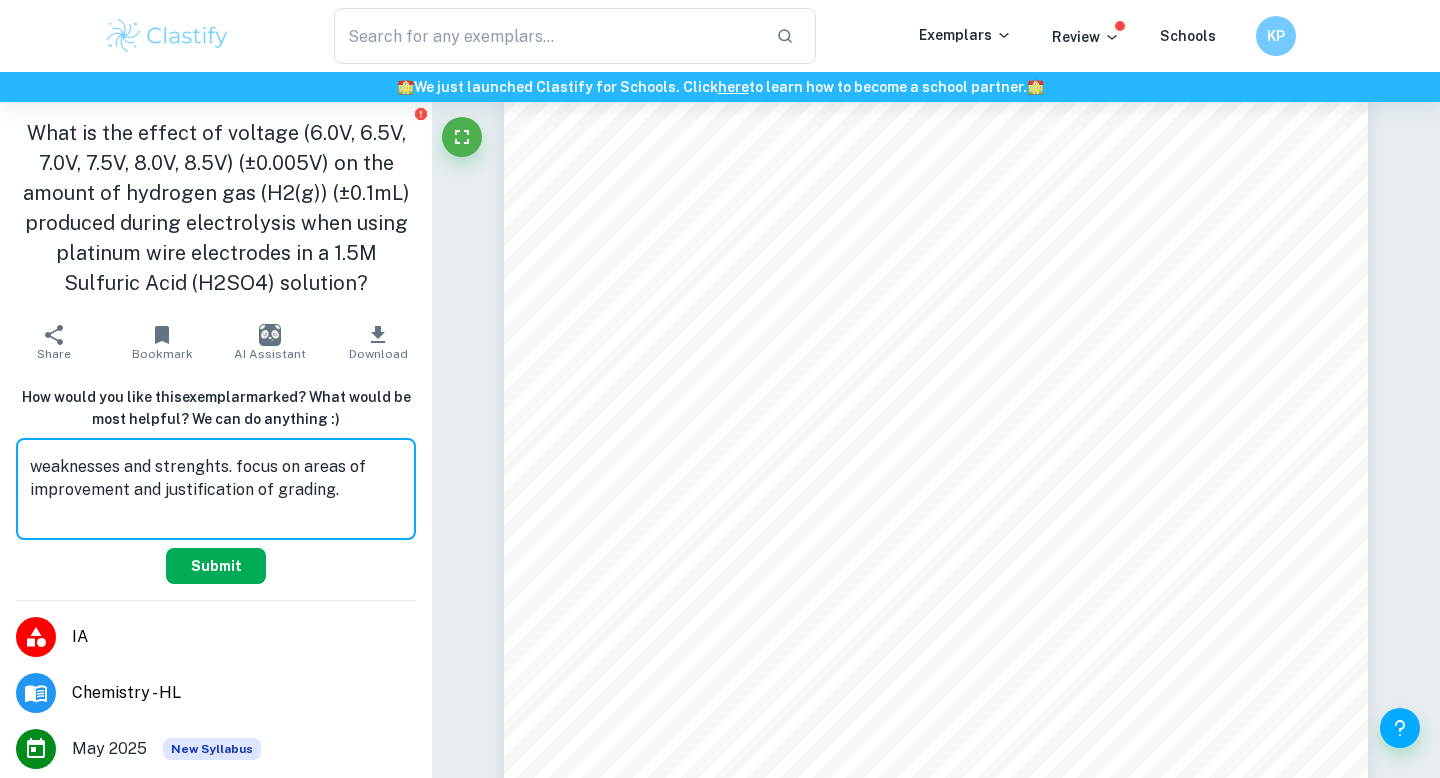 type on "weaknesses and strenghts. focus on areas of improvement and justification of grading." 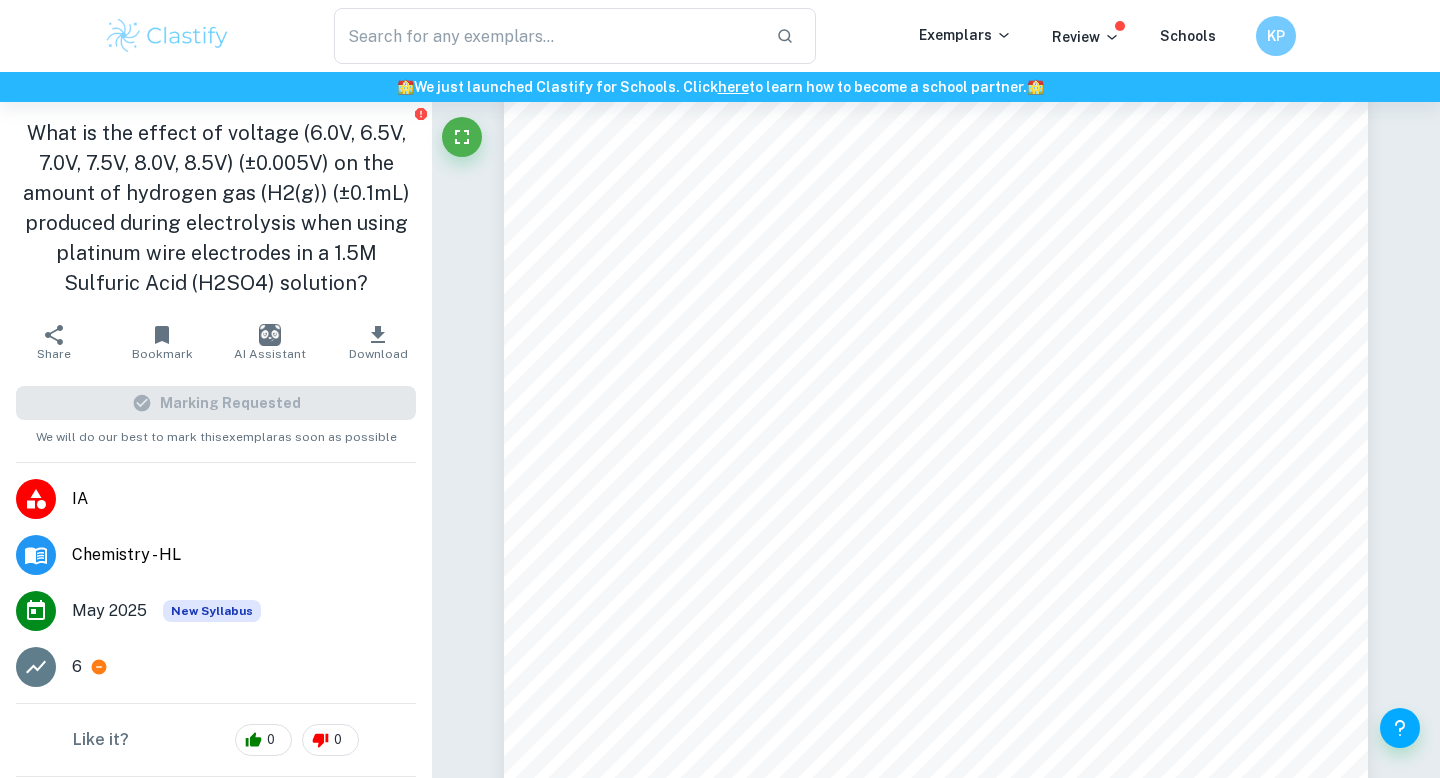 click on "Bookmark" at bounding box center [162, 342] 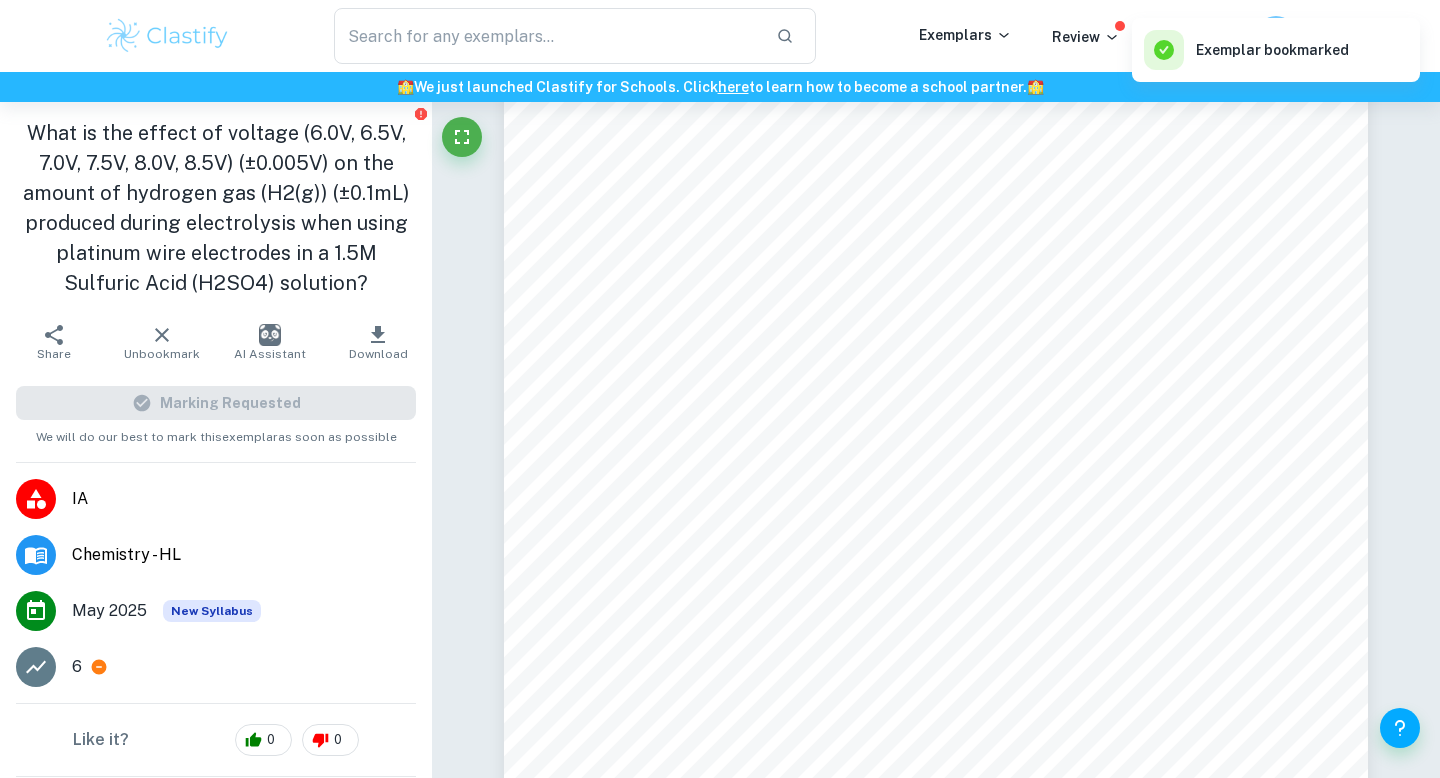 scroll, scrollTop: 45, scrollLeft: 0, axis: vertical 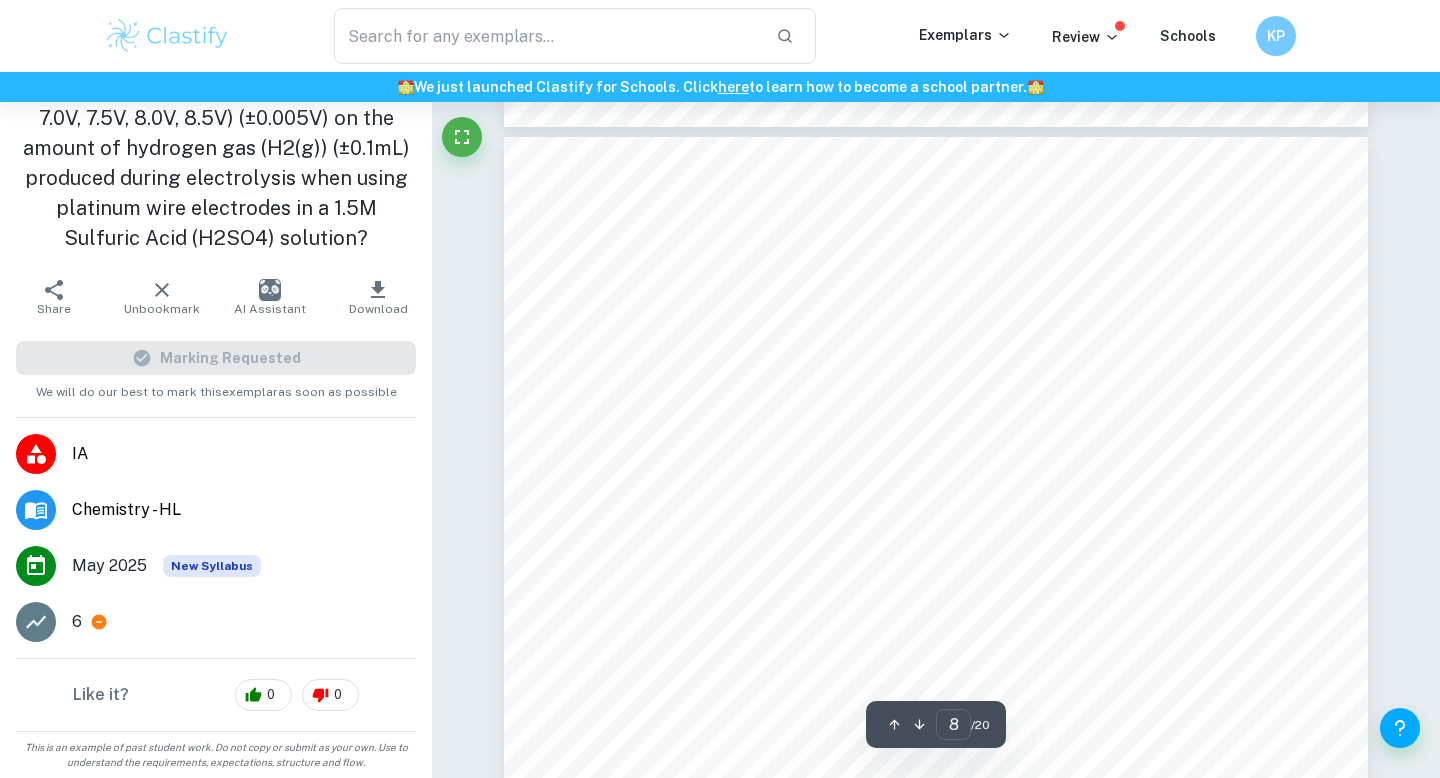 type on "7" 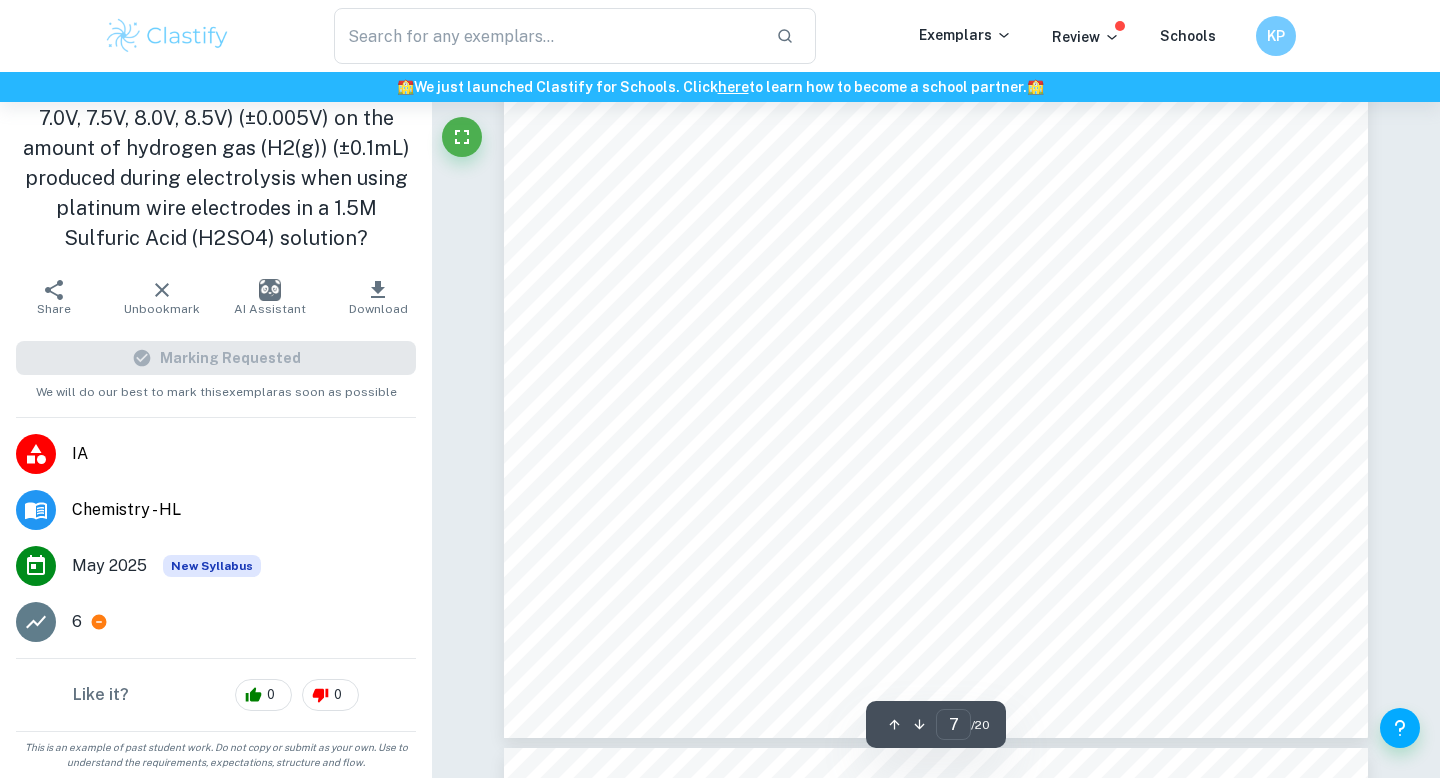 scroll, scrollTop: 7344, scrollLeft: 0, axis: vertical 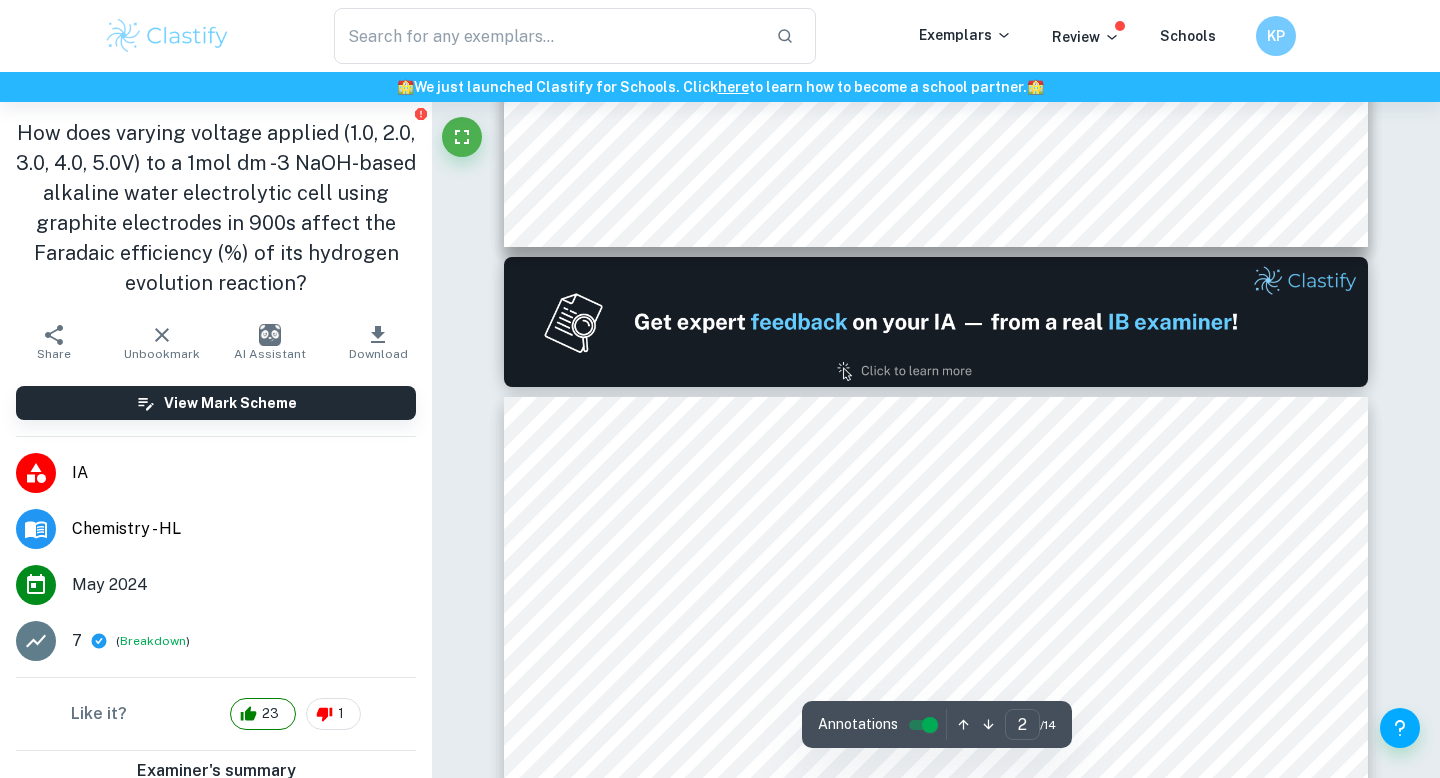 type on "1" 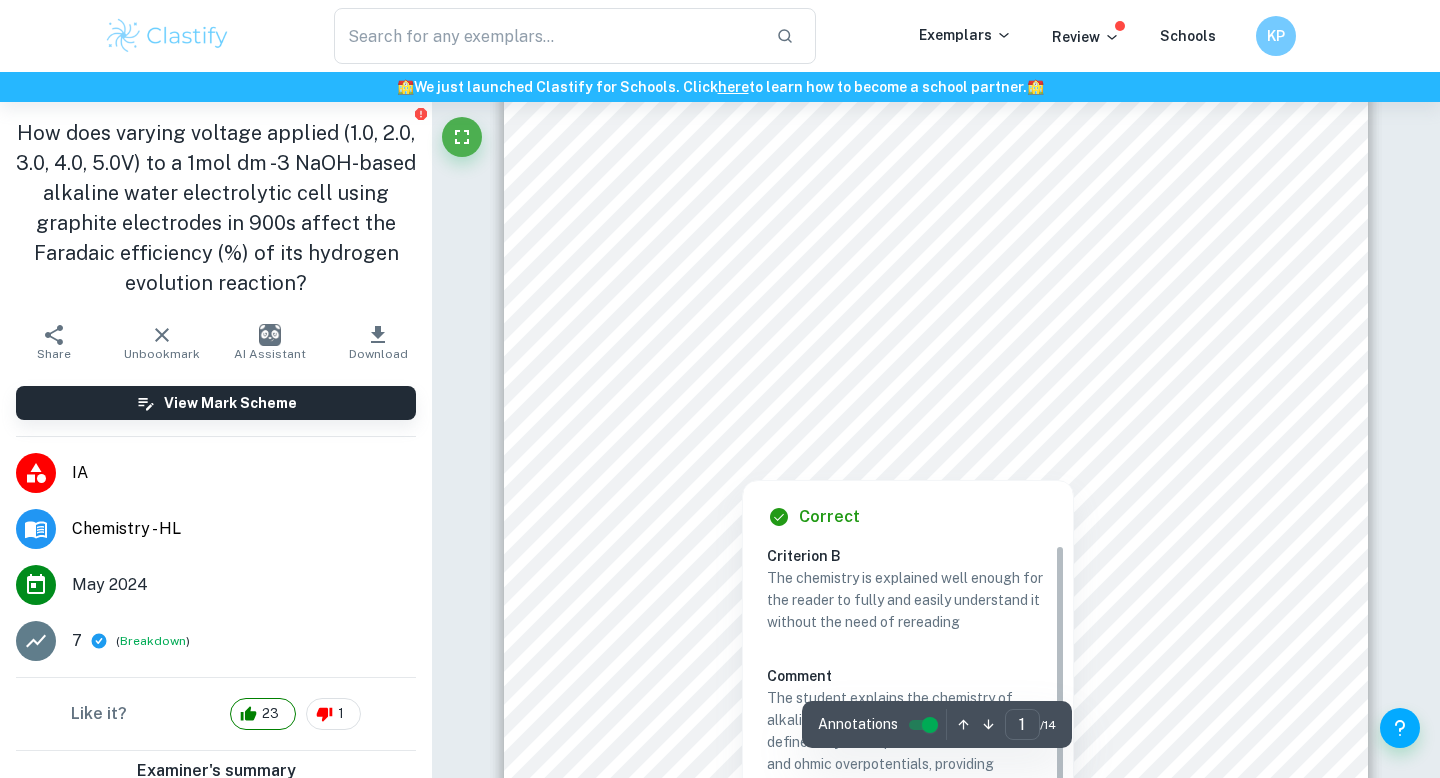 scroll, scrollTop: 0, scrollLeft: 0, axis: both 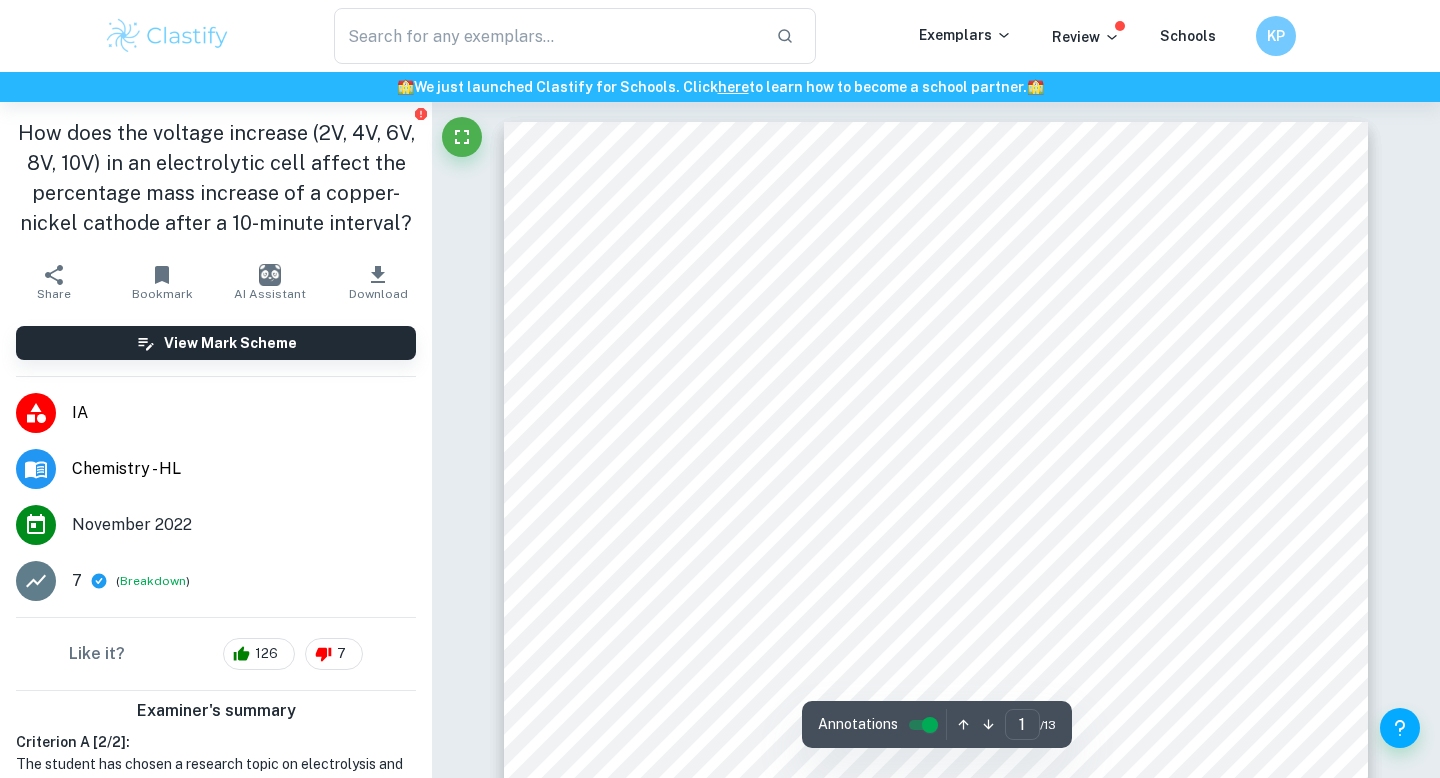 click on "1 The Effect of Voltage Increase on the Percentage Mass Increase of Cathodes in Copper Electroplating Introduction During the 2020 COVID-19 lockdown, I gained an interest in jewellery making. I bought a kit that provides the materials I needed. I took on this activity for a while and eventually observed that the metal elements that I used for my first pieces were either rusted or slowly fading, losing their shiny quality. Intrigued, I researched on how to prevent this from happening, and learnt about how amateur and professional jewellery makers use the electroplating process to improve the aesthetics and quality of their pieces. Electrolysis and electroplating were discussed in the classroom but this real-life application had never been apparent to me. Furthermore, I learnt about the factors that affect the rate of electroplating. Therefore, I would like to investigate a manipulatable variable to see how the increase amateur and professional jewellery makers. Background Research tear.   Overall,       the" at bounding box center (936, 733) 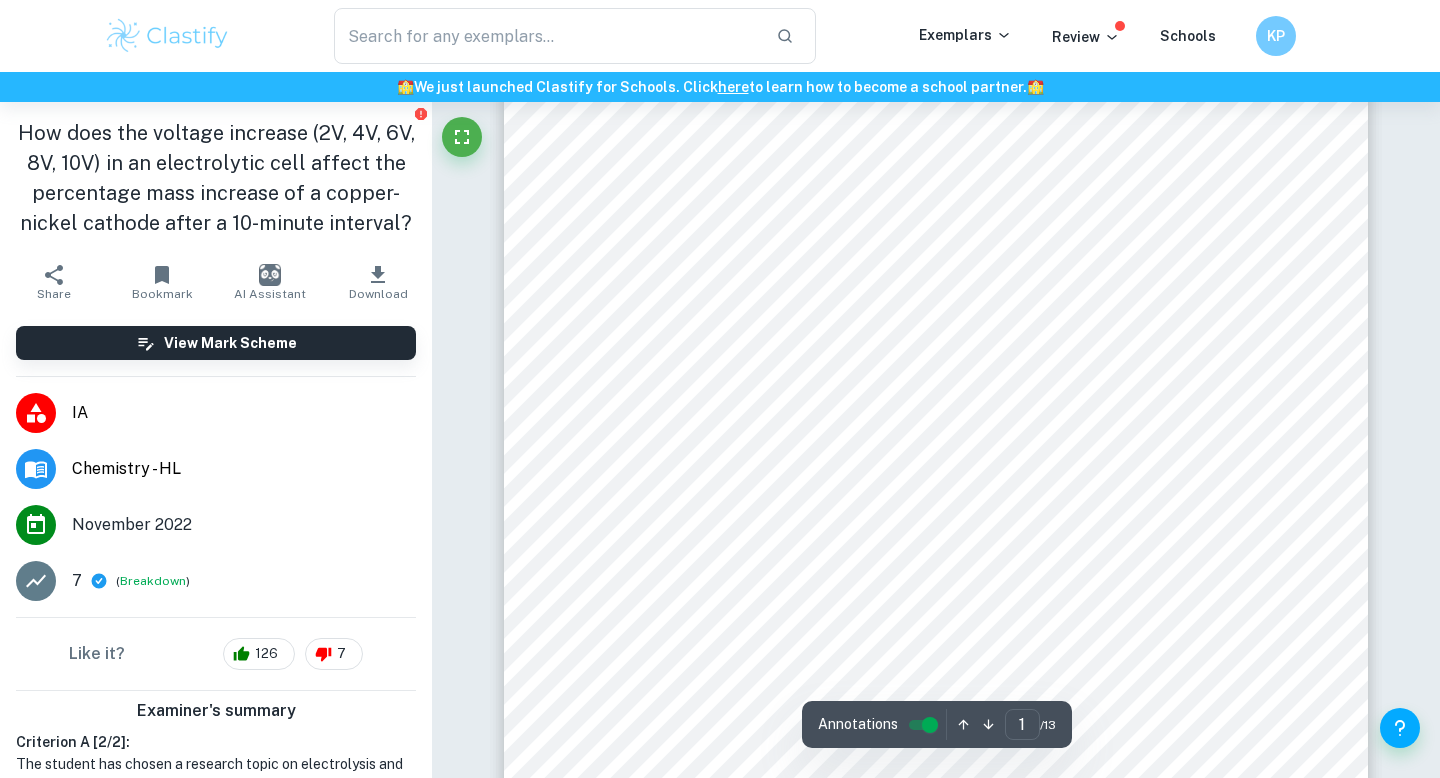 scroll, scrollTop: 346, scrollLeft: 0, axis: vertical 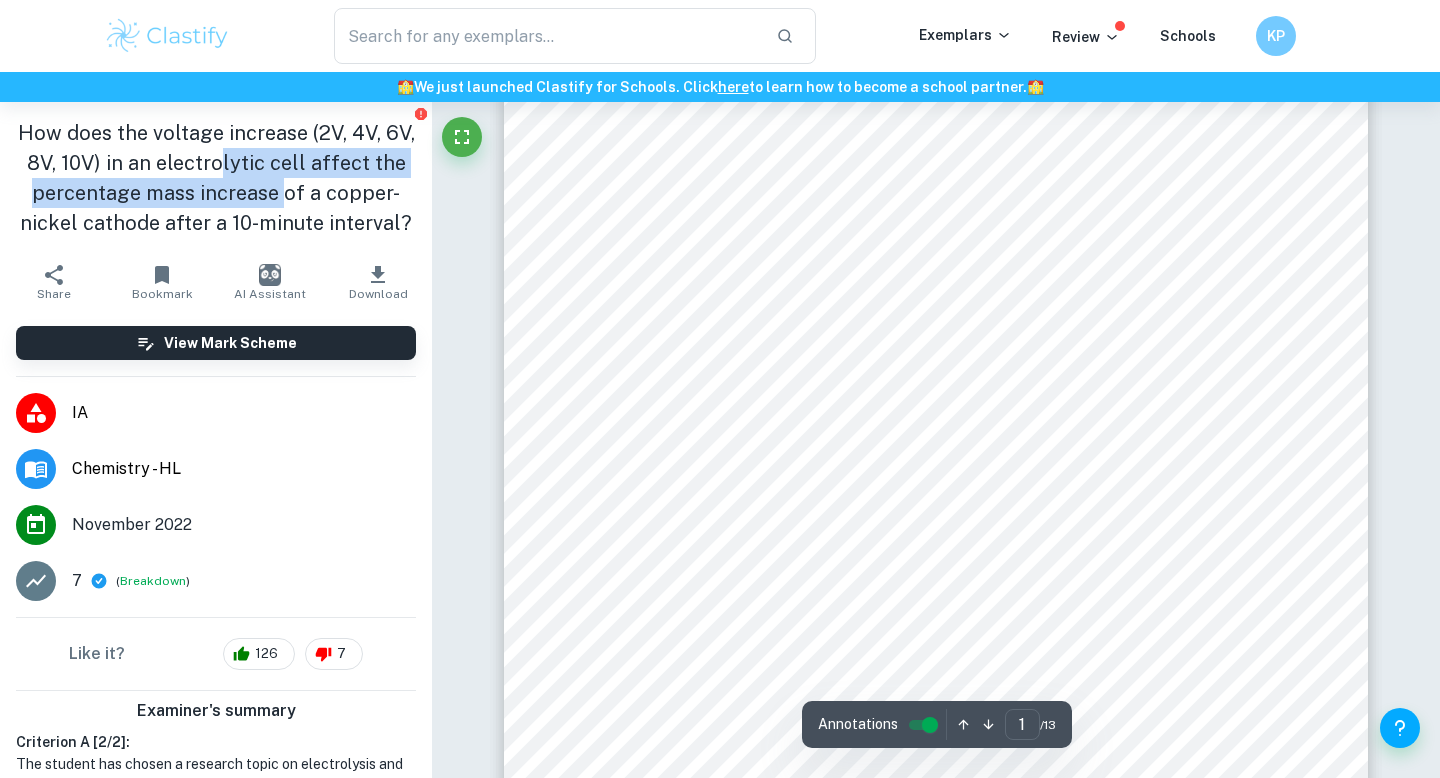 drag, startPoint x: 221, startPoint y: 161, endPoint x: 284, endPoint y: 195, distance: 71.5891 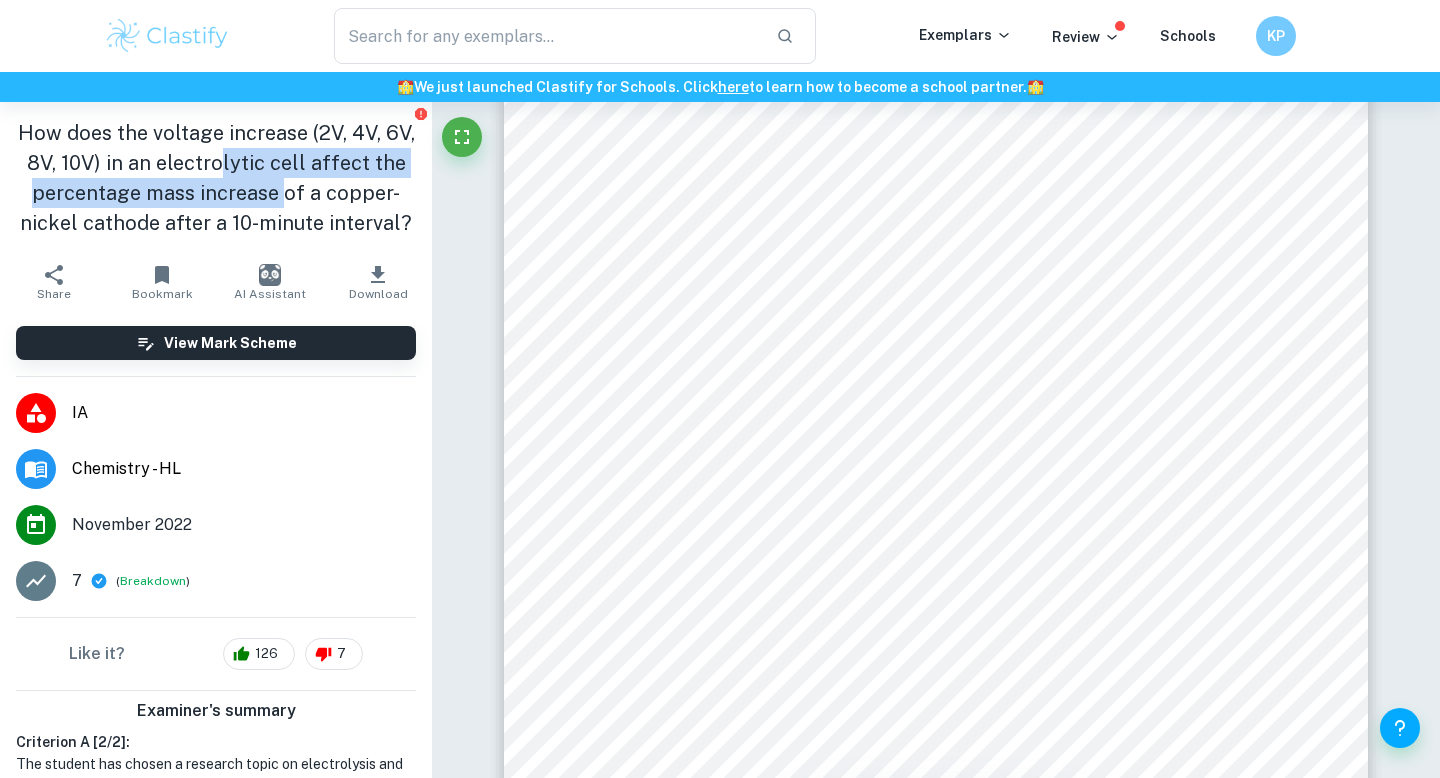 click on "How does the voltage increase (2V, 4V, 6V, 8V, 10V) in an electrolytic cell affect the percentage mass increase of a copper-nickel cathode after a 10-minute interval?" at bounding box center (216, 178) 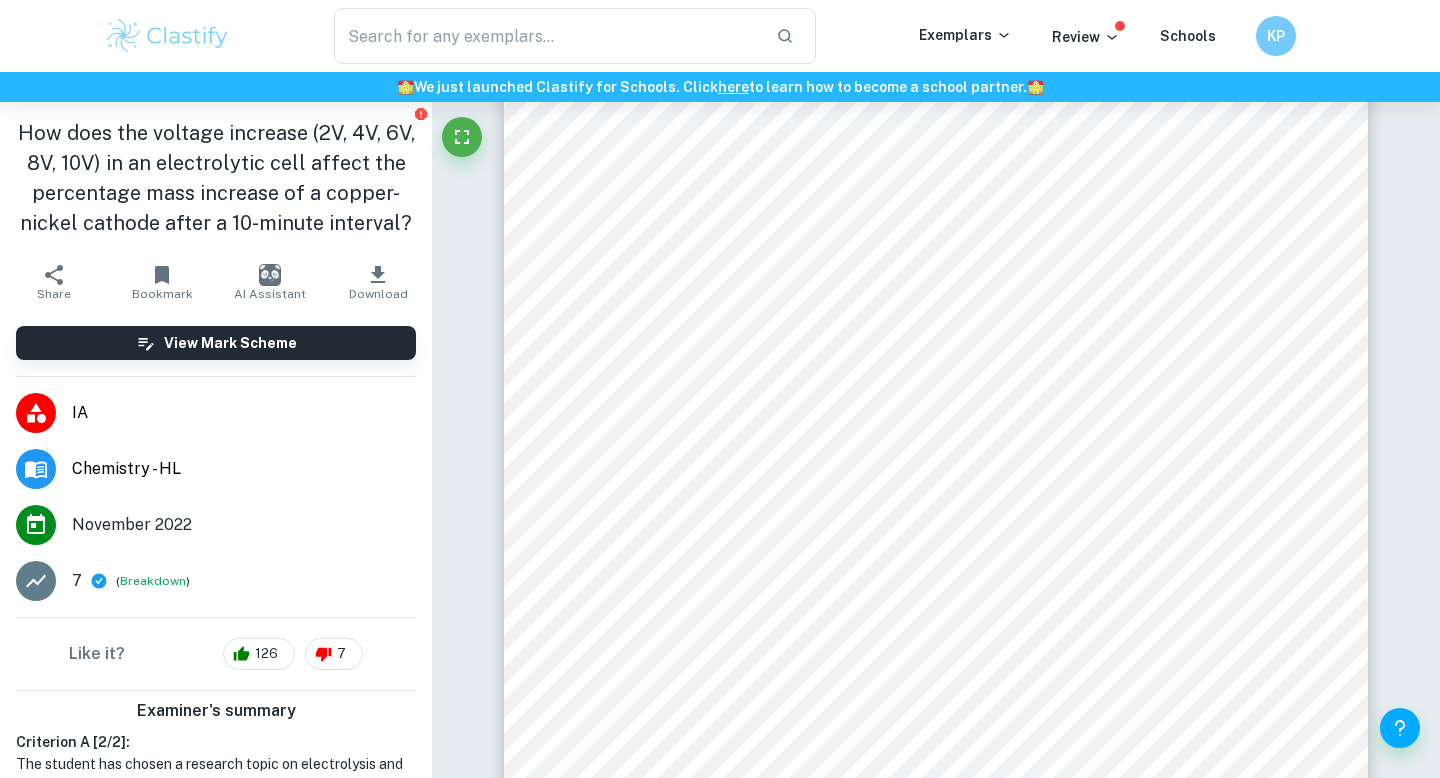 click on "Bookmark" at bounding box center (162, 282) 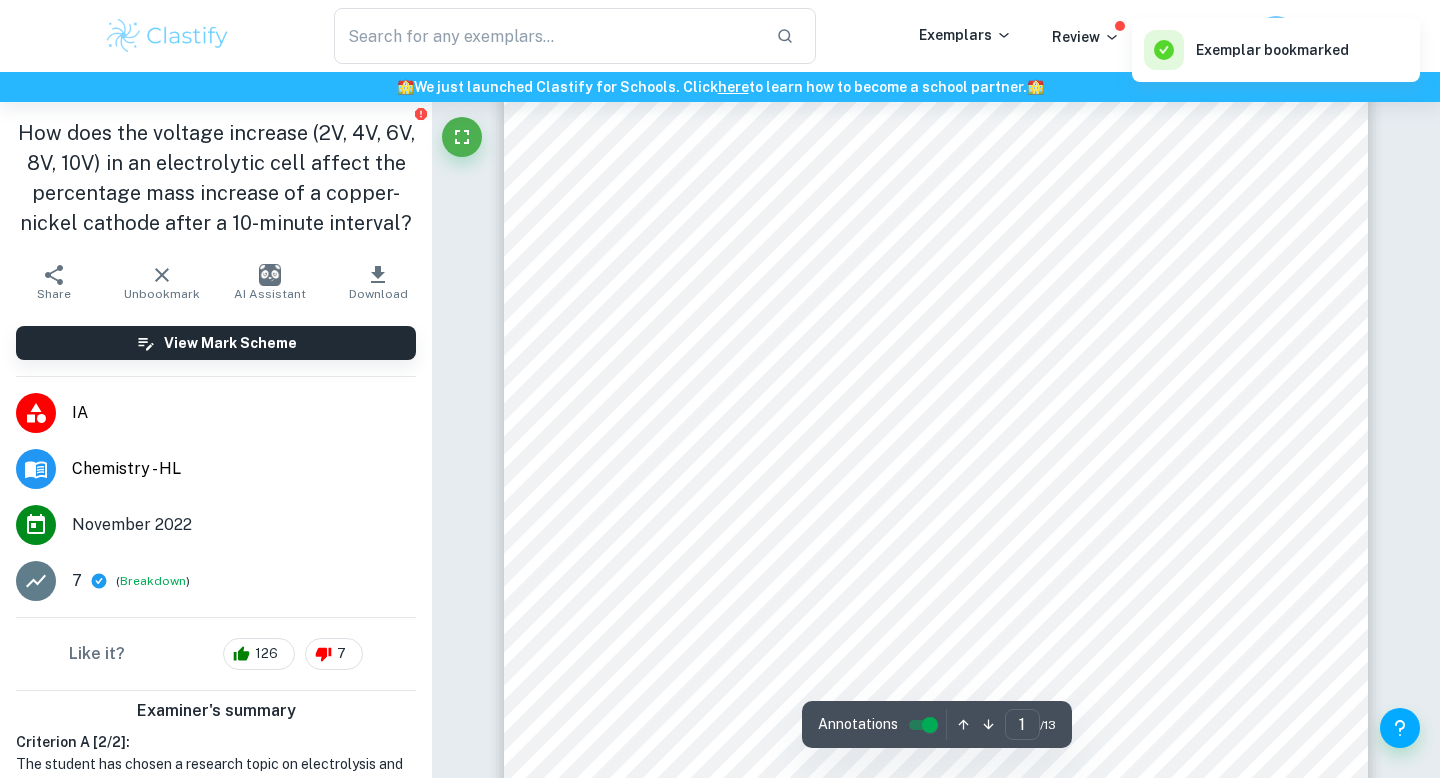 click on "more firmly to the outer coating. Electroplating is used in jewelry making but it is also applicable on" at bounding box center (937, 388) 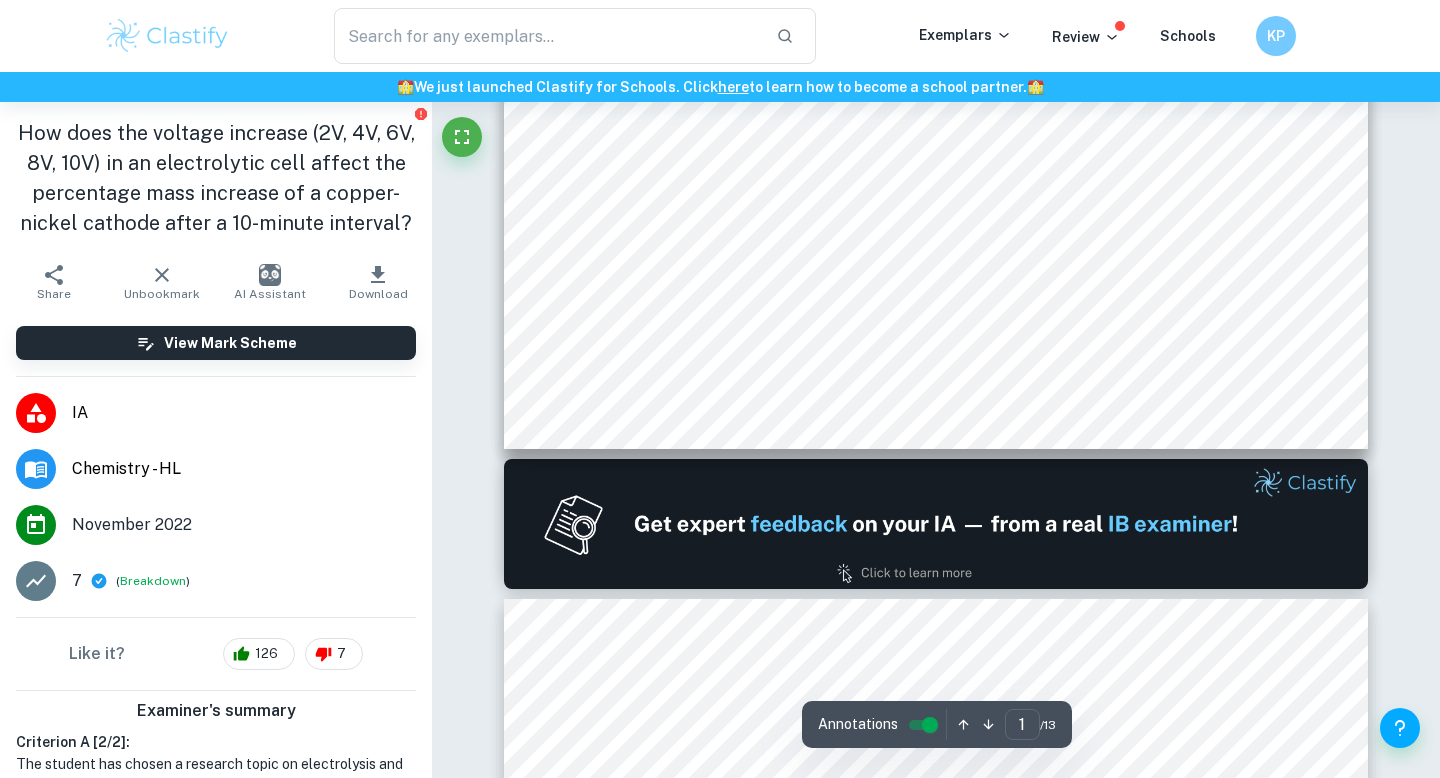 type on "2" 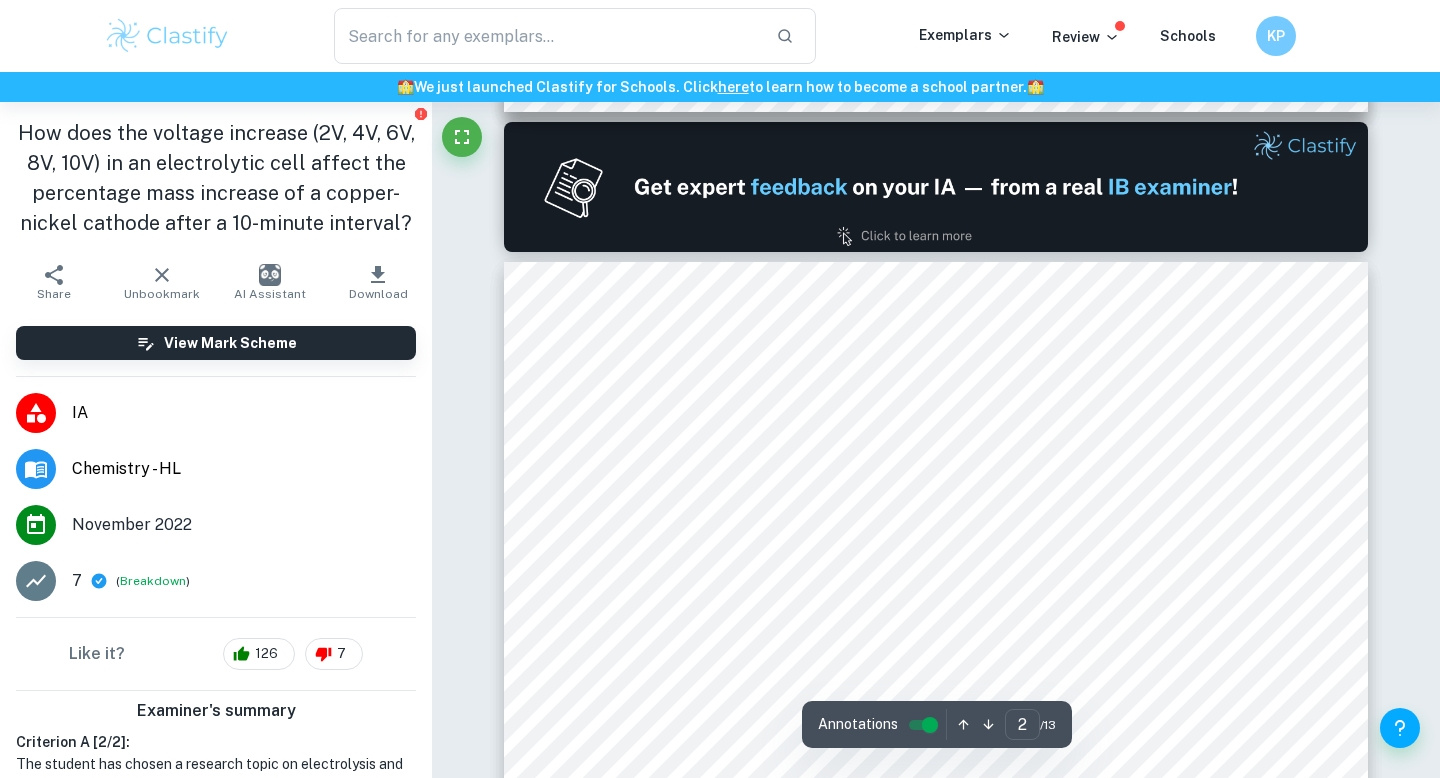 scroll, scrollTop: 1345, scrollLeft: 0, axis: vertical 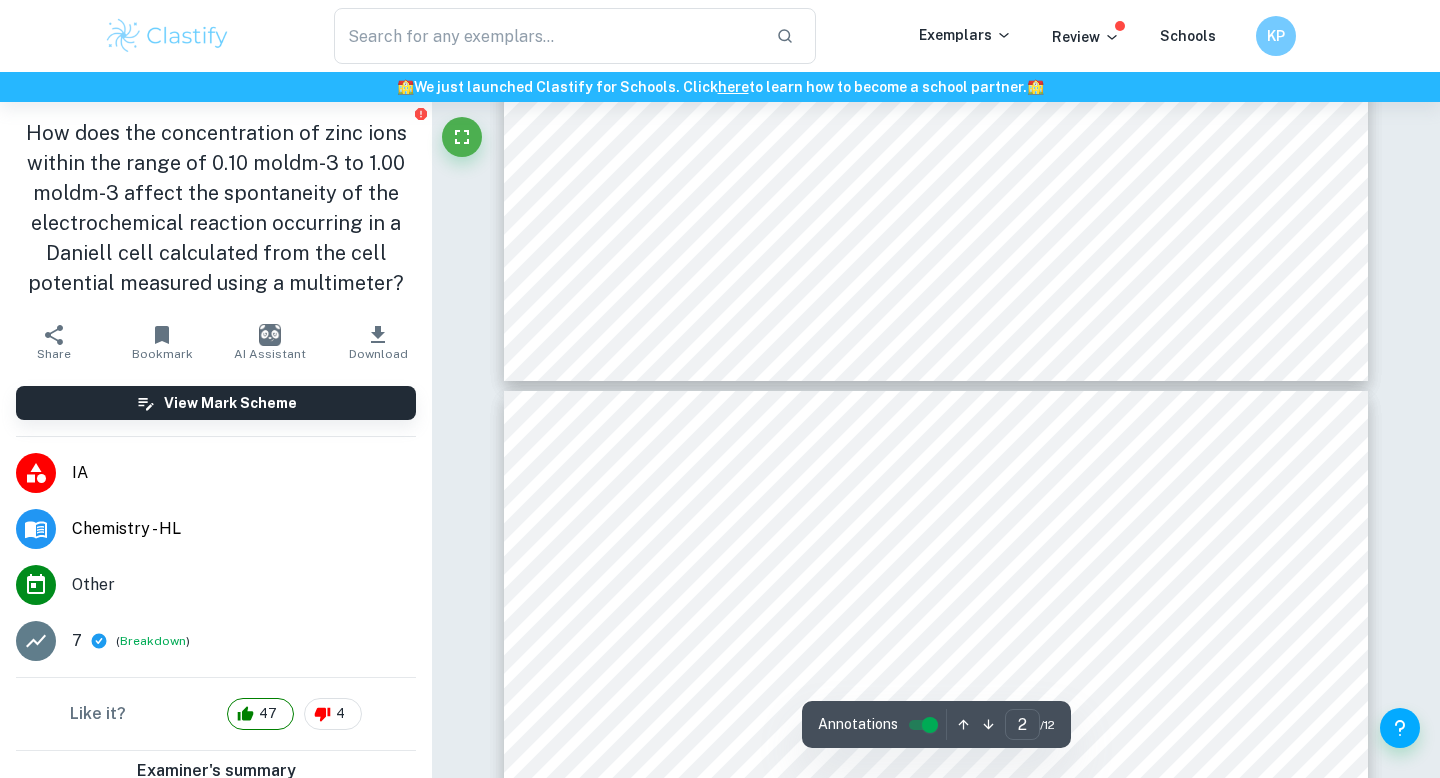 type on "3" 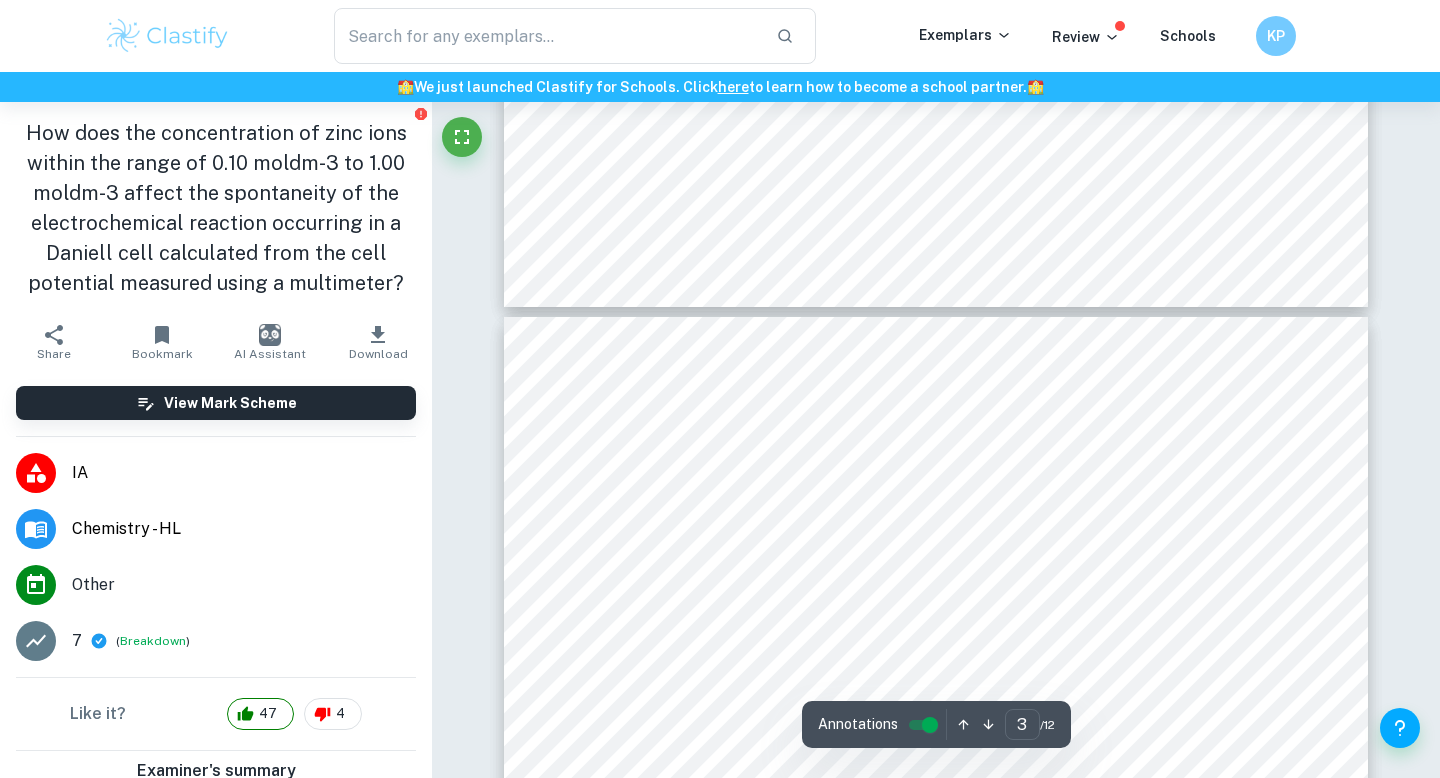scroll, scrollTop: 2608, scrollLeft: 0, axis: vertical 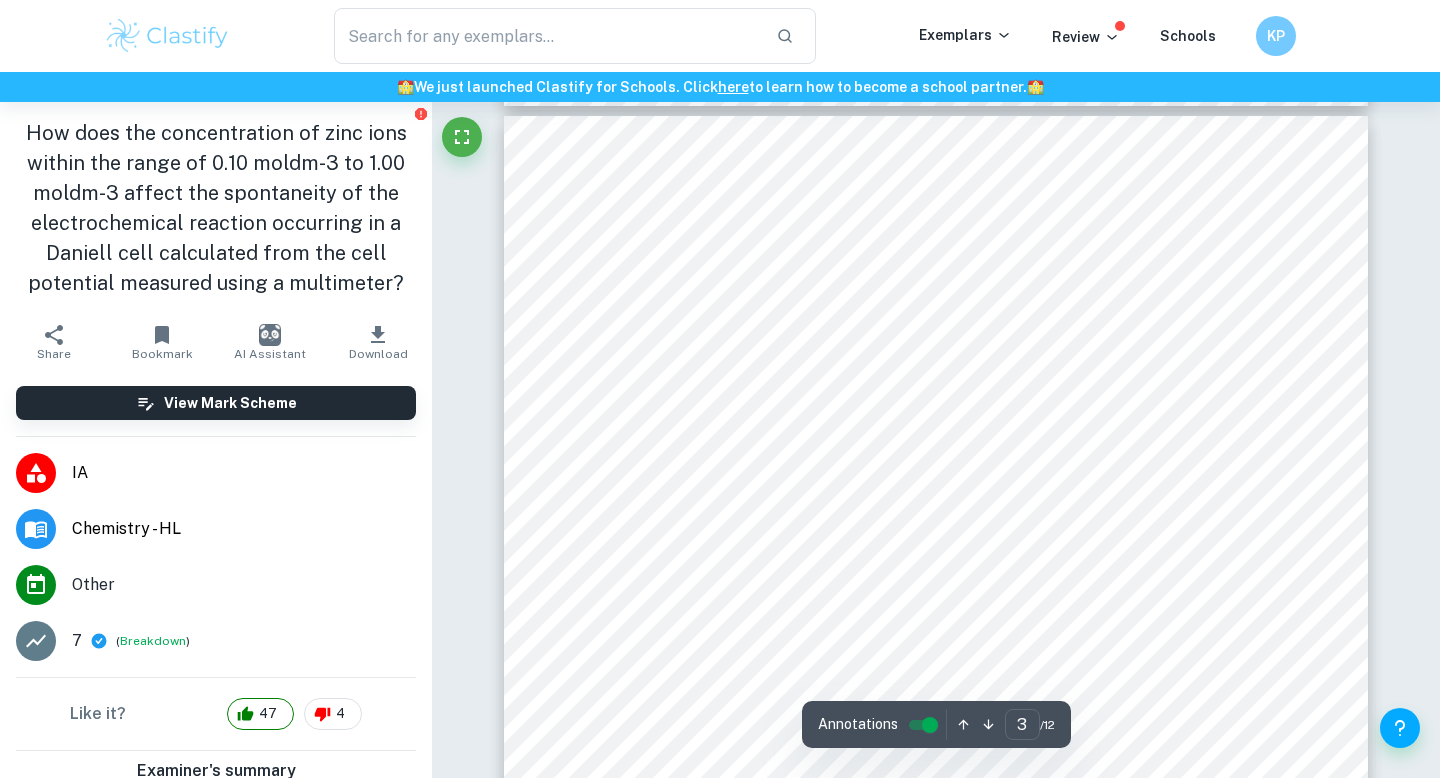 click at bounding box center (936, 648) 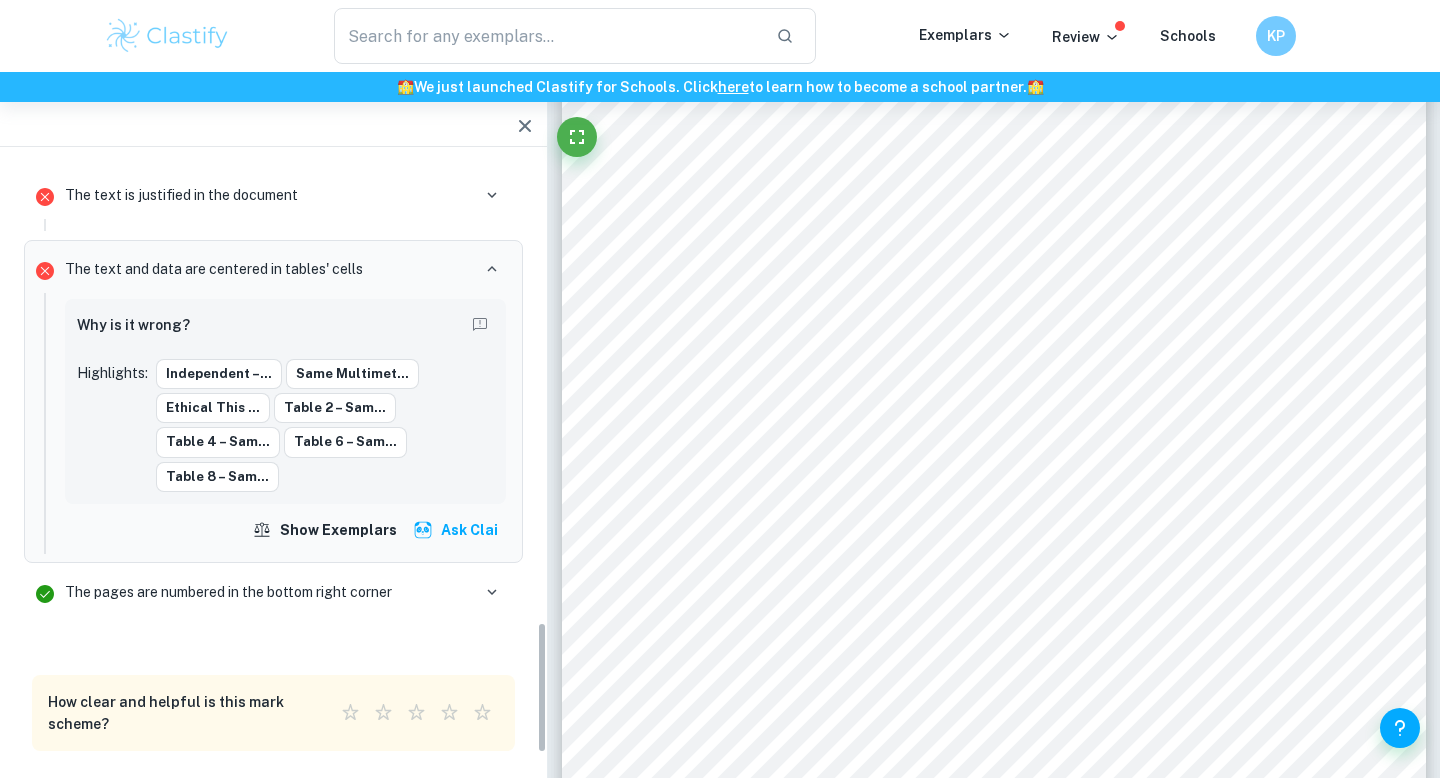 scroll, scrollTop: 2182, scrollLeft: 0, axis: vertical 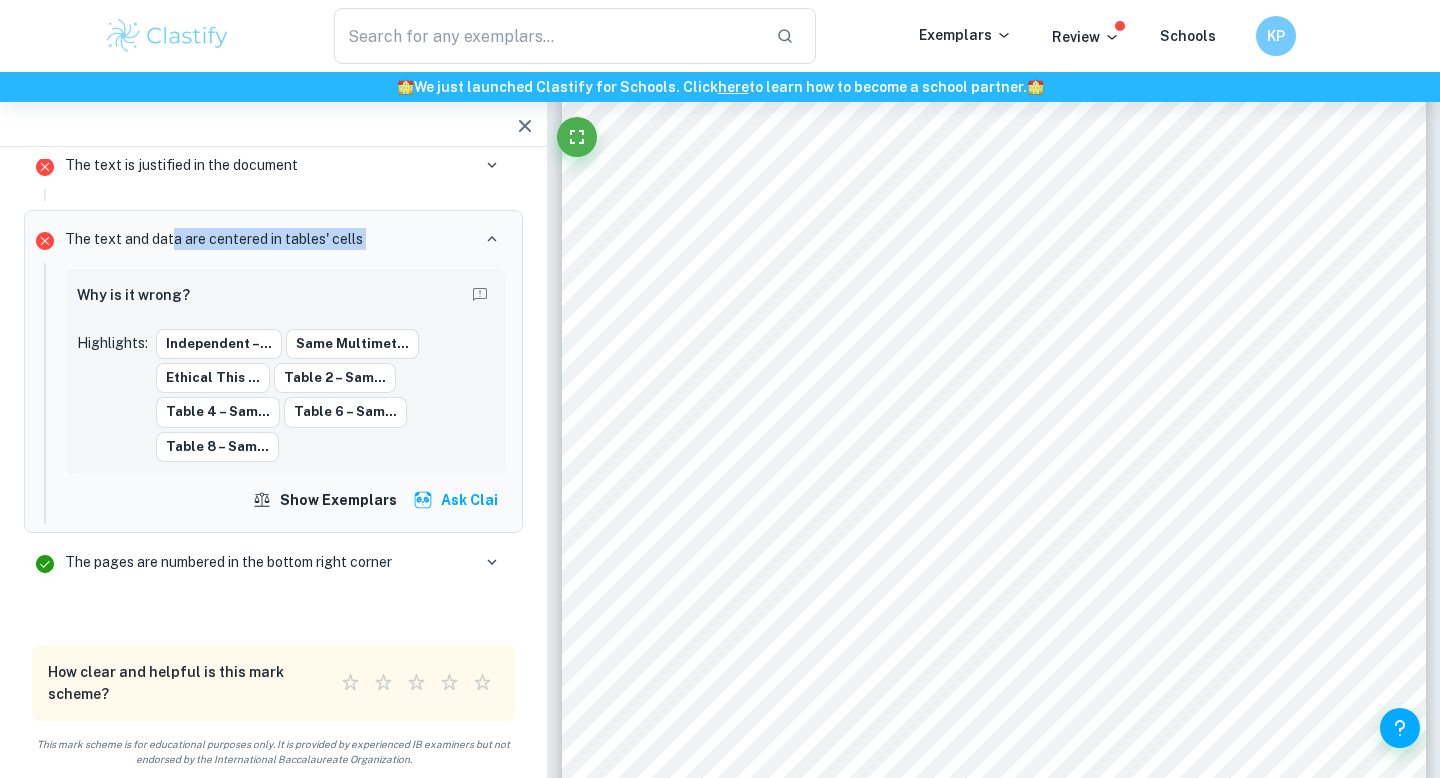drag, startPoint x: 169, startPoint y: 234, endPoint x: 435, endPoint y: 239, distance: 266.047 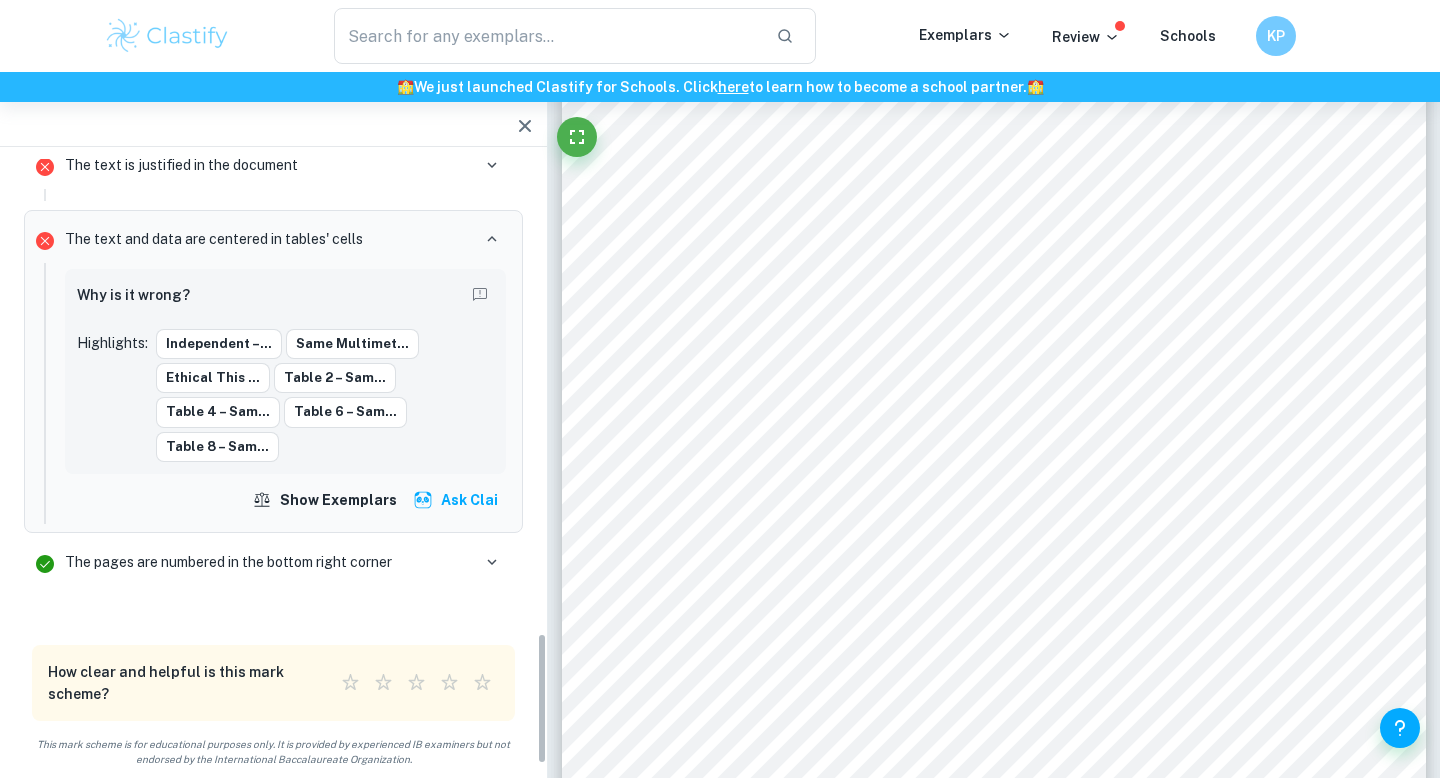 click on "The text is justified in the document" at bounding box center [181, 165] 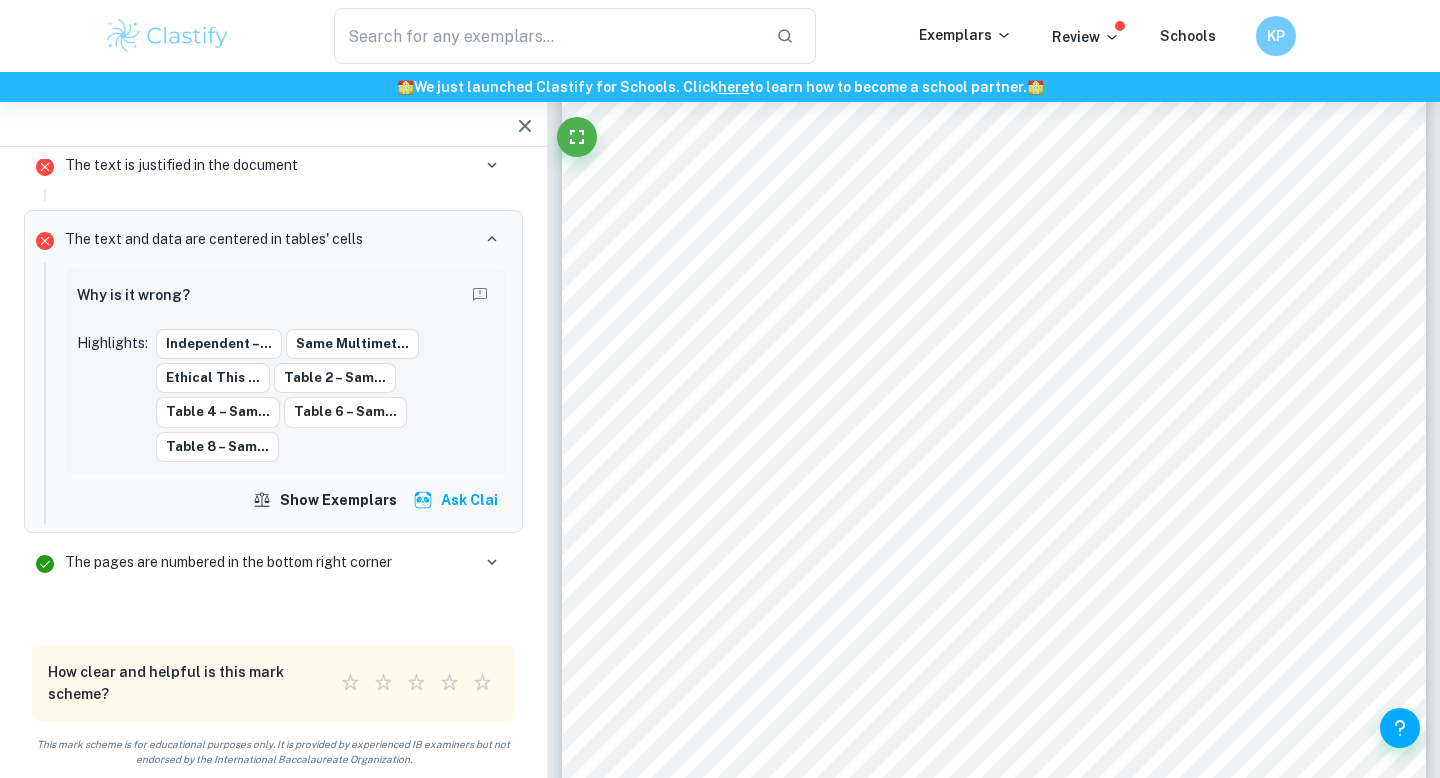 click on "The text is justified in the document" at bounding box center (285, 165) 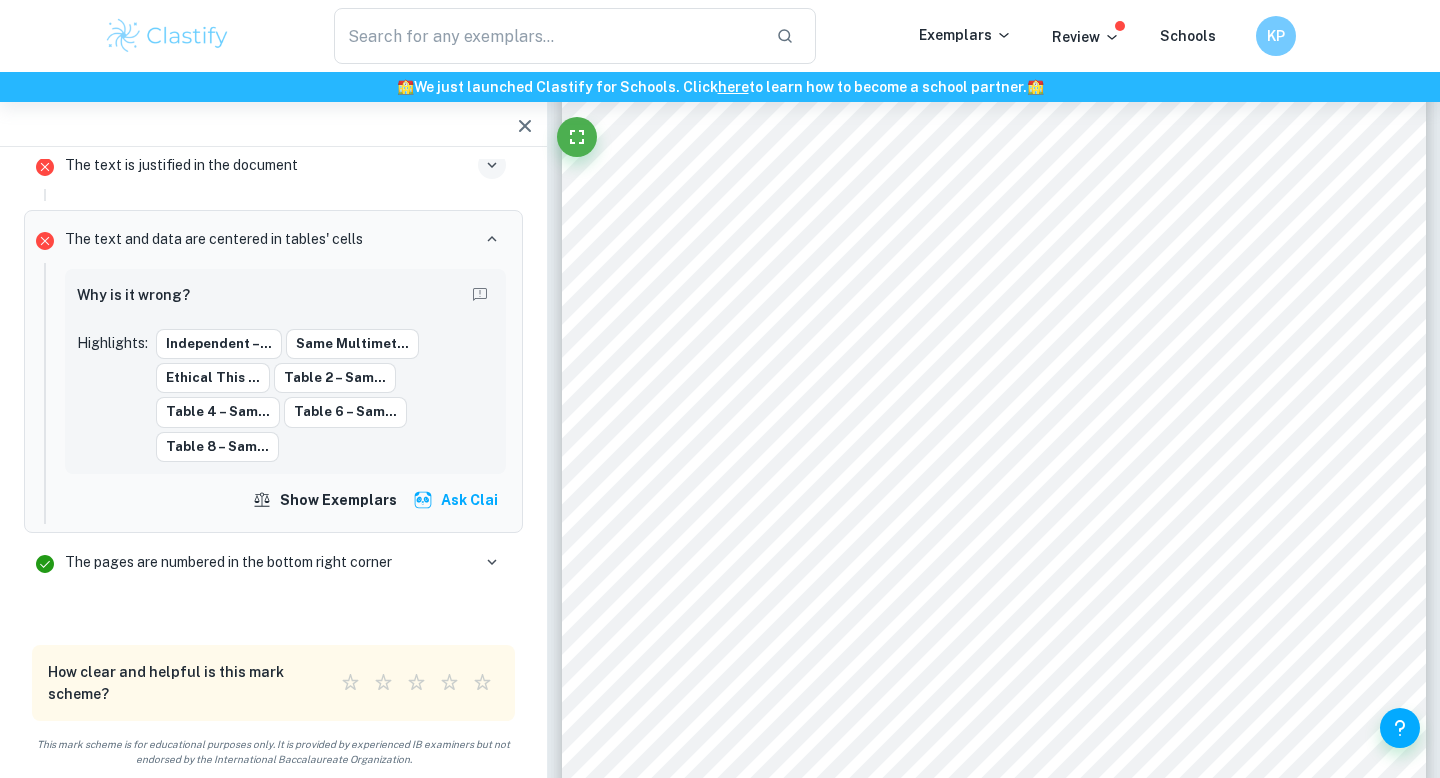 click 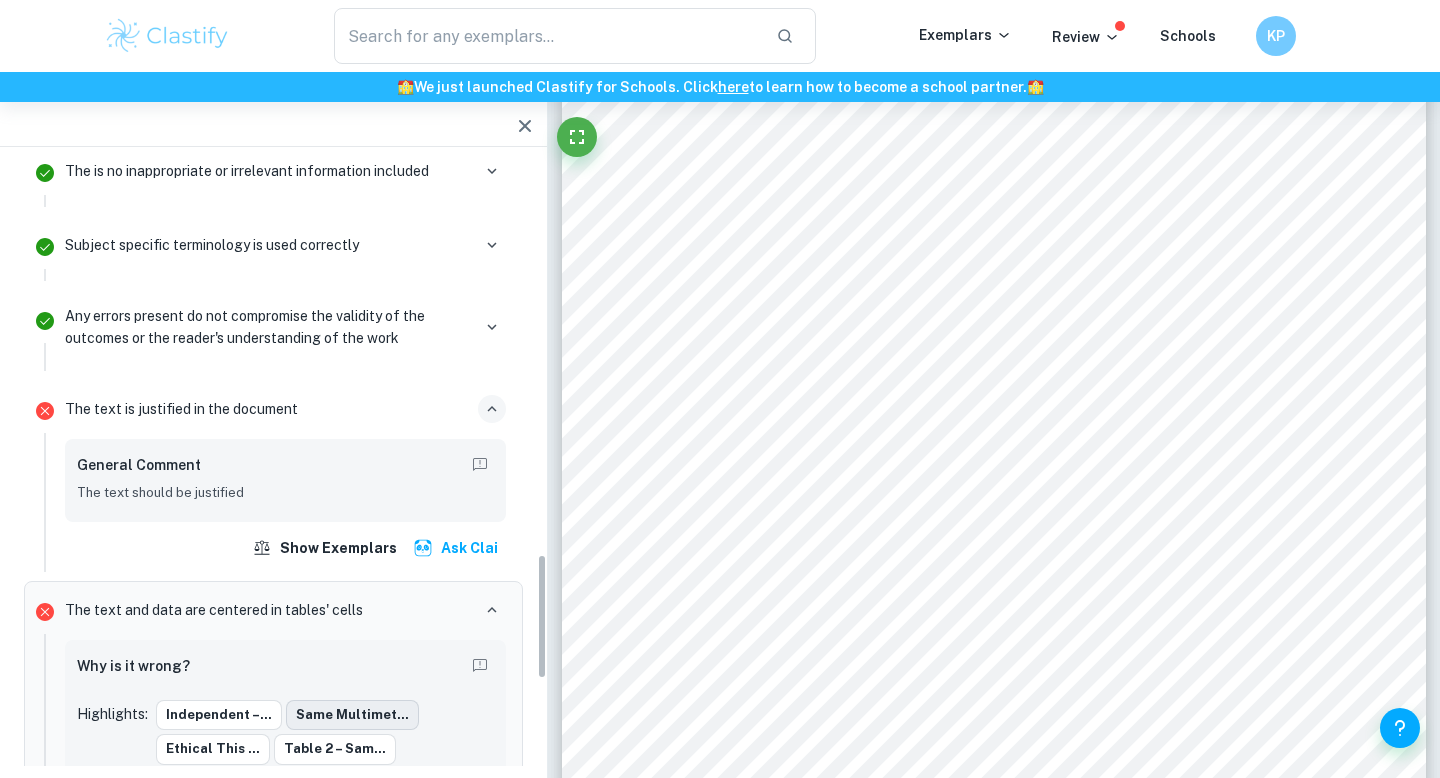 scroll, scrollTop: 2084, scrollLeft: 0, axis: vertical 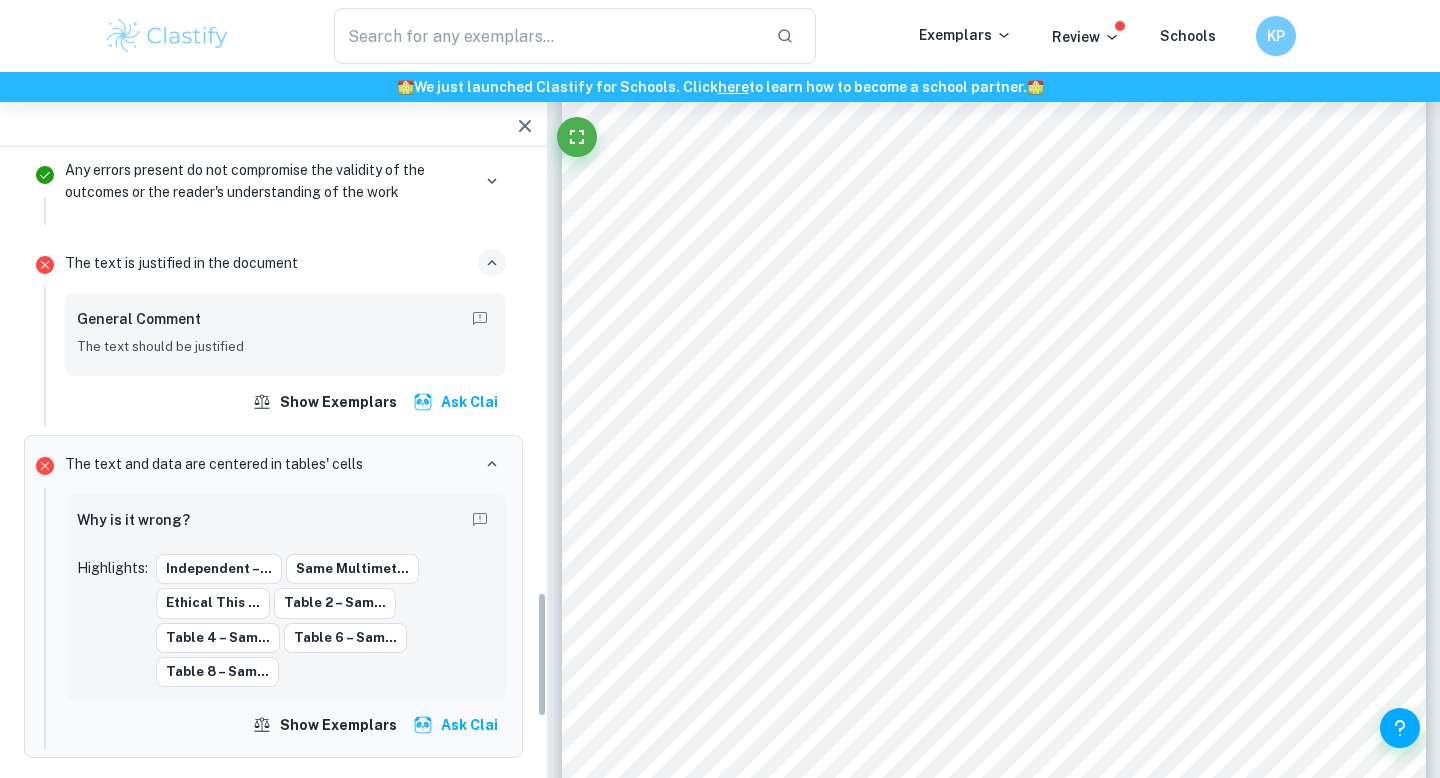 click on "General Comment" at bounding box center (285, 321) 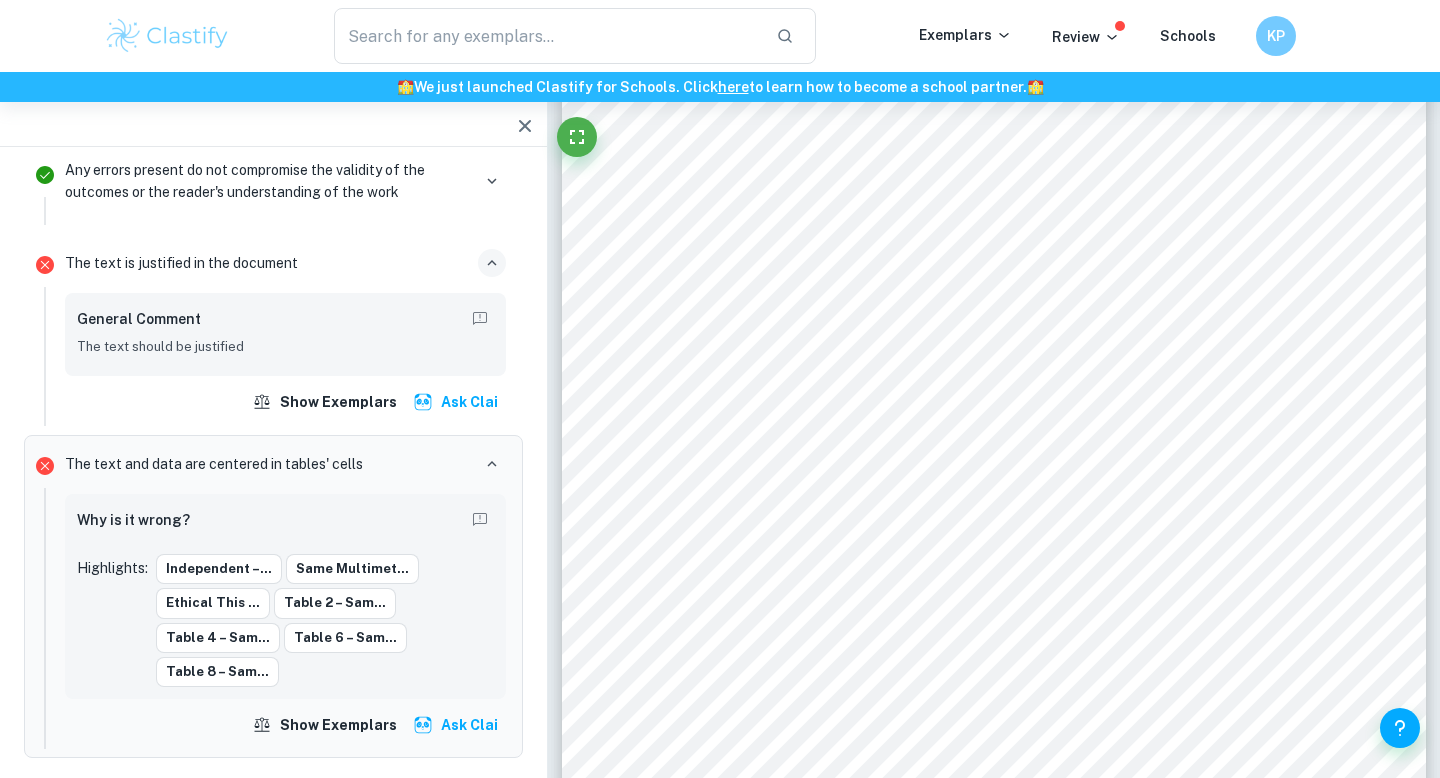 click on "The text is justified in the document General Comment The text should be justified Show exemplars Ask Clai" at bounding box center [285, 334] 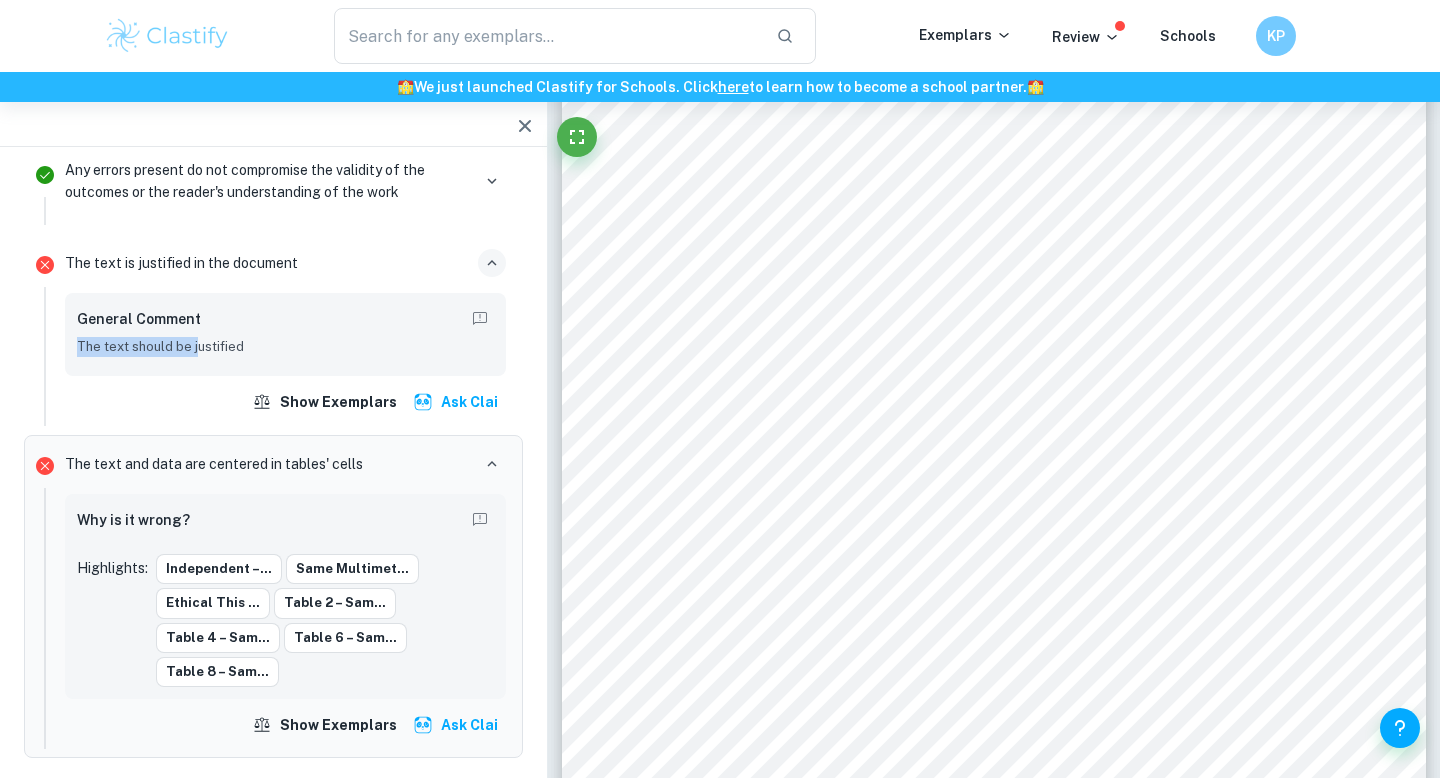 drag, startPoint x: 79, startPoint y: 339, endPoint x: 196, endPoint y: 339, distance: 117 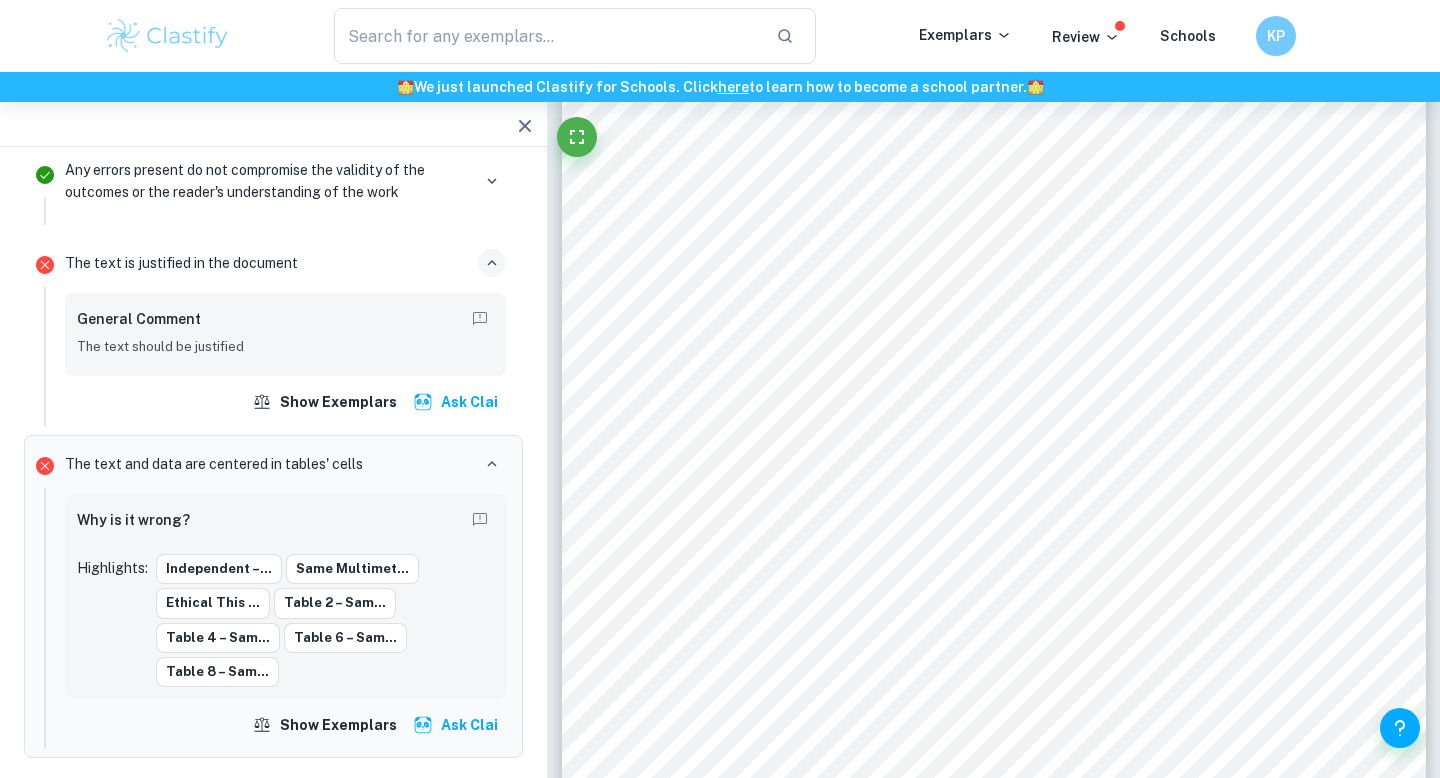 click on "General Comment" at bounding box center [285, 321] 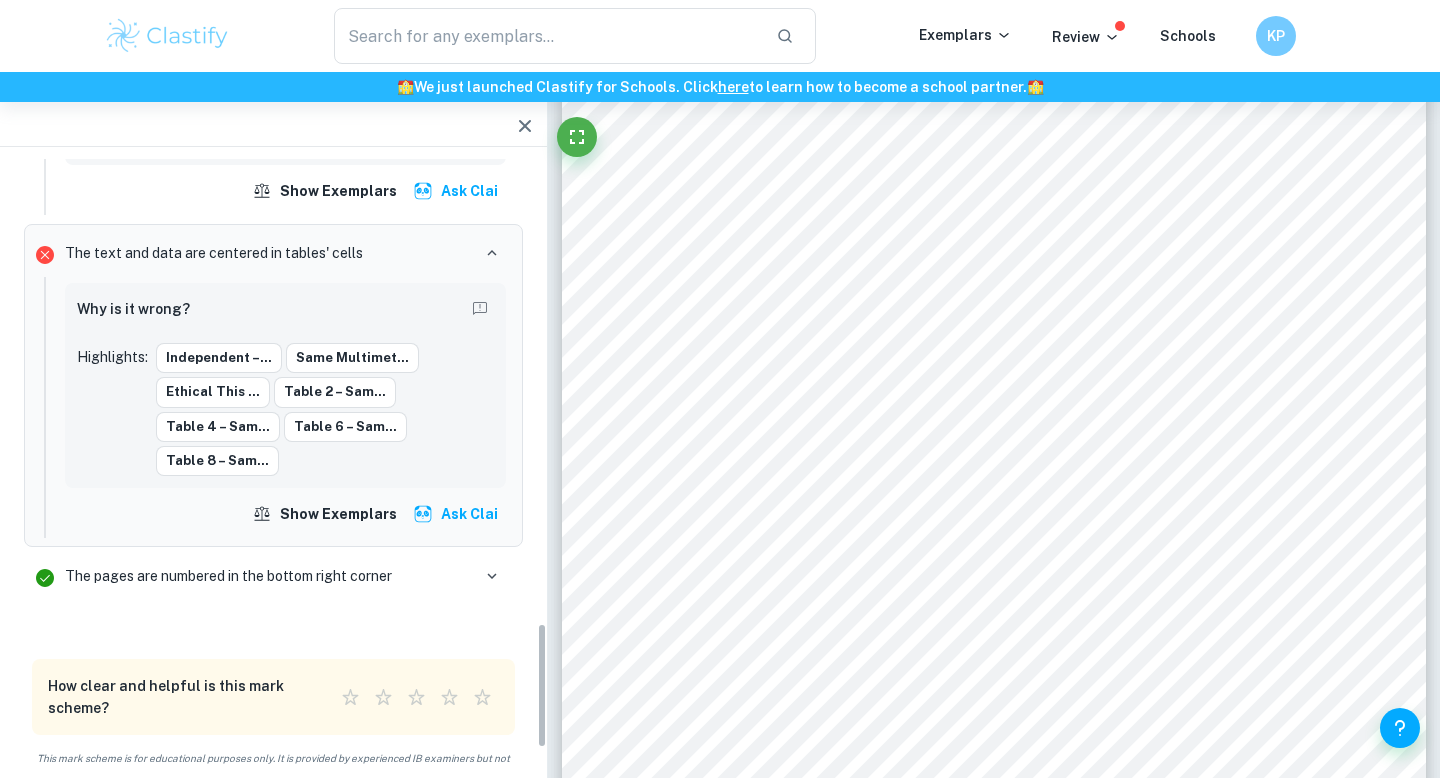 scroll, scrollTop: 2318, scrollLeft: 0, axis: vertical 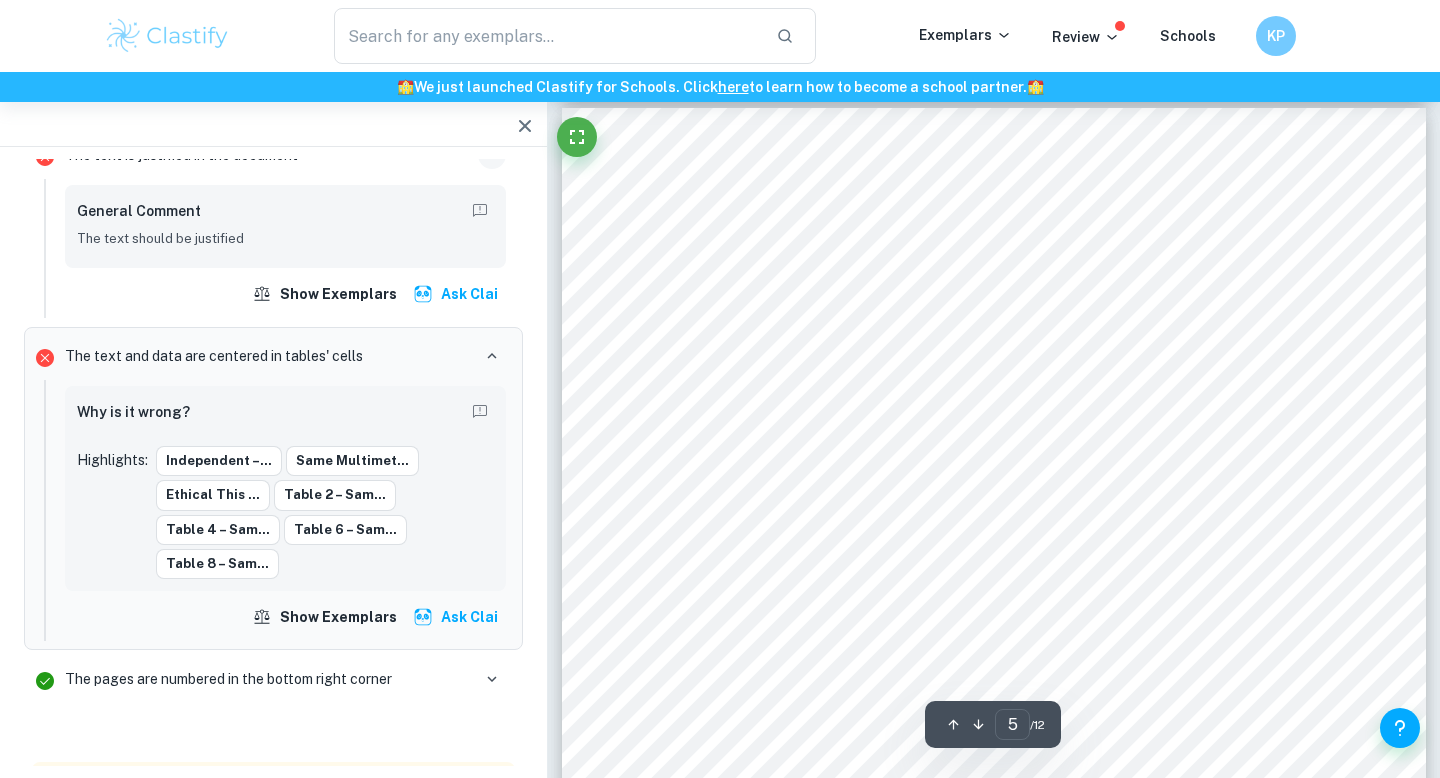 click on "5 volumetric flask was then filled with distilled water to about two-thirds. The flask was capped with a rubber bung and swirled until all of the salt had dissolved. The flask was then filled almost till the etched mark. A dropper was used to slowly add small amounts of distilled water until the solution had exactly reached the mark etched on the glass. The flask was capped again and swirled in order to ensure that the salt dissolved uniformly. Gently heating the solution will also make dissolving easier but care must be taken to ensure that the solution reaches 25 ℃   before the experiment is carried out. 6.   The stock solution was then diluted by adding distilled water in specific amounts. This was done by measuring out specific volumes of stock solution and distilled water using a measuring cylinder and mixing them in a beaker. The volumes have been specified in the table below. Concentration of Zn 2+   / moldm -3   Volume of stock solution/dm 3 ±0.0005dm 3   Volume of water/dm 3 ±0.0005dm 3 0.100" at bounding box center [994, 719] 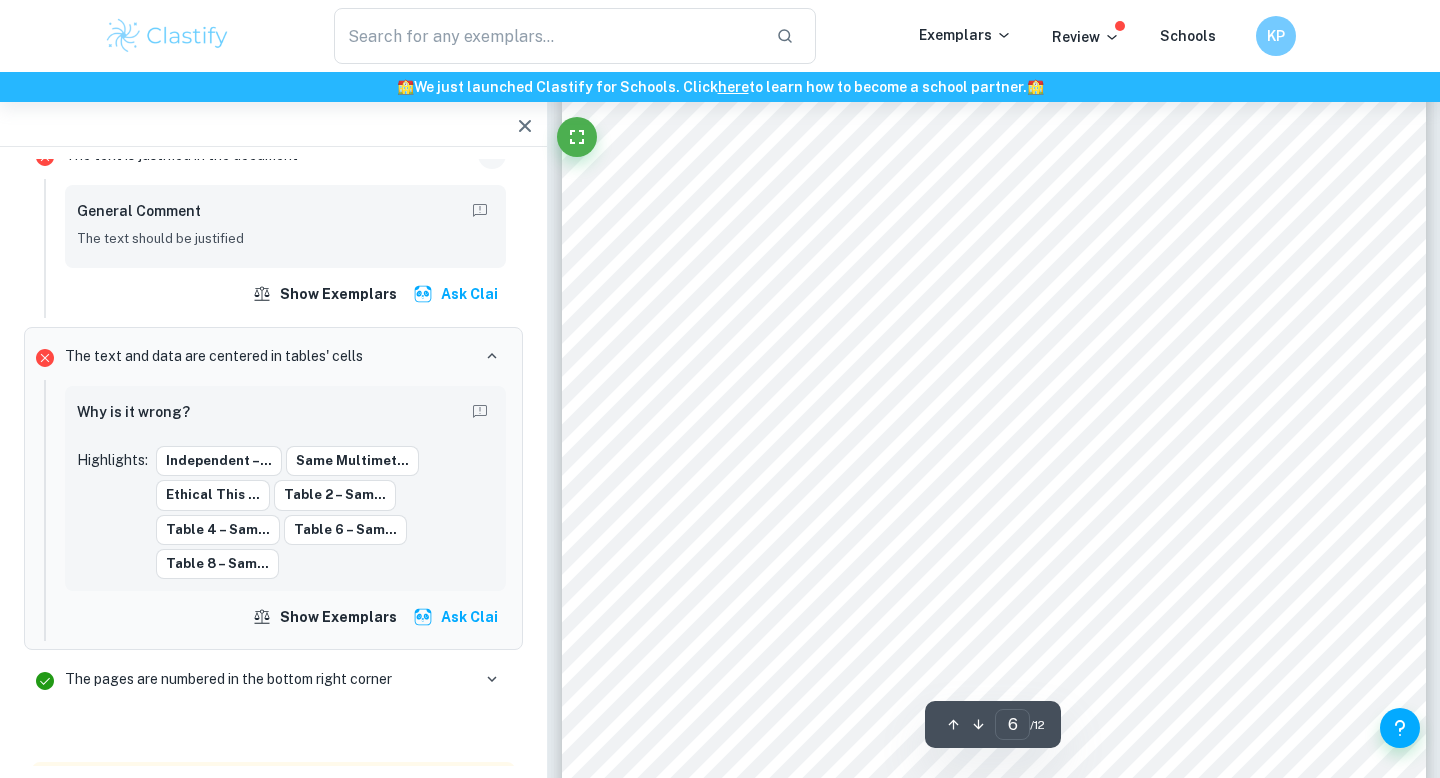 scroll, scrollTop: 6445, scrollLeft: 0, axis: vertical 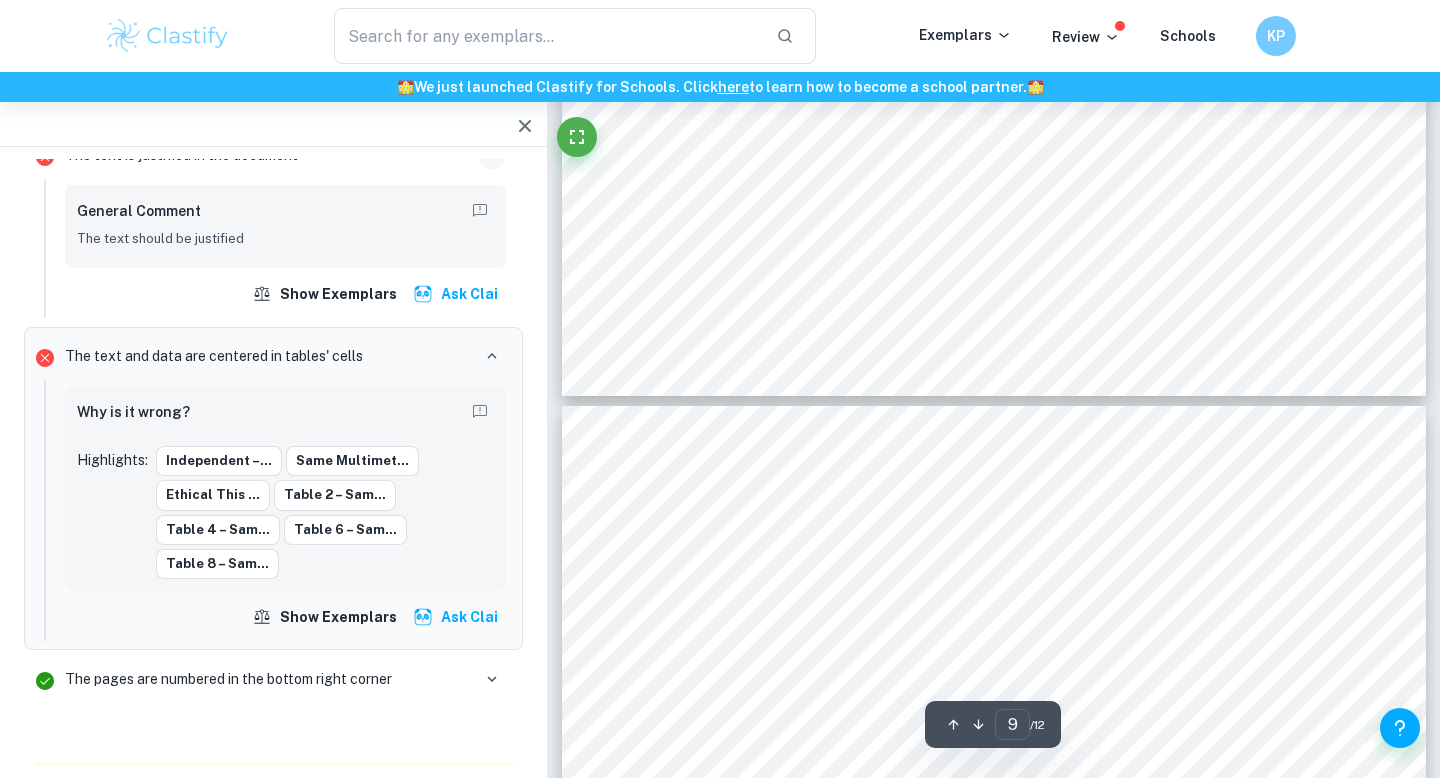 type on "10" 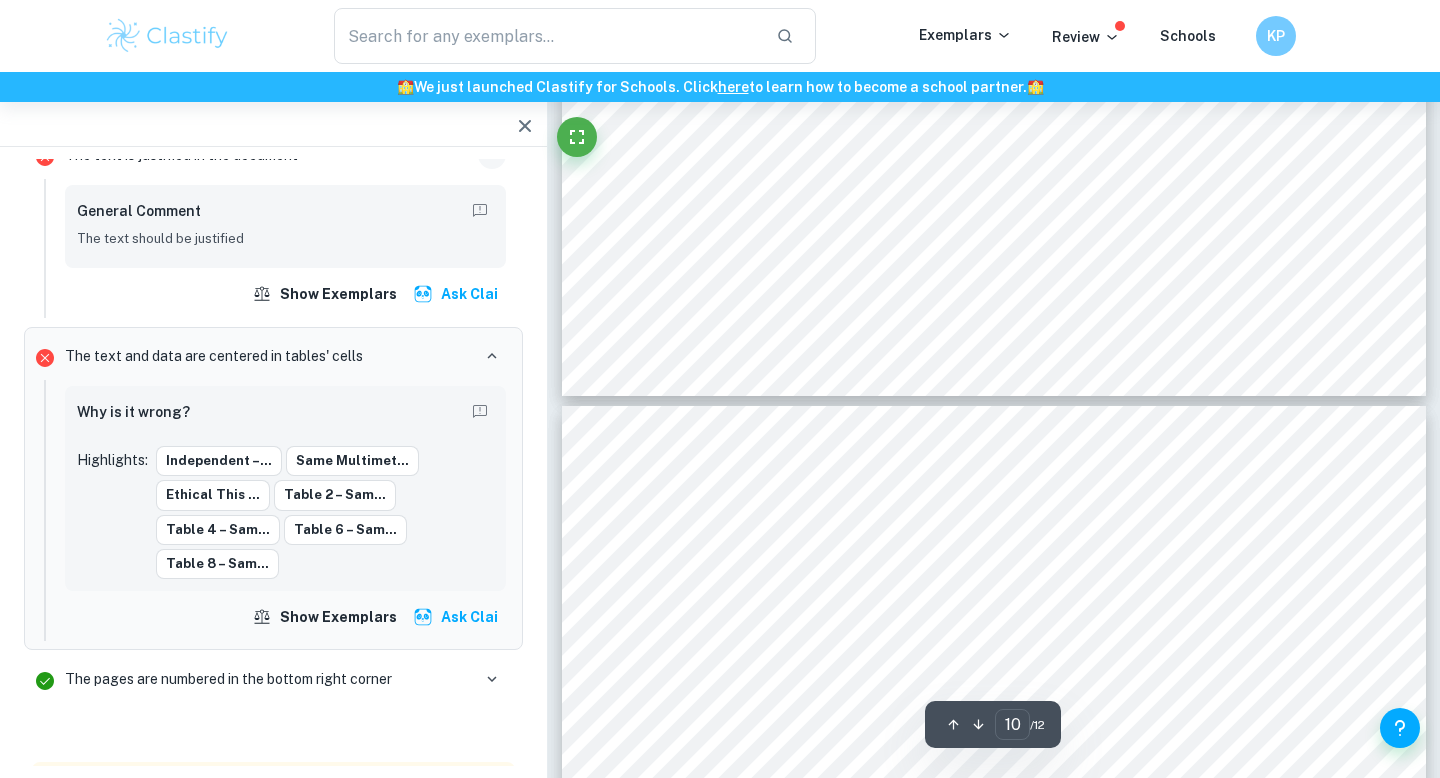 scroll, scrollTop: 11194, scrollLeft: 0, axis: vertical 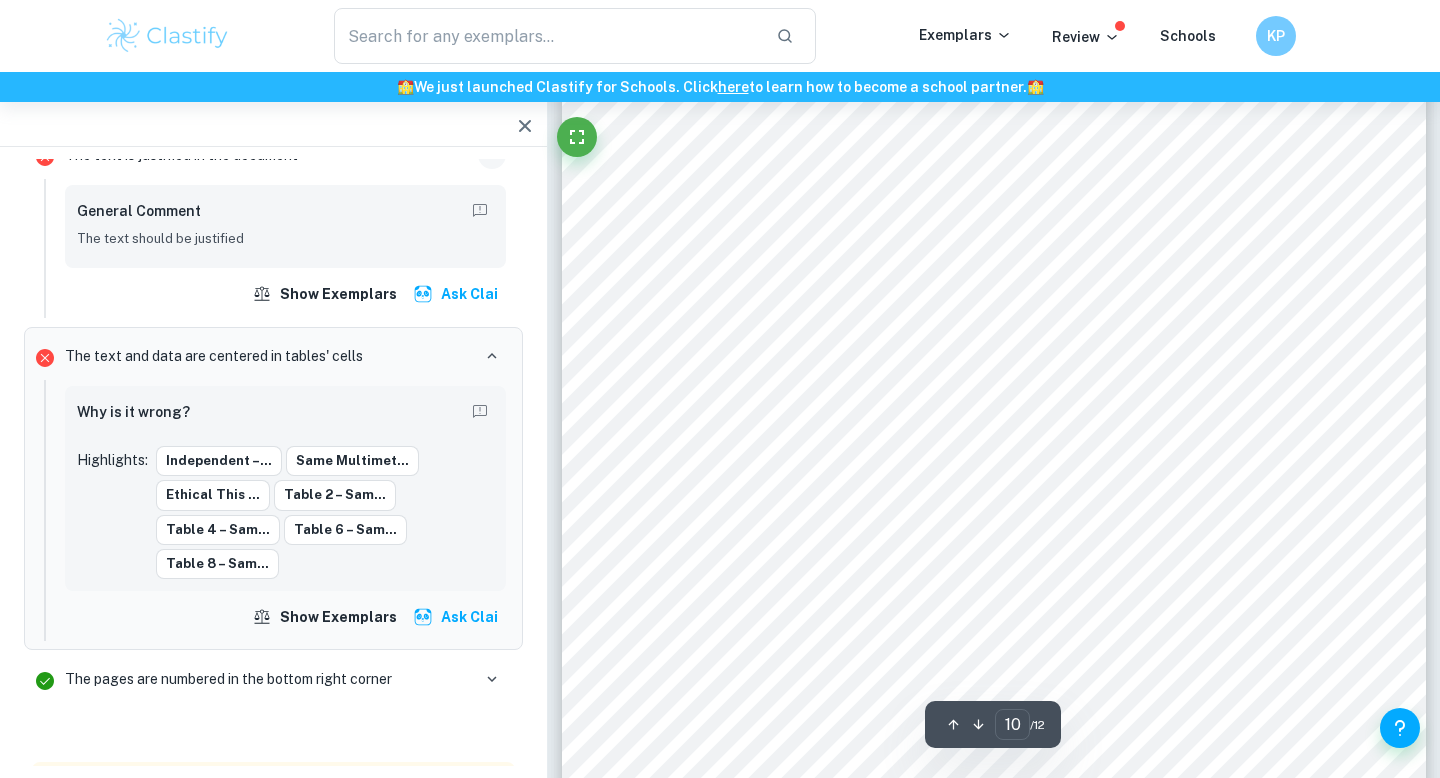click 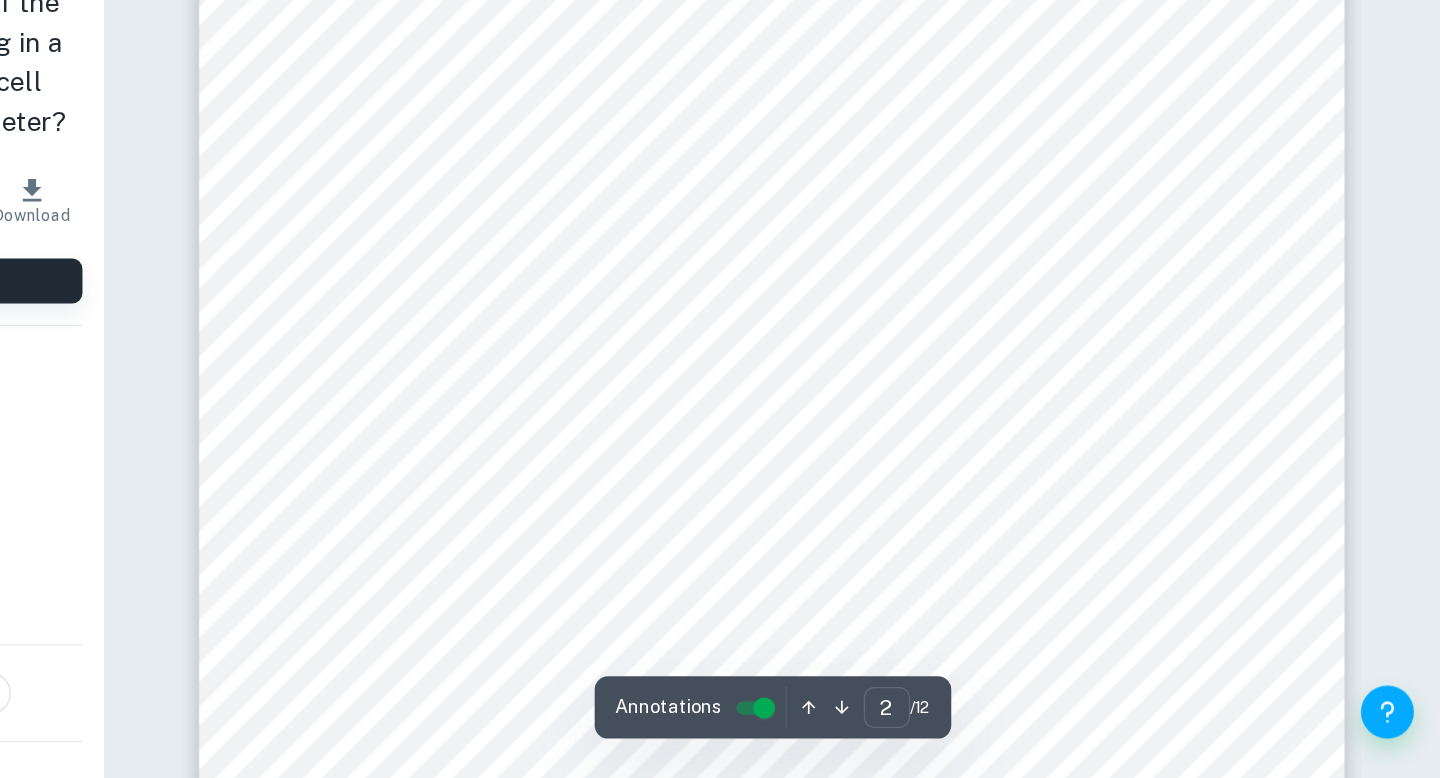scroll, scrollTop: 1777, scrollLeft: 0, axis: vertical 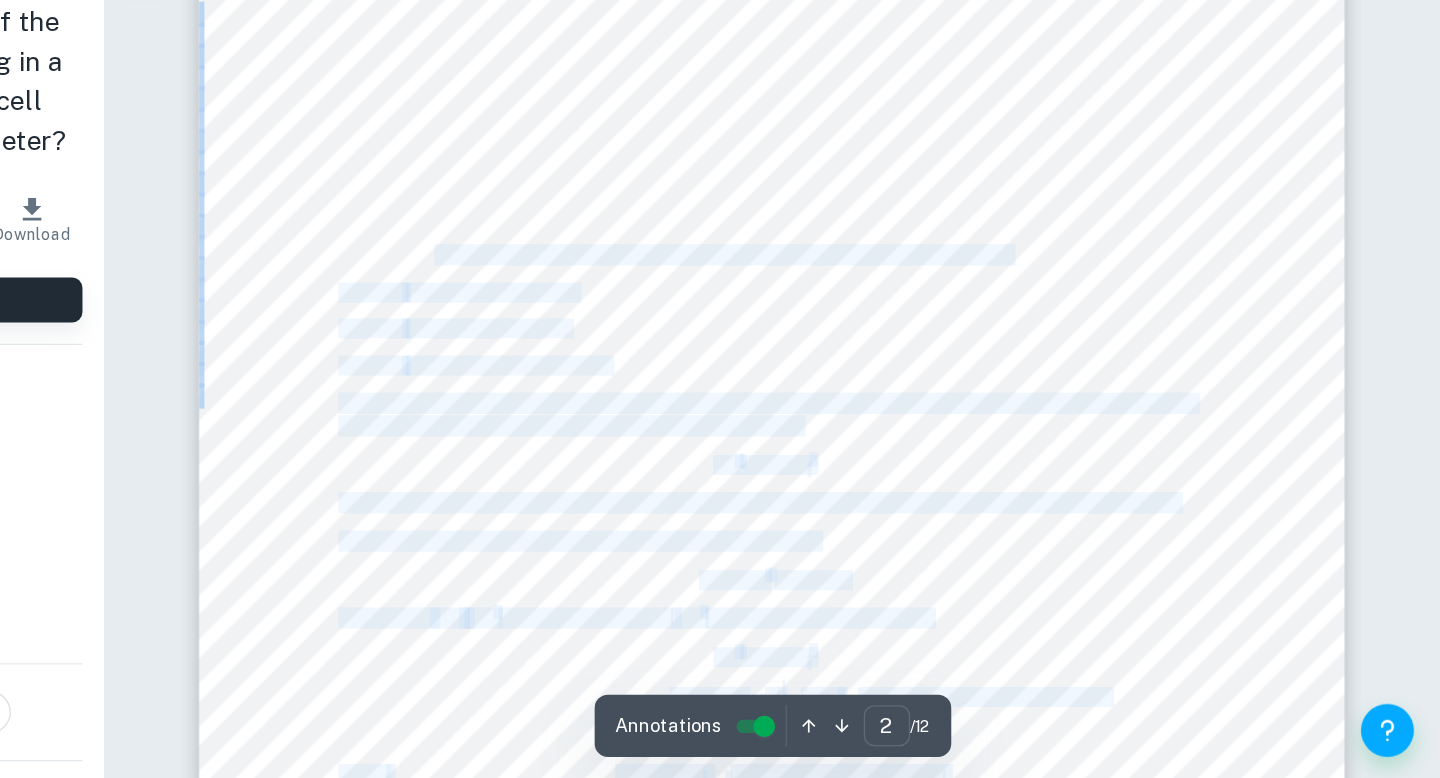 drag, startPoint x: 679, startPoint y: 372, endPoint x: 1102, endPoint y: 379, distance: 423.05792 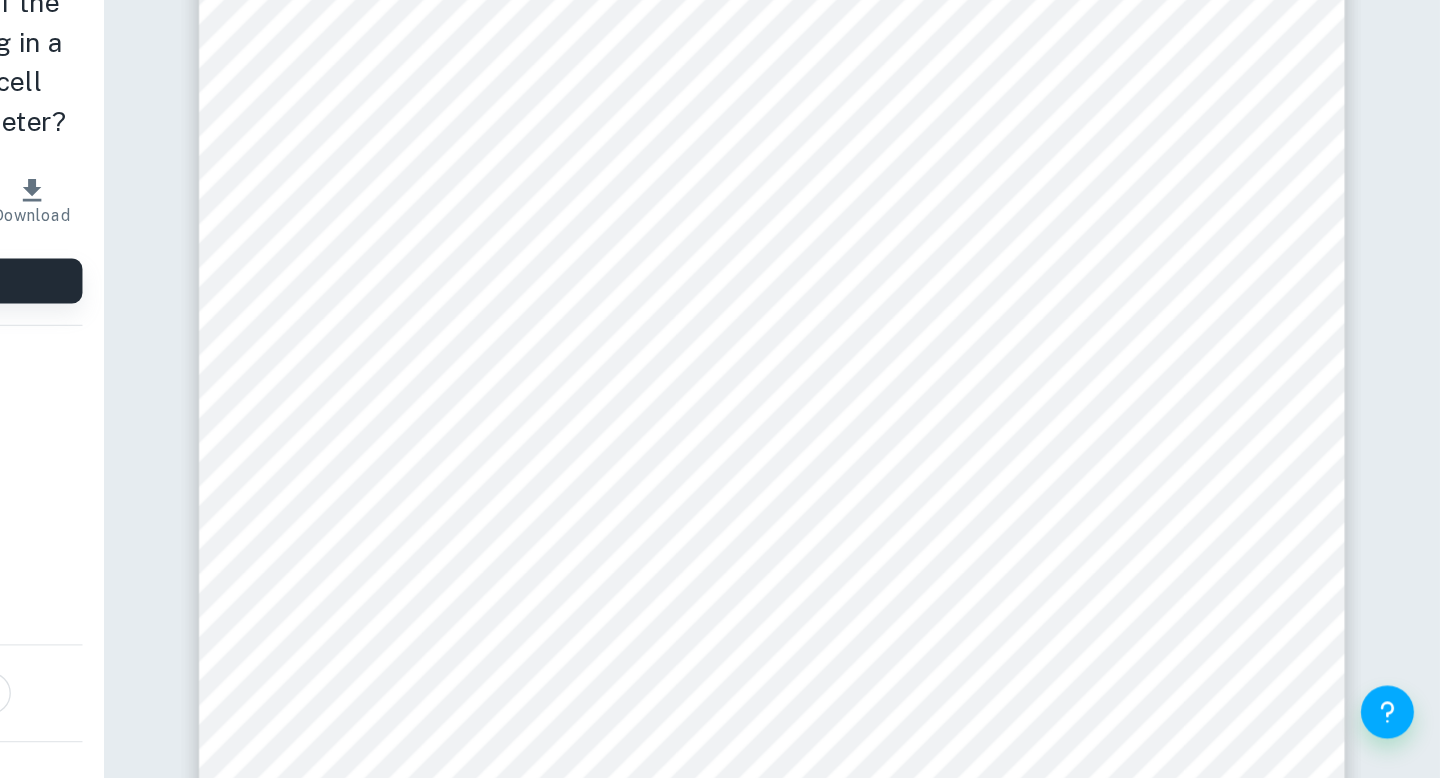 scroll, scrollTop: 1818, scrollLeft: 0, axis: vertical 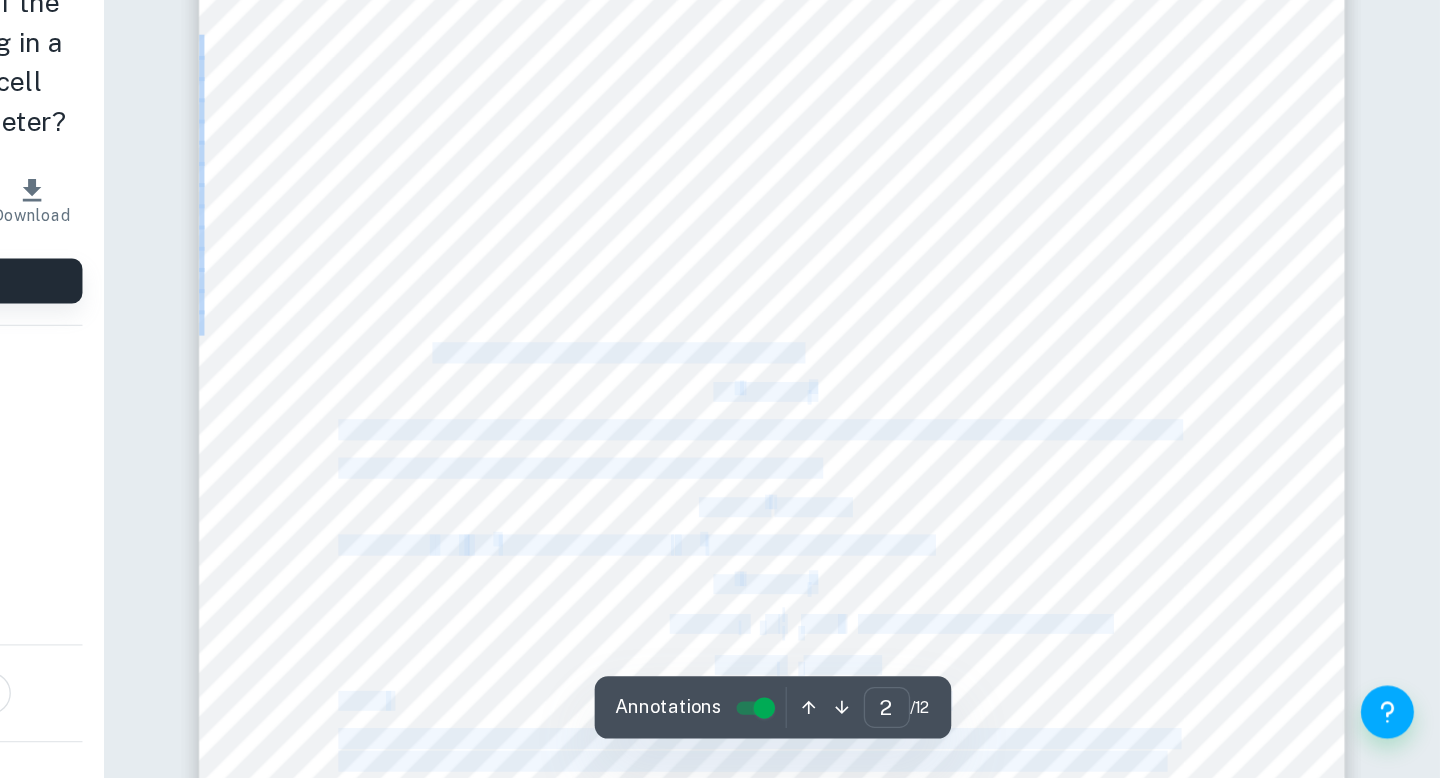 drag, startPoint x: 668, startPoint y: 428, endPoint x: 680, endPoint y: 455, distance: 29.546574 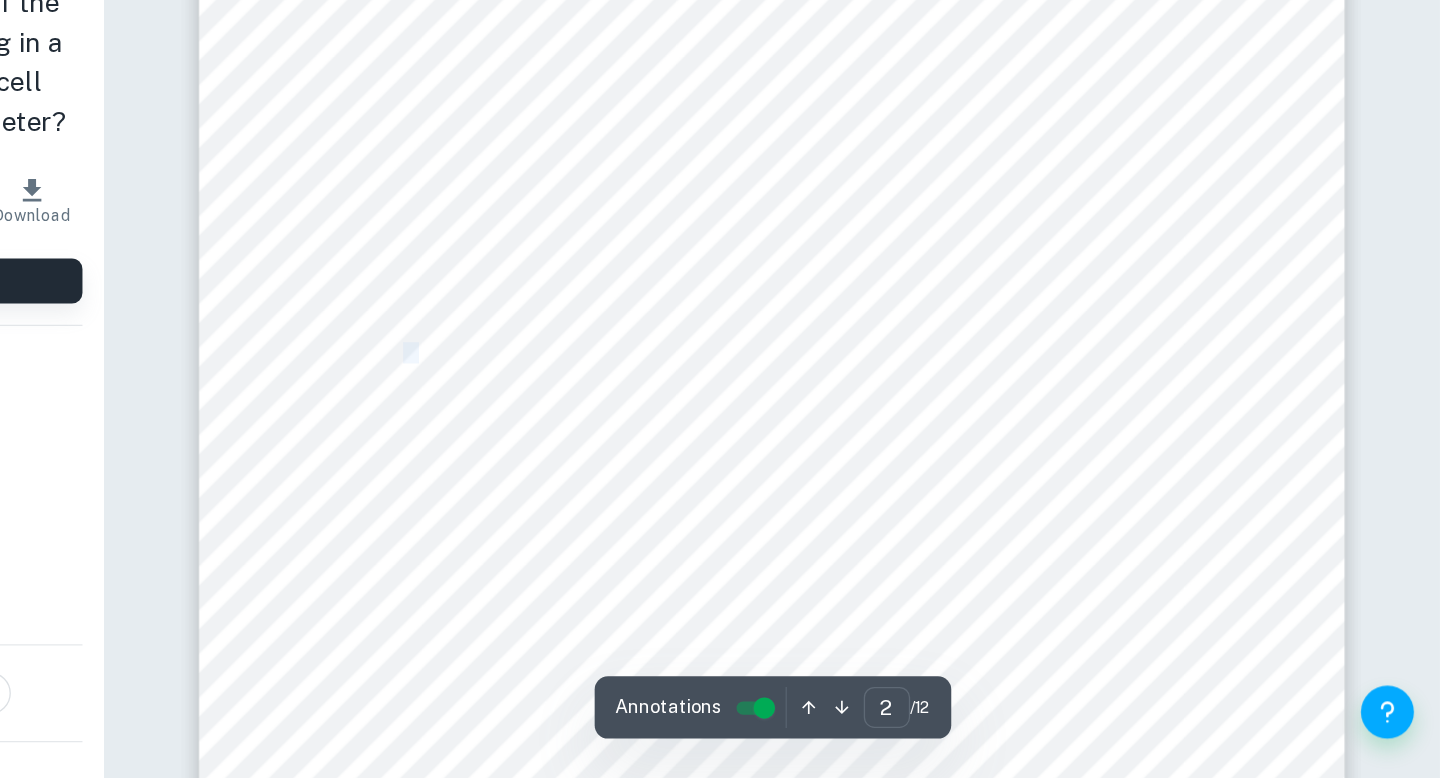 drag, startPoint x: 659, startPoint y: 449, endPoint x: 669, endPoint y: 460, distance: 14.866069 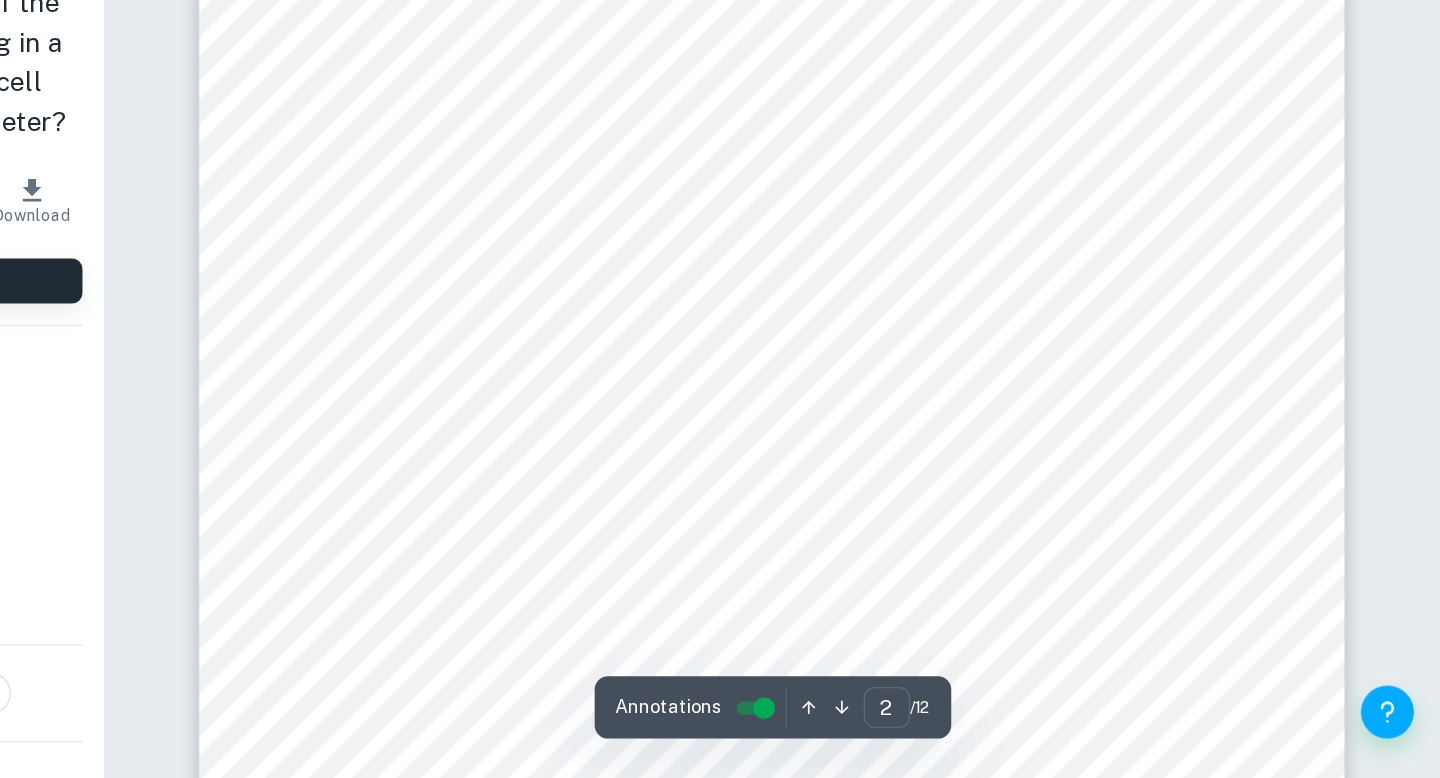 click on "free energy for a cell under standard conditions is given by:" at bounding box center (783, 454) 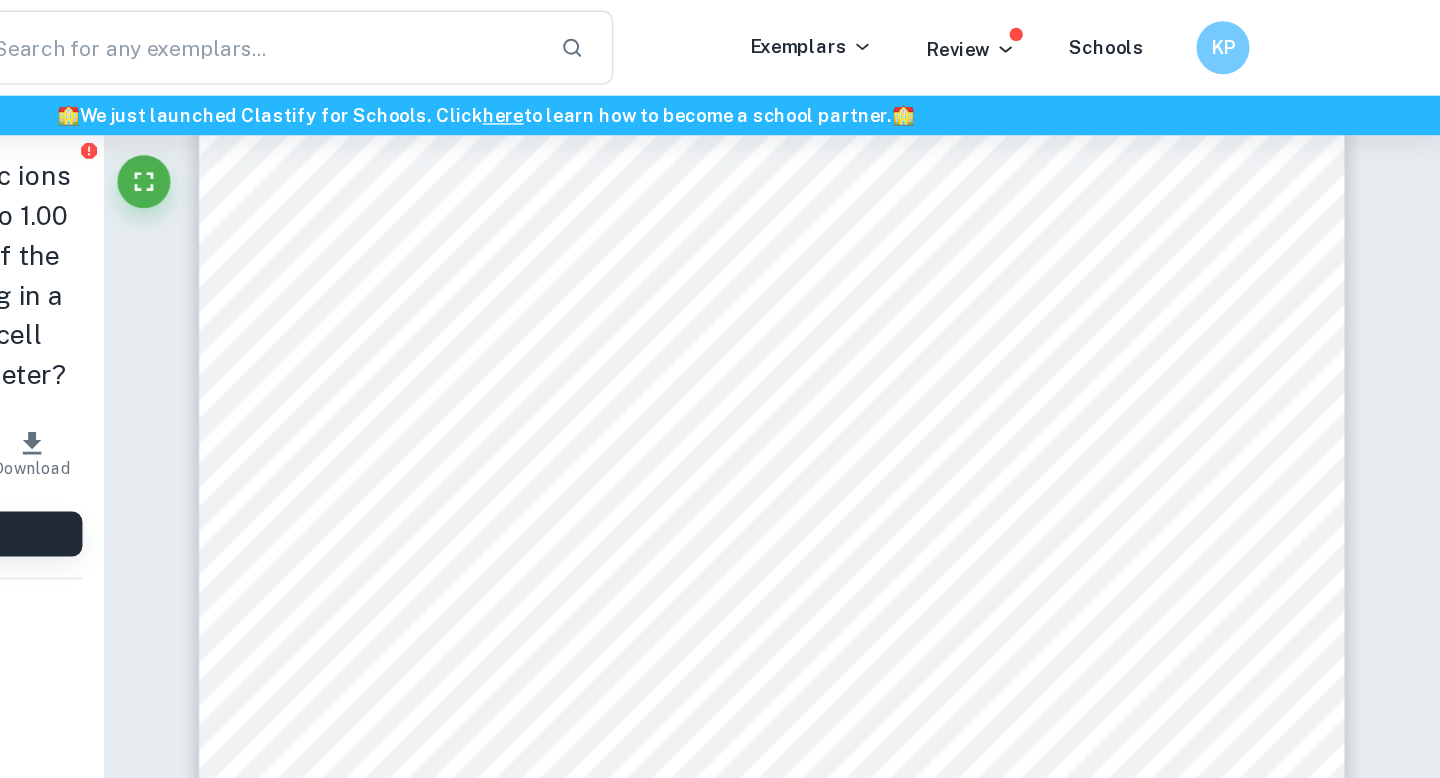 scroll, scrollTop: 1872, scrollLeft: 0, axis: vertical 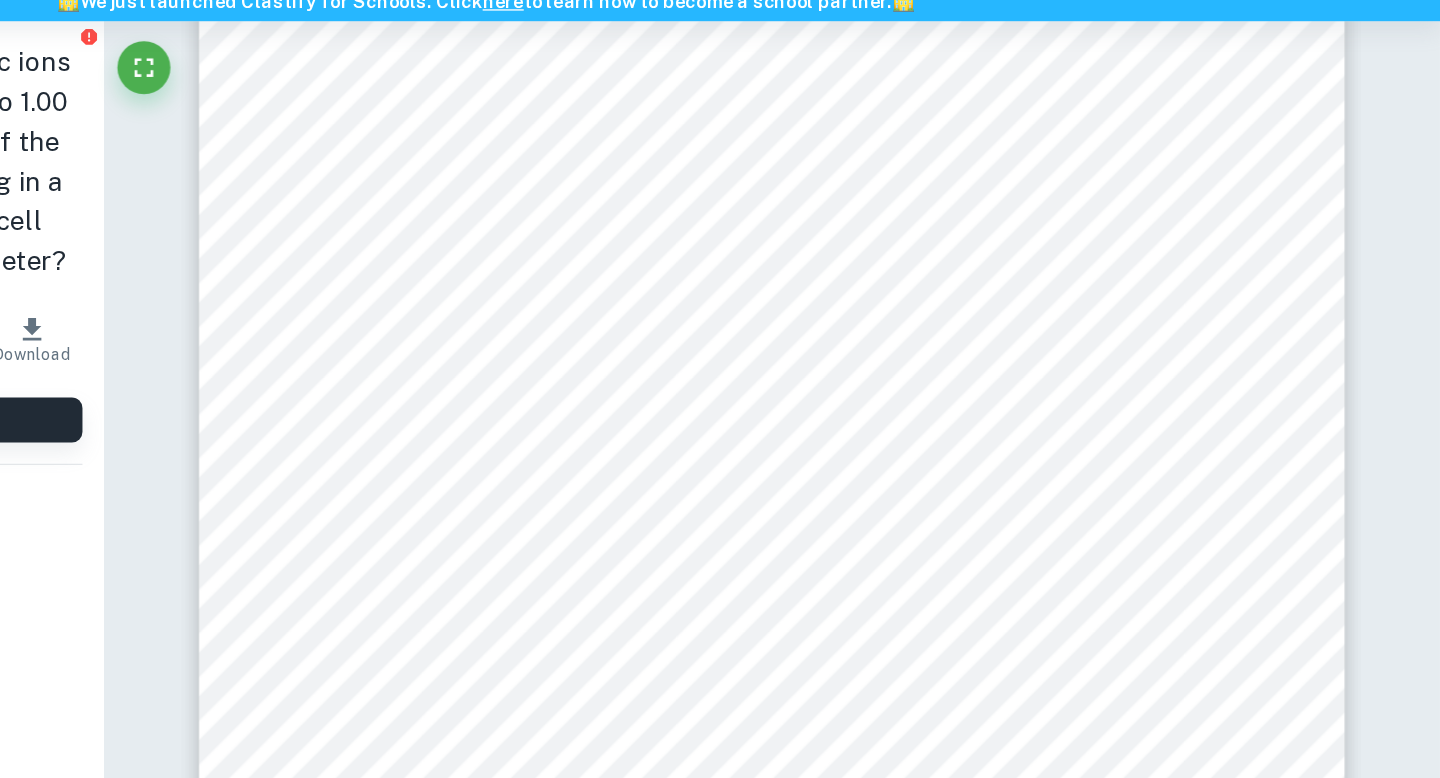 click on "Reaction is spontaneous" at bounding box center [724, 302] 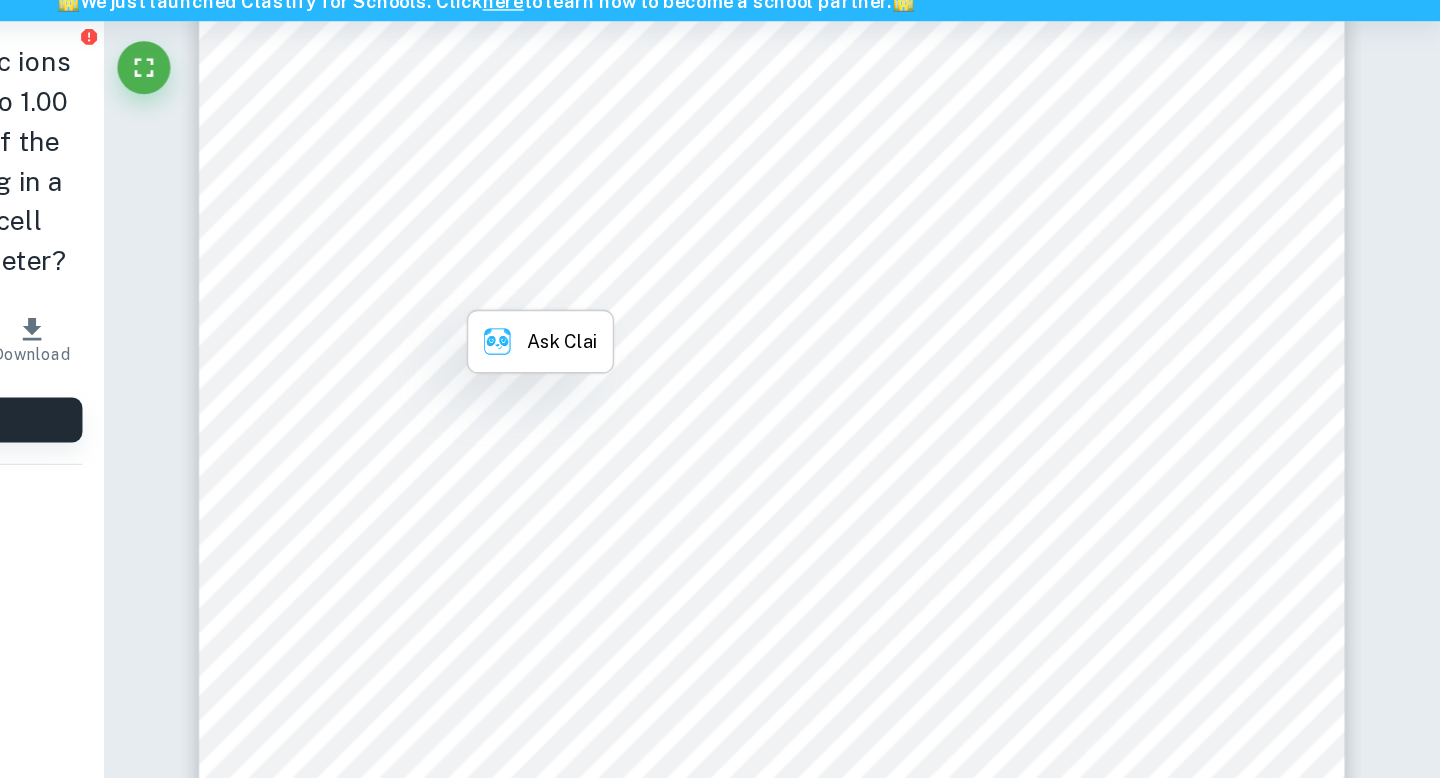 click on "2 This is the cell potential and also the expected reading on the voltmeter given that the Daniell cell is under the standard conditions of temperature of 298K, all solutions at a concentration of 1.0moldm -3 , all gases at a pressure of 100kPa and all substances must be pure. For conditions differing from standard conditions (which is the case in this experiment since different concentrations of zinc ions are used) the Nernst equation must be used to calculate the theoretical value for            . The Nenrst equation describes the relationship between the overall cell potential and the concentration of the metal ions in solution. The Nernst equation is given by          =        °   −          ln   where       is the Faraday constant,       is the universal gas constant,       is the number of electrons transferred and     is the reaction quotient. The number of electrons transferred for this particular redox reaction is 2, as 2 electrons are transferred from Zn to Cu 2+ . For a reaction   =  [ ]   [ ]  " at bounding box center [936, 232] 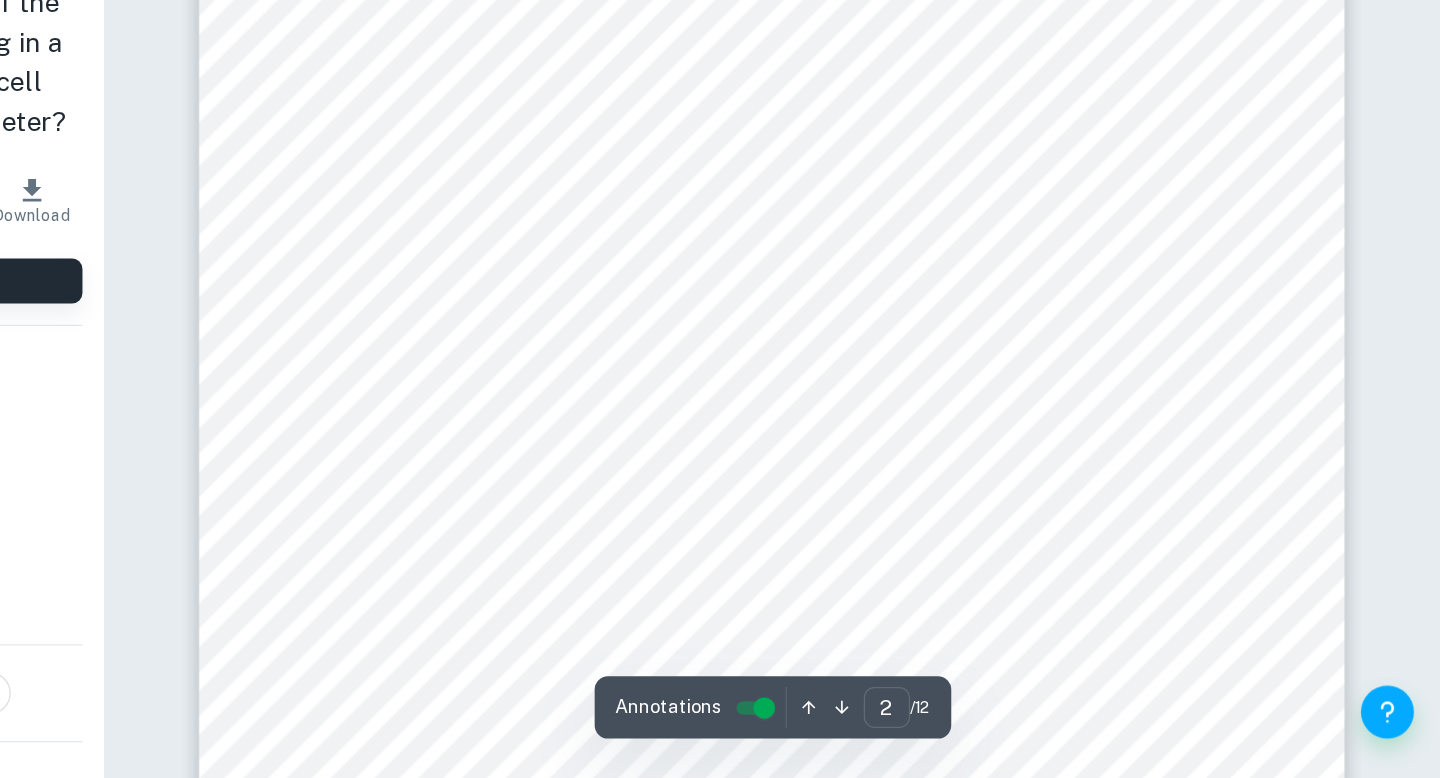 scroll, scrollTop: 1938, scrollLeft: 0, axis: vertical 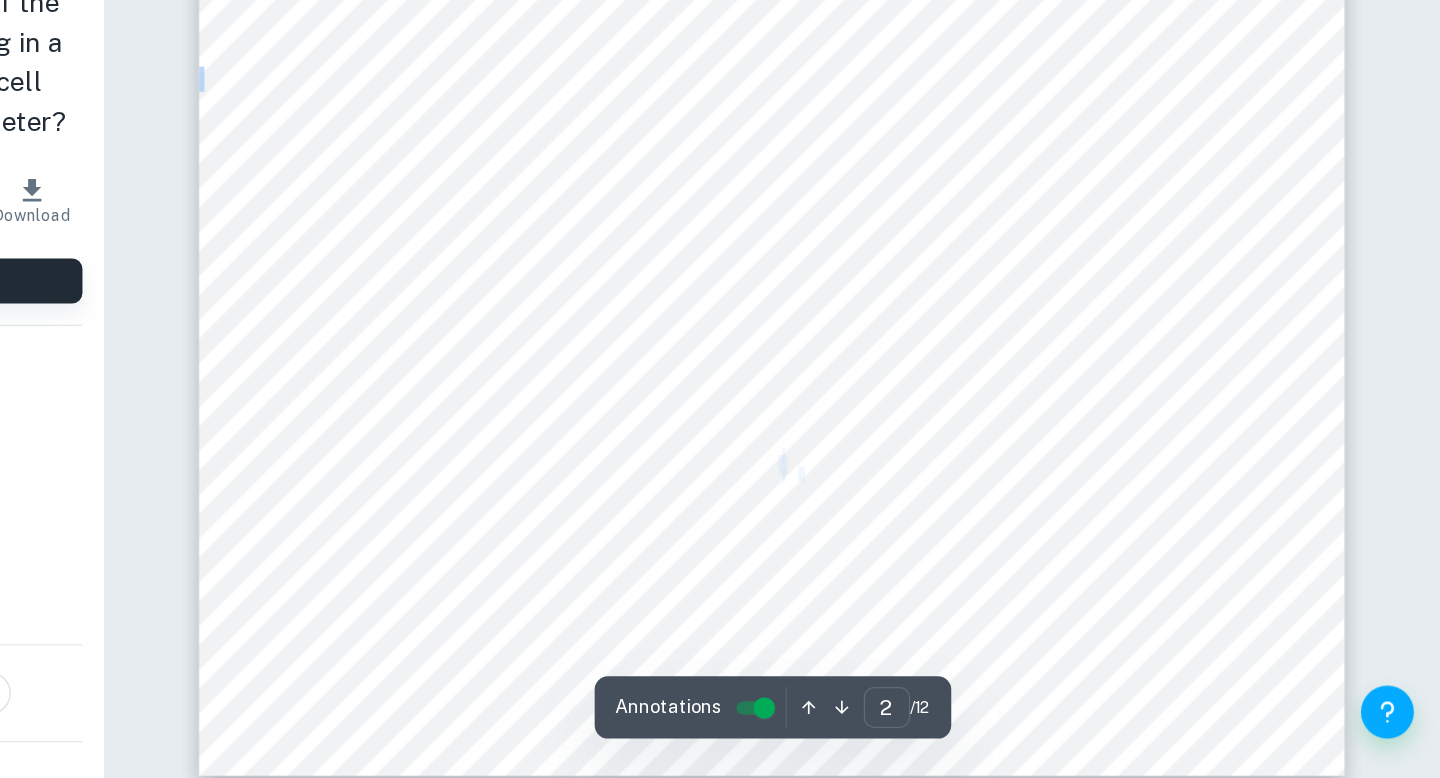 drag, startPoint x: 938, startPoint y: 536, endPoint x: 958, endPoint y: 538, distance: 20.09975 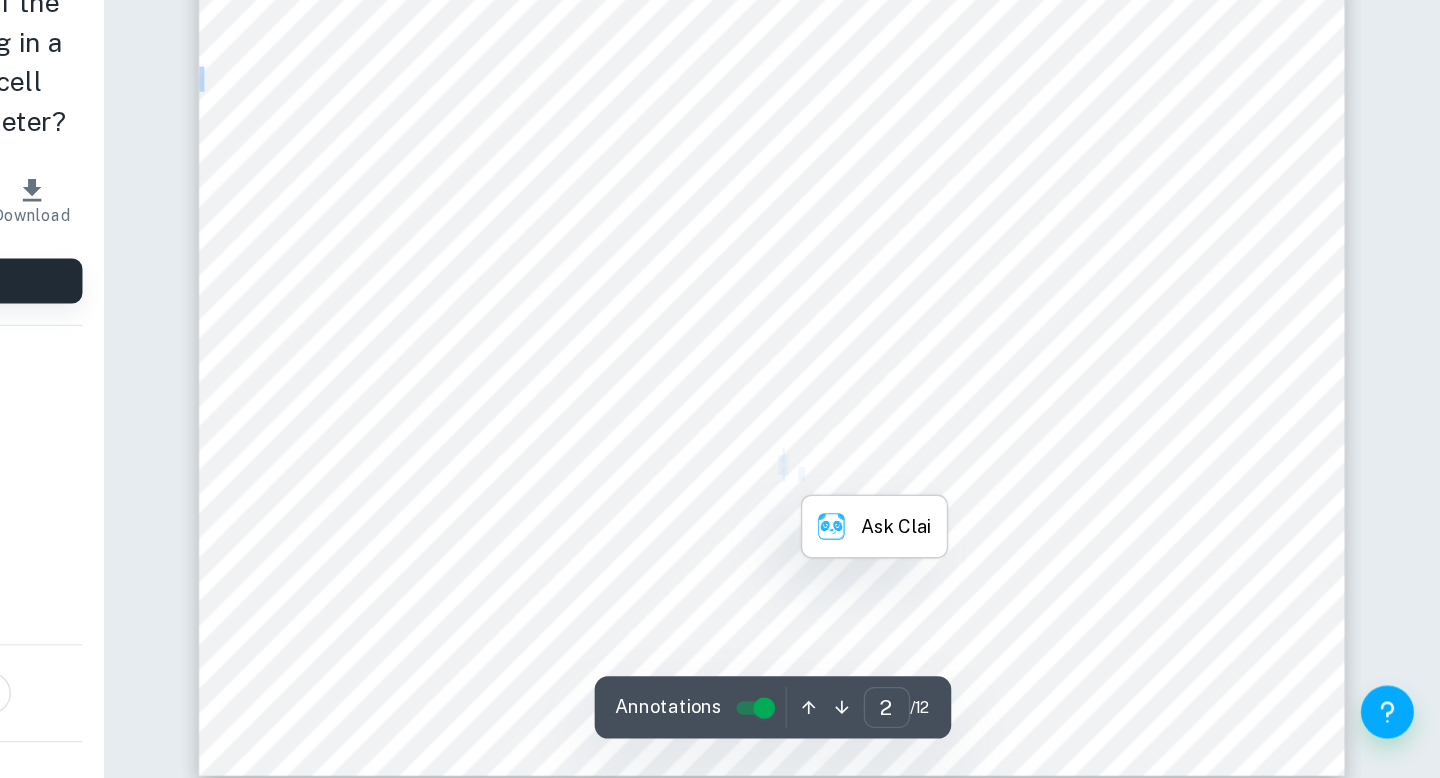 click on "ln  )" at bounding box center [972, 541] 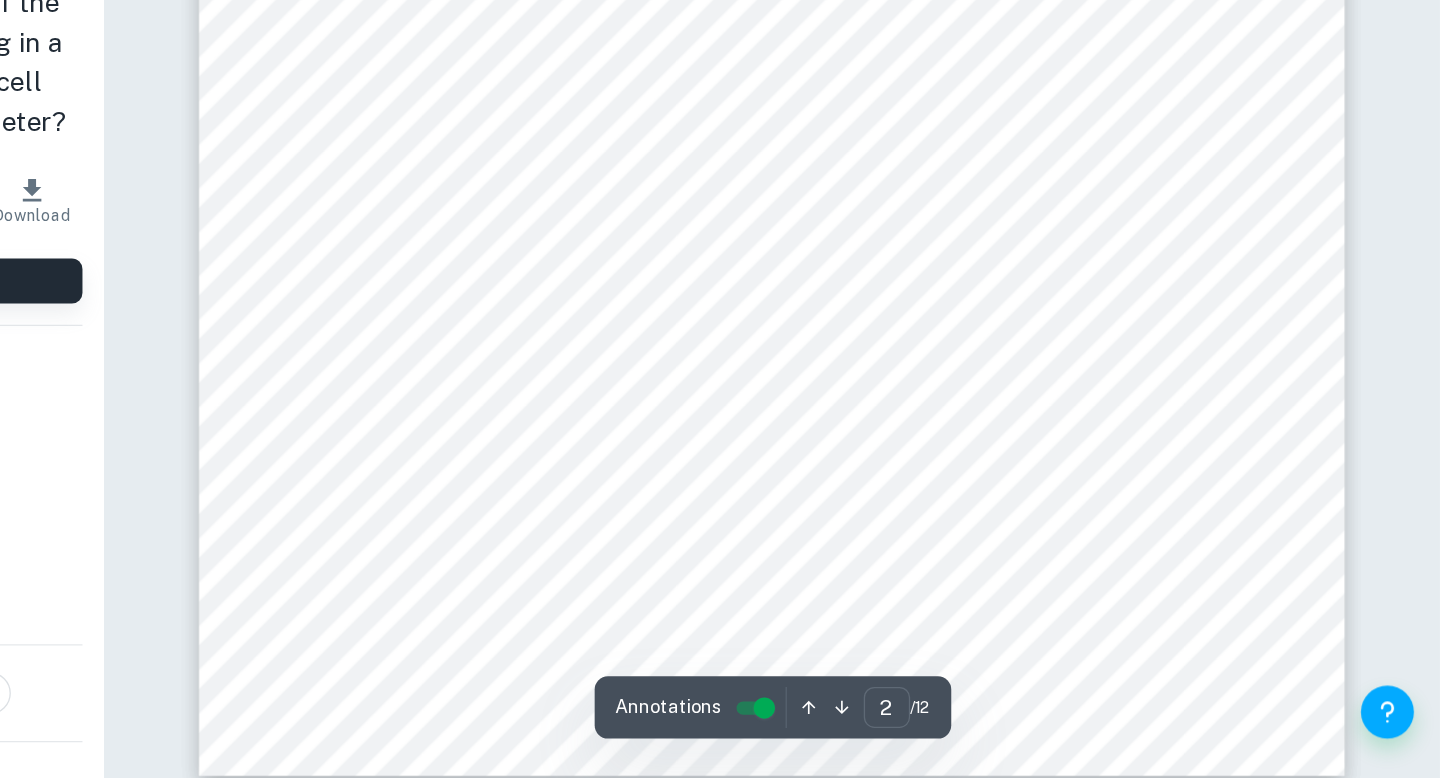 click on "2 This is the cell potential and also the expected reading on the voltmeter given that the Daniell cell is under the standard conditions of temperature of 298K, all solutions at a concentration of 1.0moldm -3 , all gases at a pressure of 100kPa and all substances must be pure. For conditions differing from standard conditions (which is the case in this experiment since different concentrations of zinc ions are used) the Nernst equation must be used to calculate the theoretical value for            . The Nenrst equation describes the relationship between the overall cell potential and the concentration of the metal ions in solution. The Nernst equation is given by          =        °   −          ln   where       is the Faraday constant,       is the universal gas constant,       is the number of electrons transferred and     is the reaction quotient. The number of electrons transferred for this particular redox reaction is 2, as 2 electrons are transferred from Zn to Cu 2+ . For a reaction   =  [ ]   [ ]  " at bounding box center [936, 166] 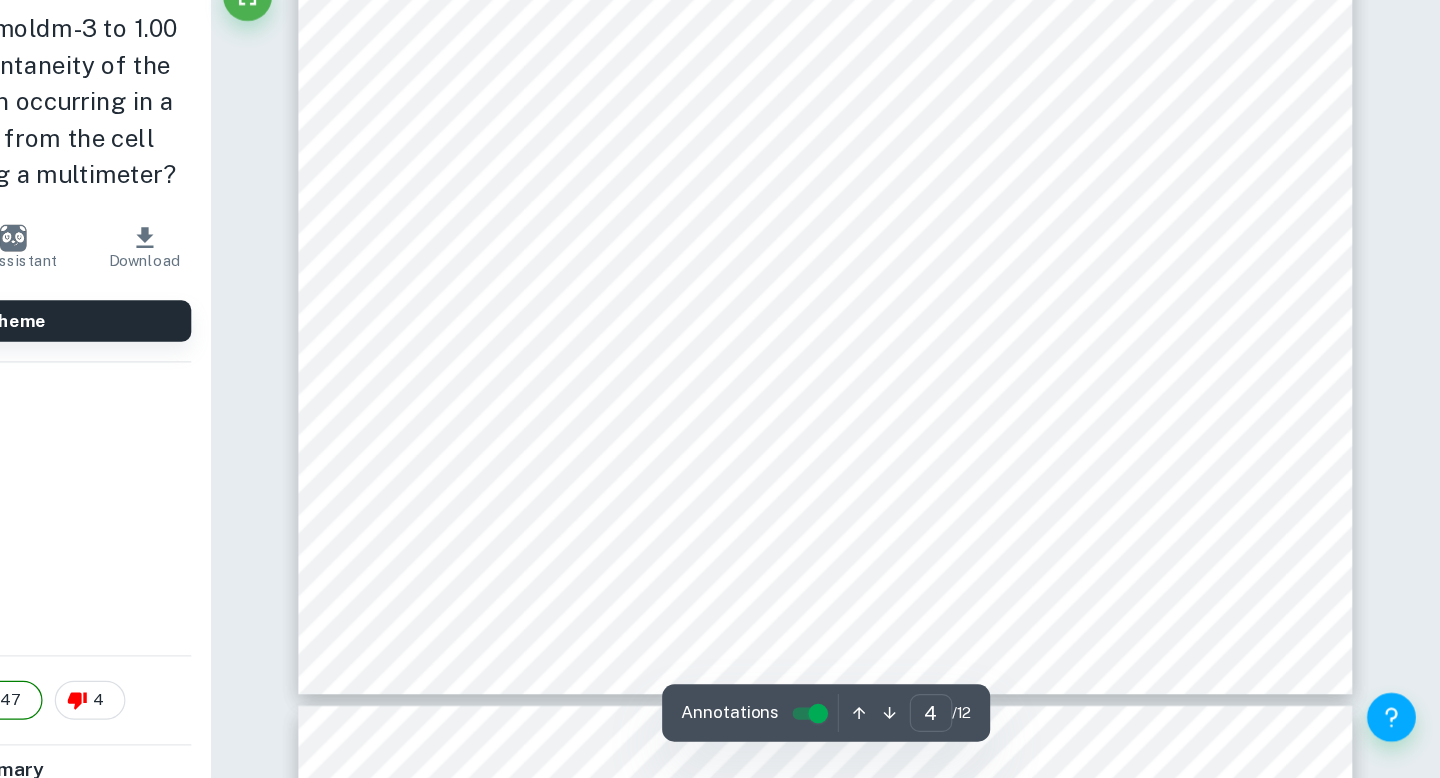 scroll, scrollTop: 4478, scrollLeft: 0, axis: vertical 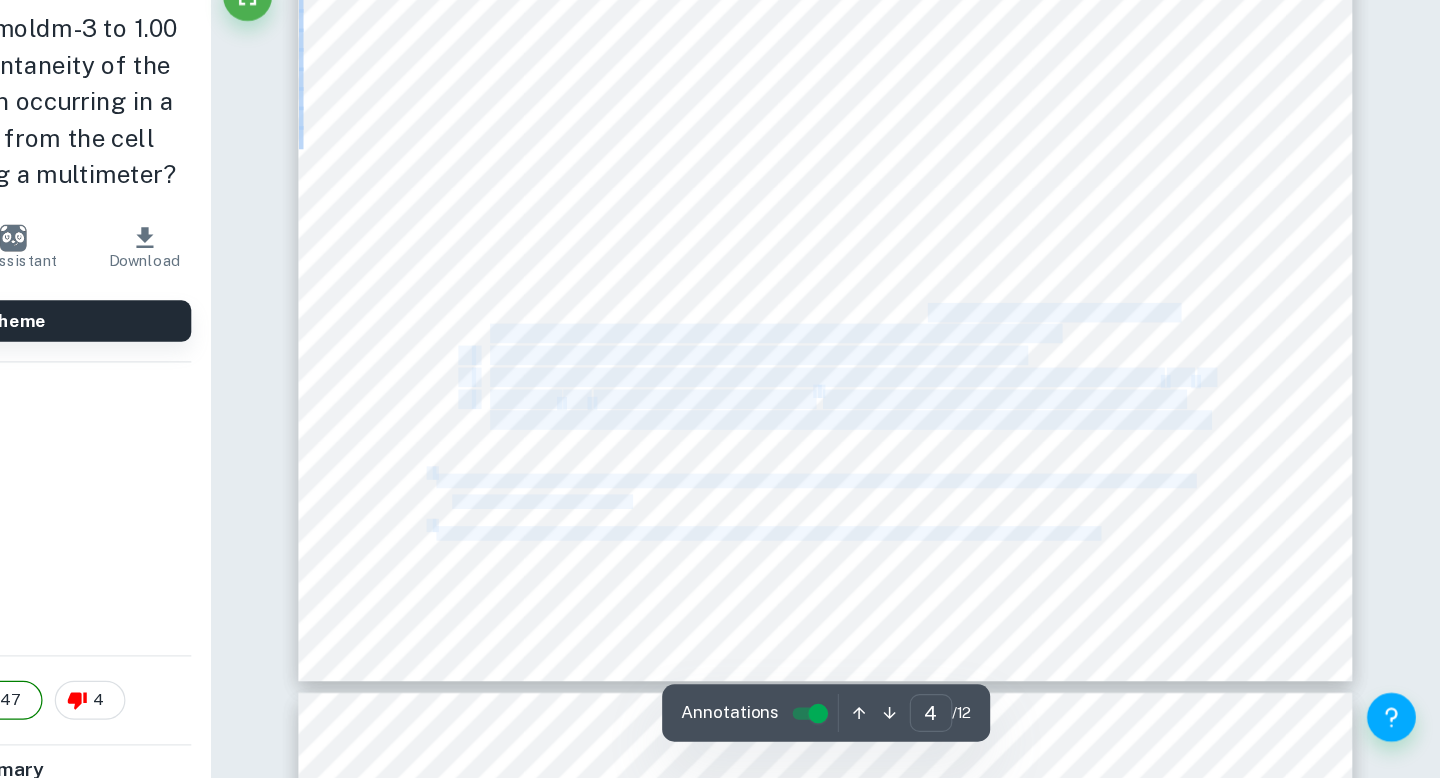 drag, startPoint x: 1017, startPoint y: 393, endPoint x: 1127, endPoint y: 410, distance: 111.305885 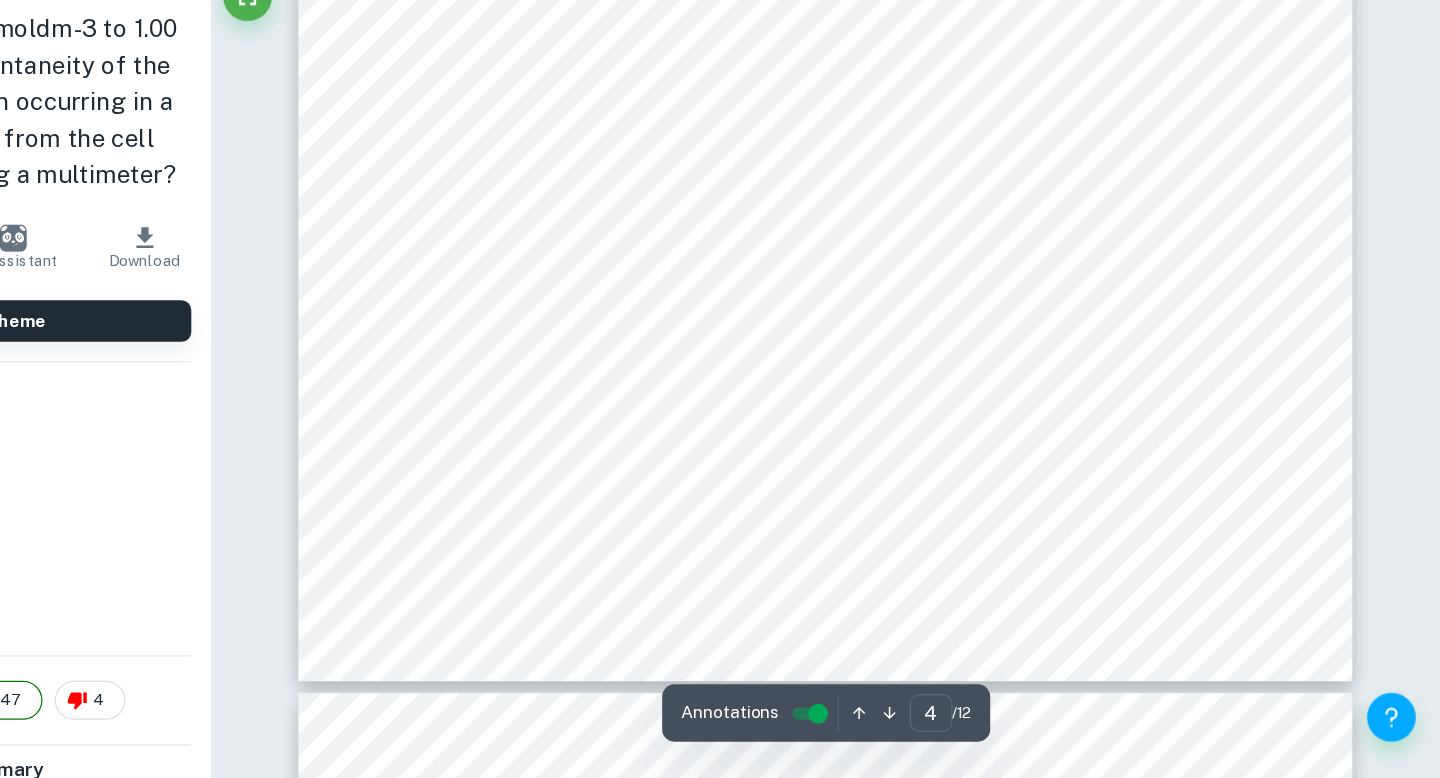 click on "4 sulphate and copper sulphate are the only chemicals used in this experiment and the concentrations of these used do not pose any significant threats to the environment. Spilling of copper sulphate and zinc sulphate solutions   Any spilt solution should be cleaned immediately with water. Ingestion of copper sulphate Copper sulphate can irritate the intestine and thus should not be ingested. In order to prevent ingestion the copper sulphate should be kept away from the mouth. Copper sulphate and zinc sulphate in contact with skin and eyes Copper sulphate and zinc sulphate can cause eye and skin infection. Protective clothing and goggles should be worn at all times. Inhalation of zinc sulphate   Inhalation of zinc sulphate can irritate the respiratory tract. The zinc sulphate crystals should be kept covered at all times and kept away from the nose. Disposal of copper sulphate Solid copper sulphate crystals can be safely disposed off along with regular using plenty of water. 5 Disposal of zinc sulphate   6" at bounding box center (936, 88) 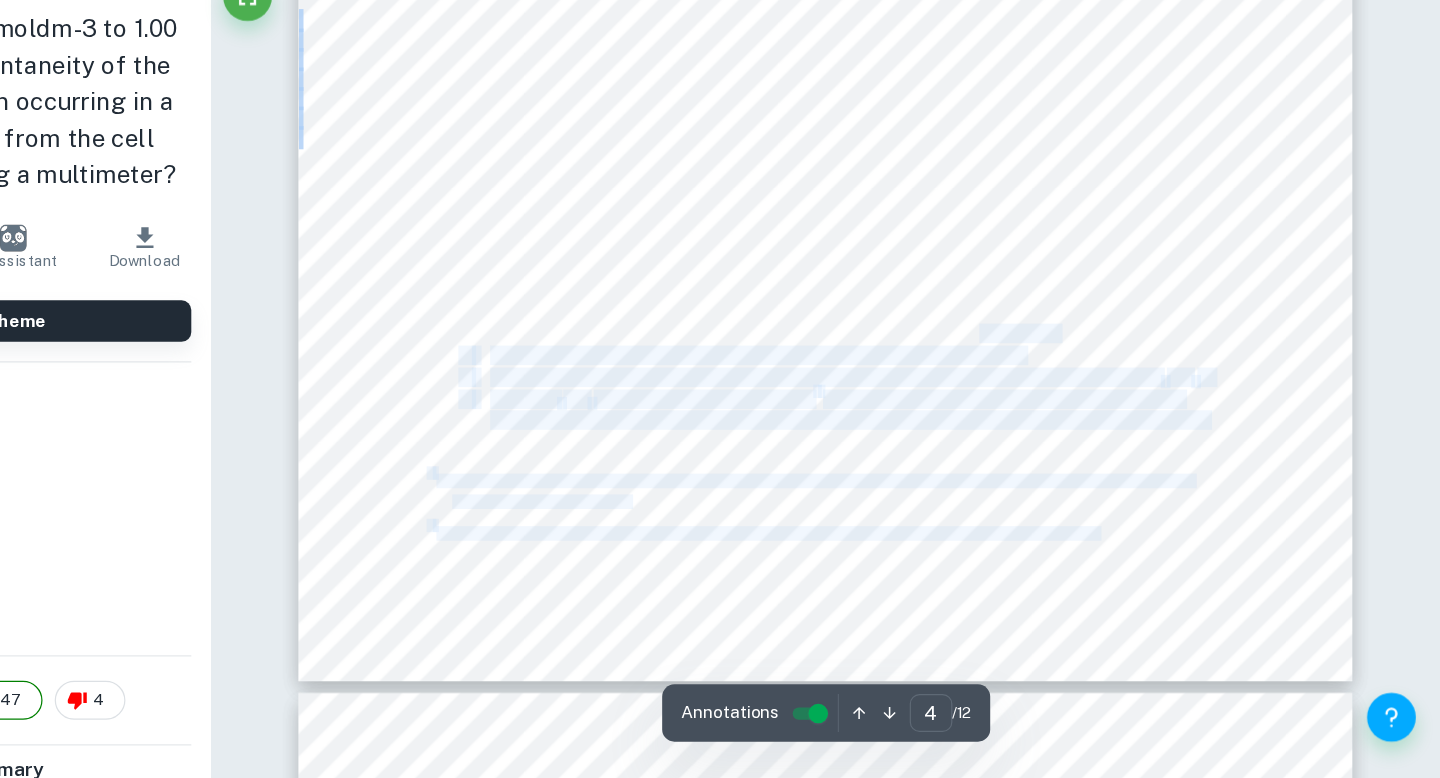 drag, startPoint x: 1128, startPoint y: 406, endPoint x: 1063, endPoint y: 406, distance: 65 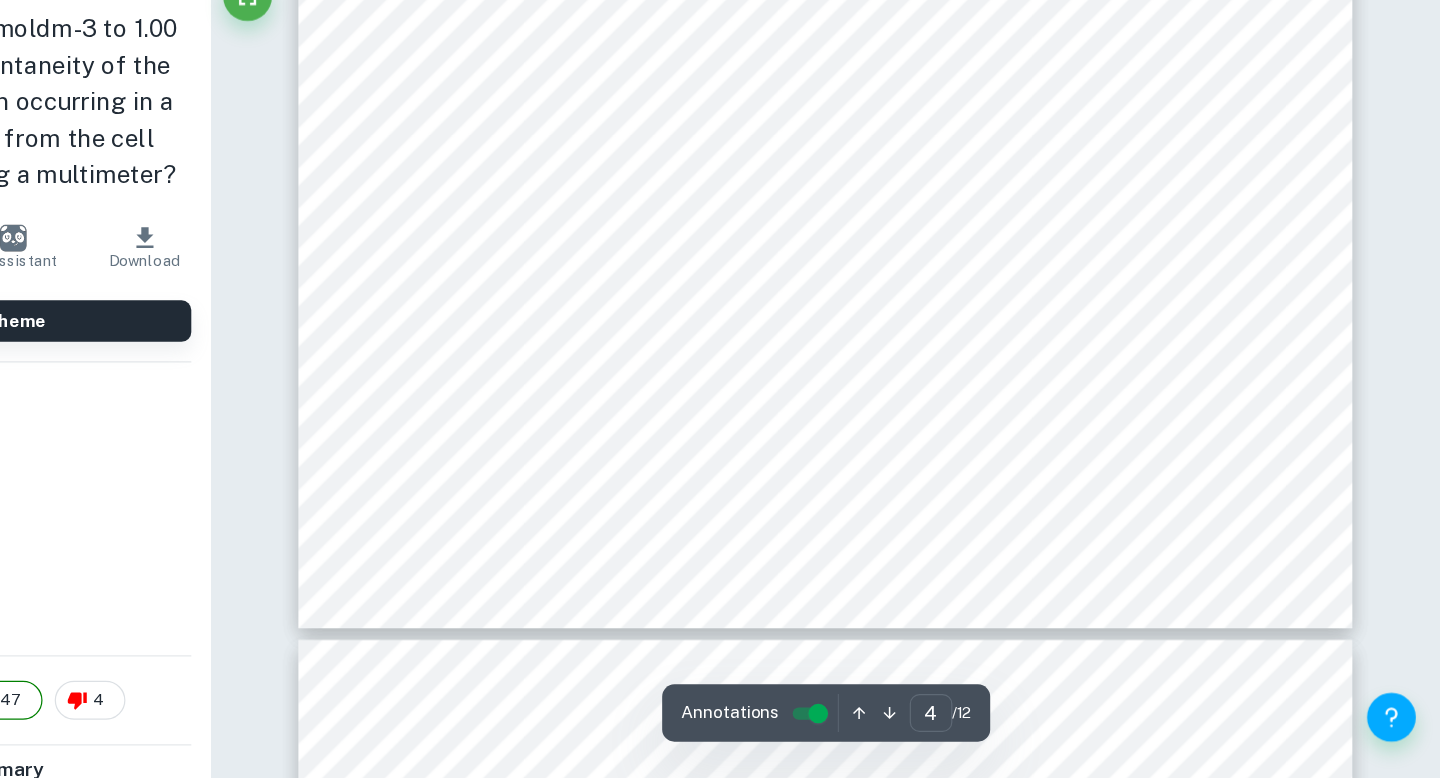 scroll, scrollTop: 4532, scrollLeft: 0, axis: vertical 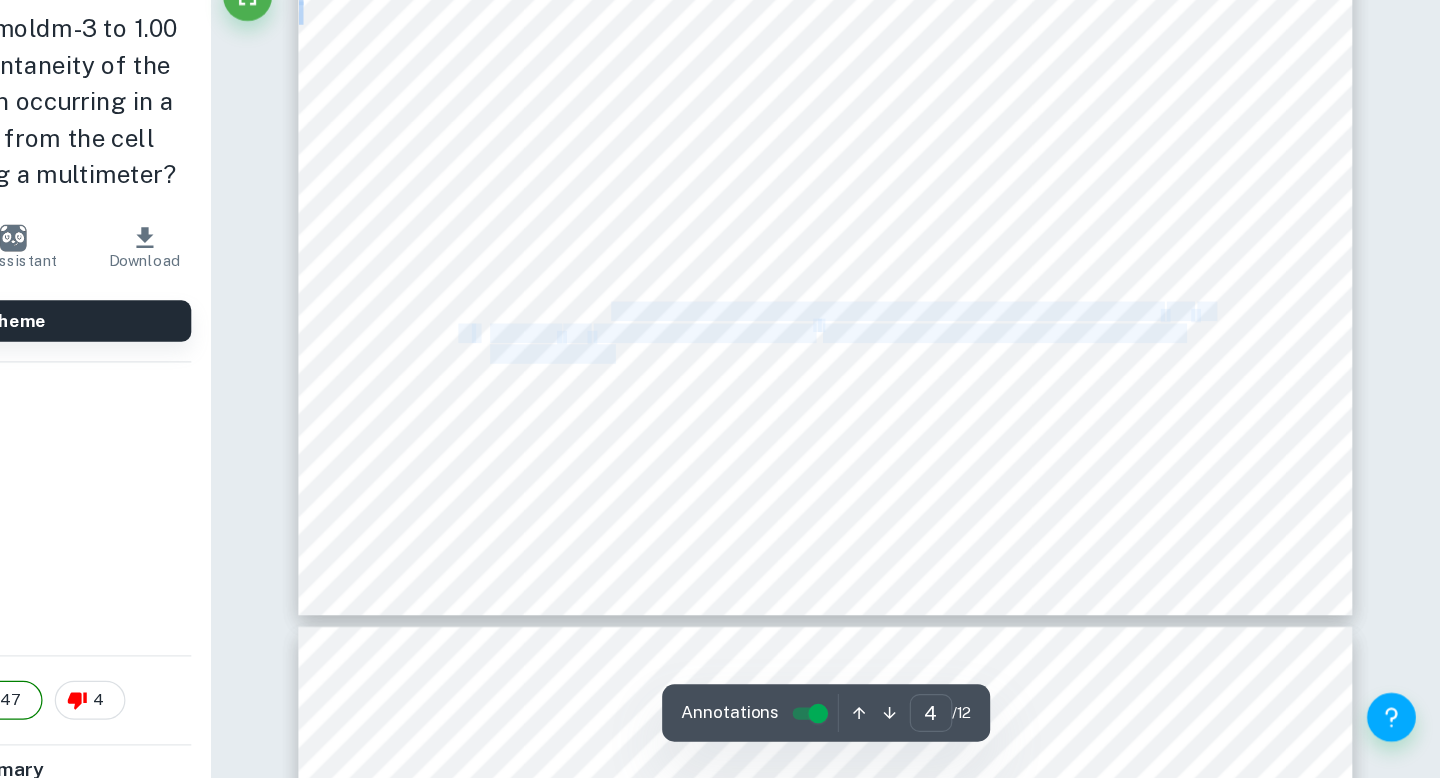 drag, startPoint x: 760, startPoint y: 398, endPoint x: 762, endPoint y: 422, distance: 24.083189 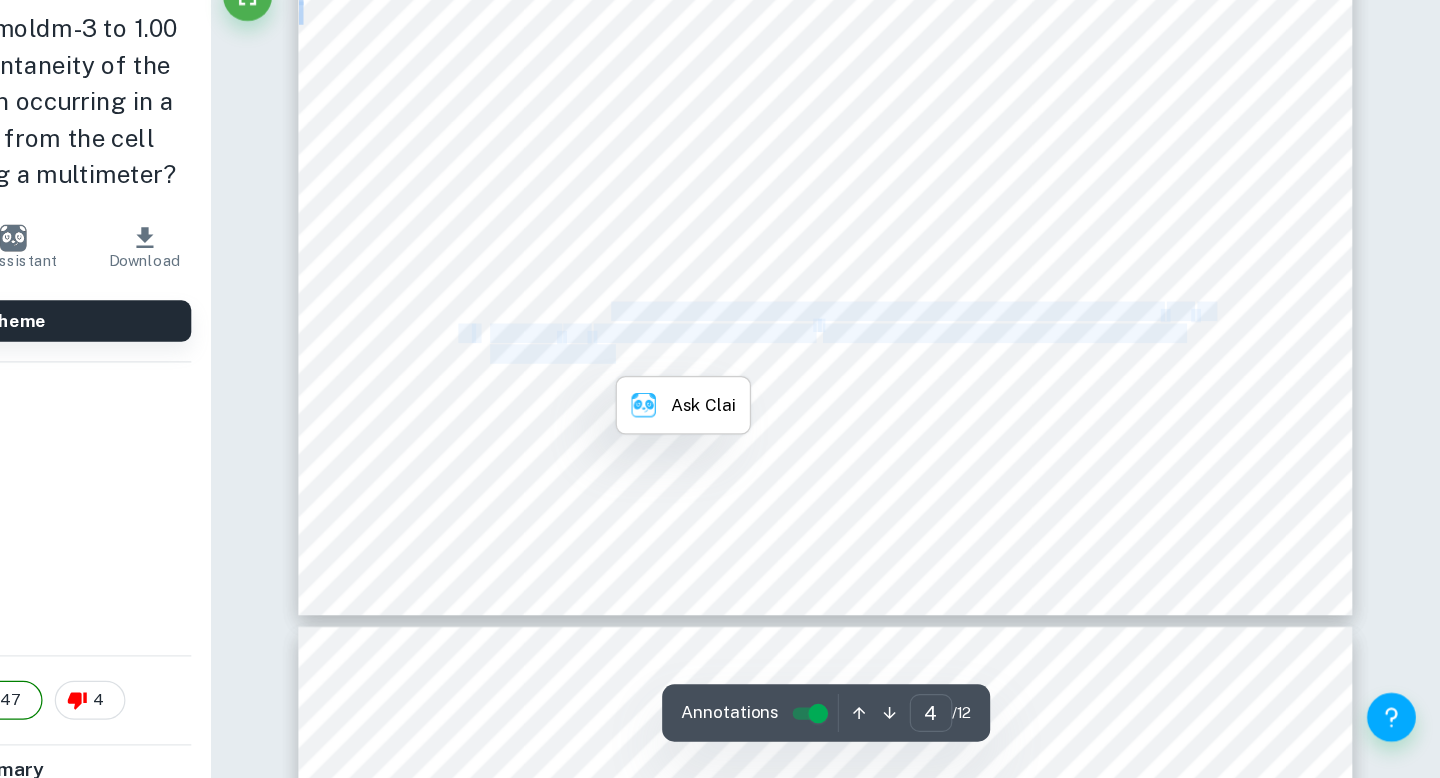 click on "funnel were rinsed with distilled water to ensure that there is no residual salt left on the funnel. The" at bounding box center [955, 430] 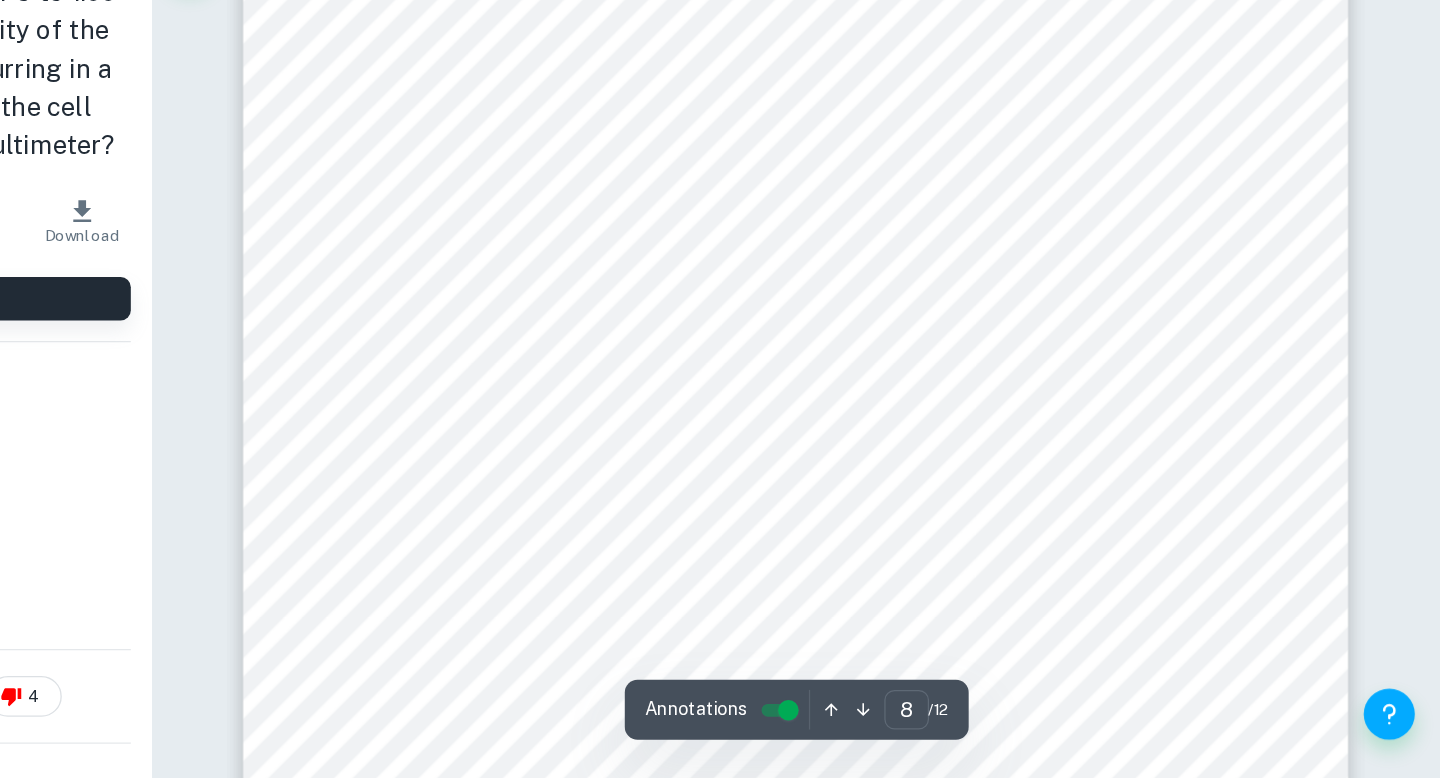 scroll, scrollTop: 9384, scrollLeft: 0, axis: vertical 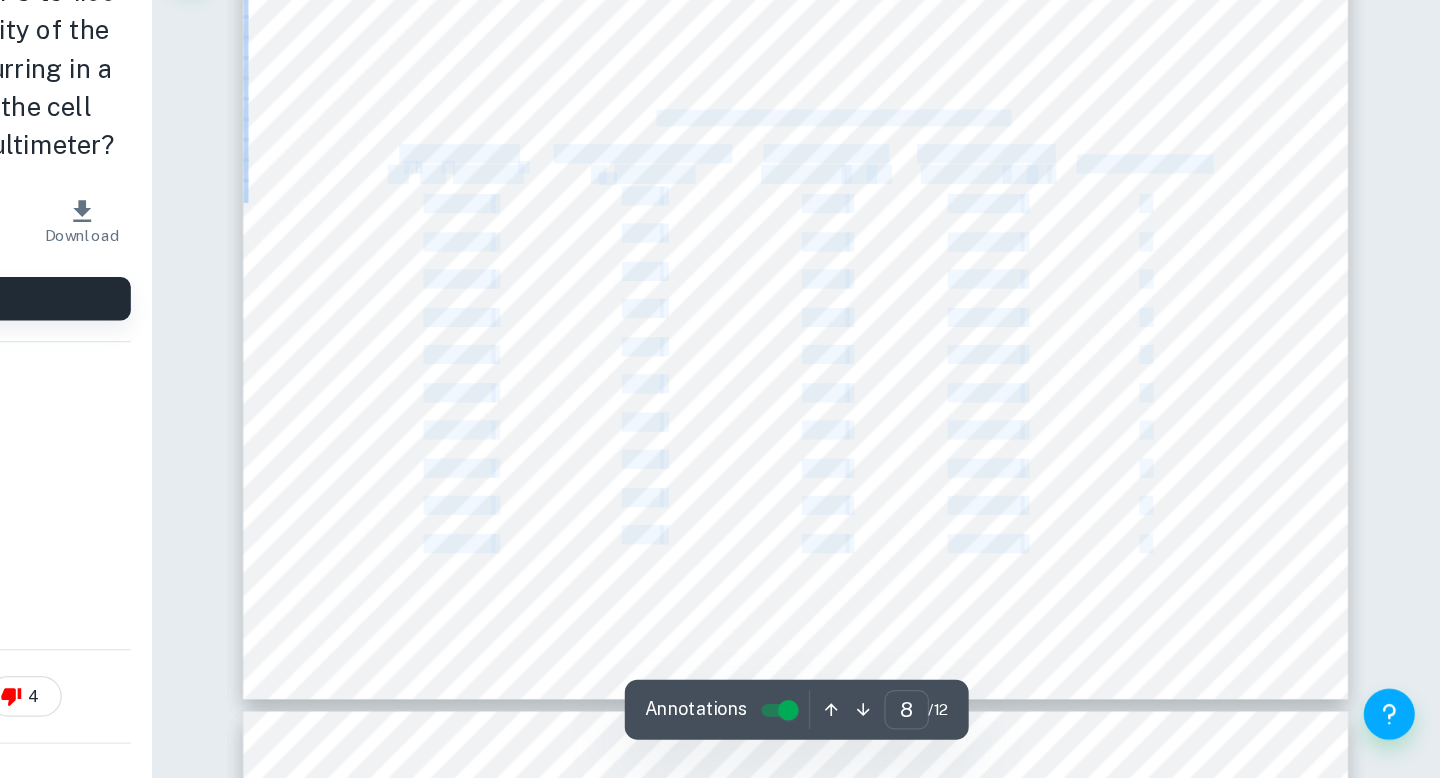 drag, startPoint x: 824, startPoint y: 264, endPoint x: 1095, endPoint y: 254, distance: 271.18445 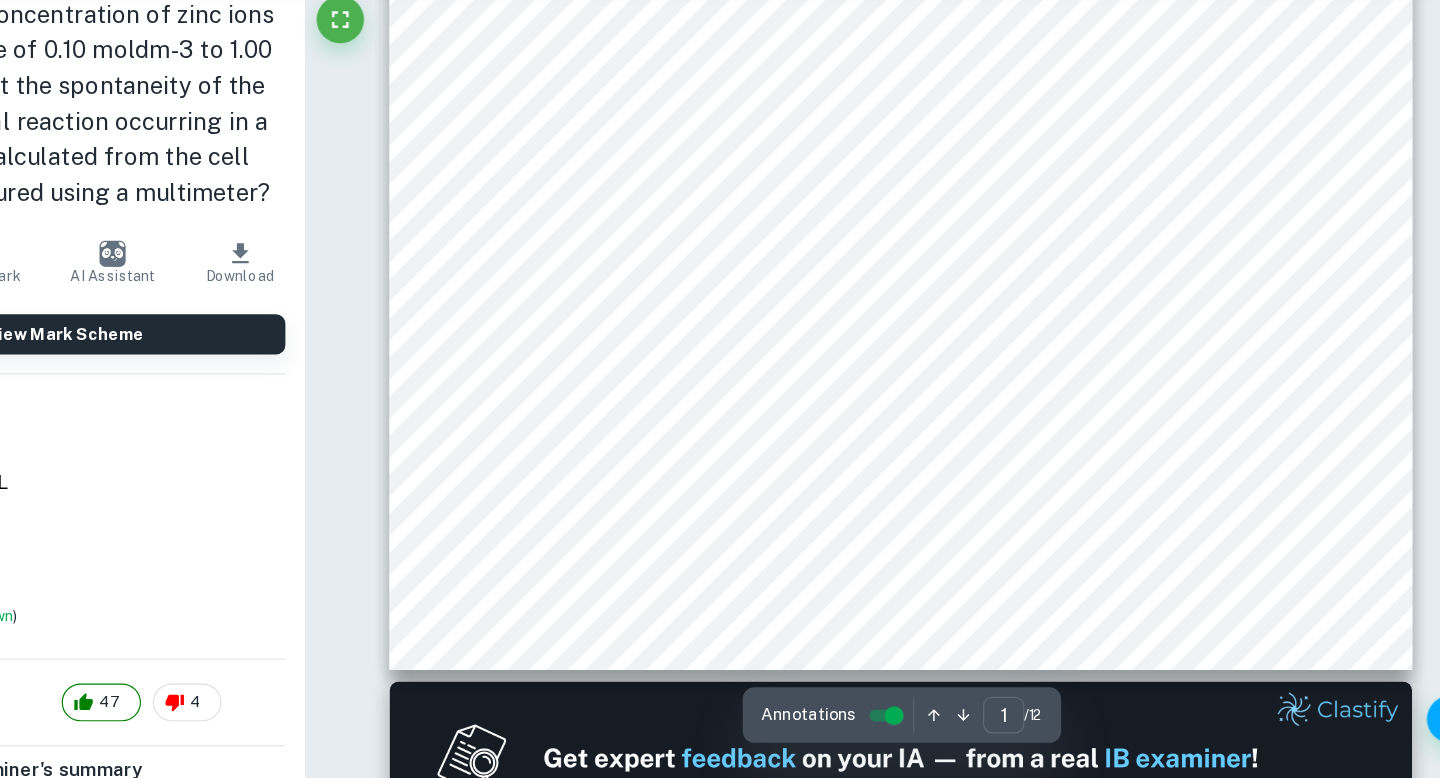 scroll, scrollTop: 657, scrollLeft: 0, axis: vertical 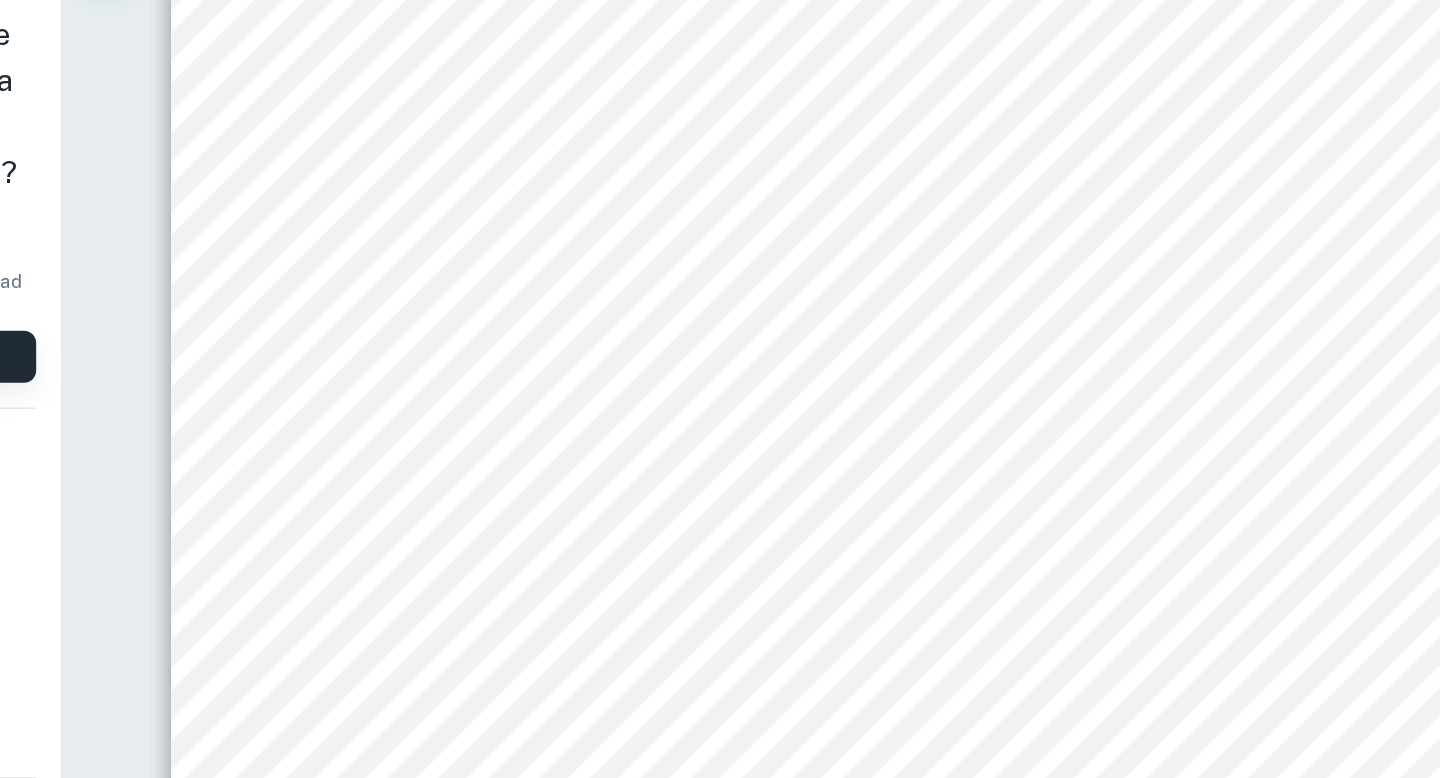 click on ", is the EMF generated when the metal half-cell is connected to" at bounding box center (1070, 232) 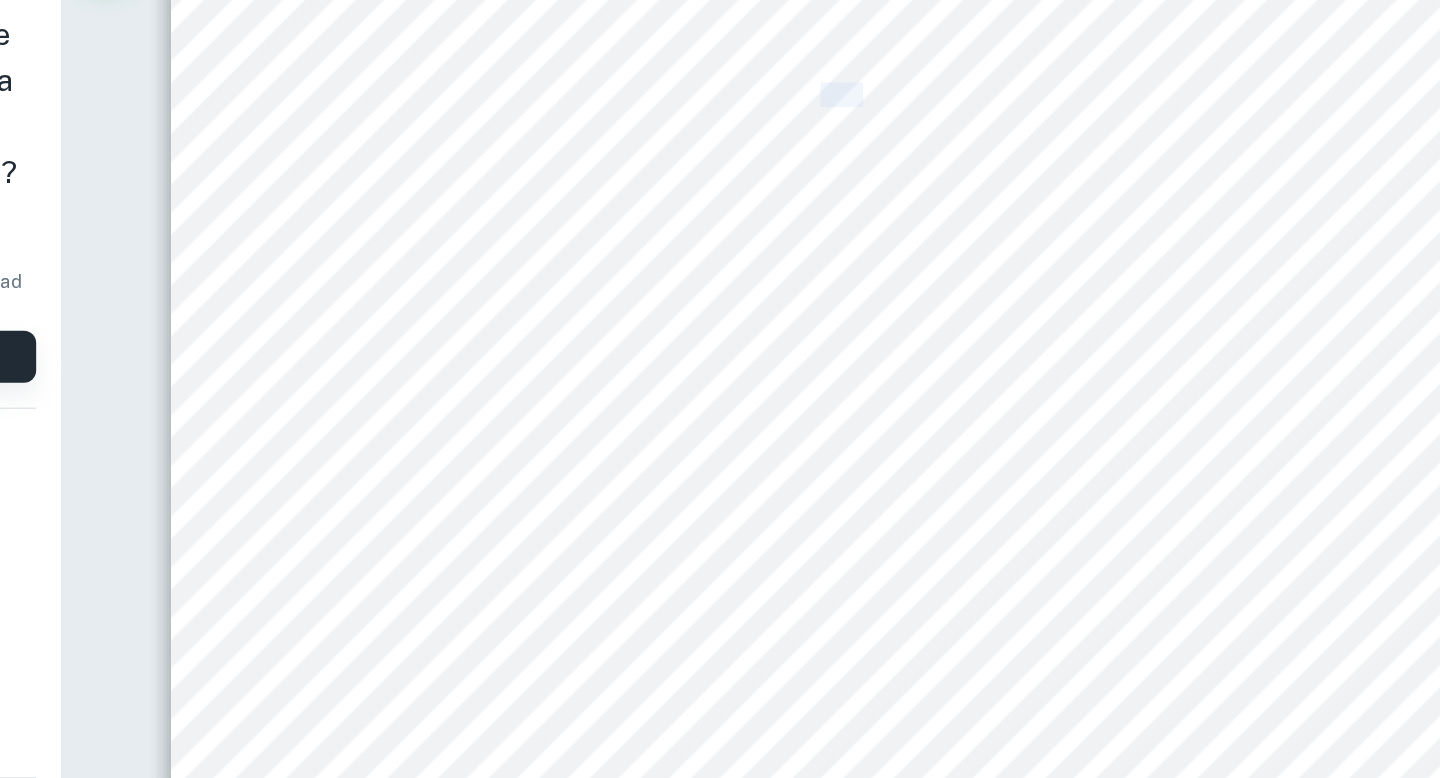 click on ", is the EMF generated when the metal half-cell is connected to" at bounding box center (1070, 232) 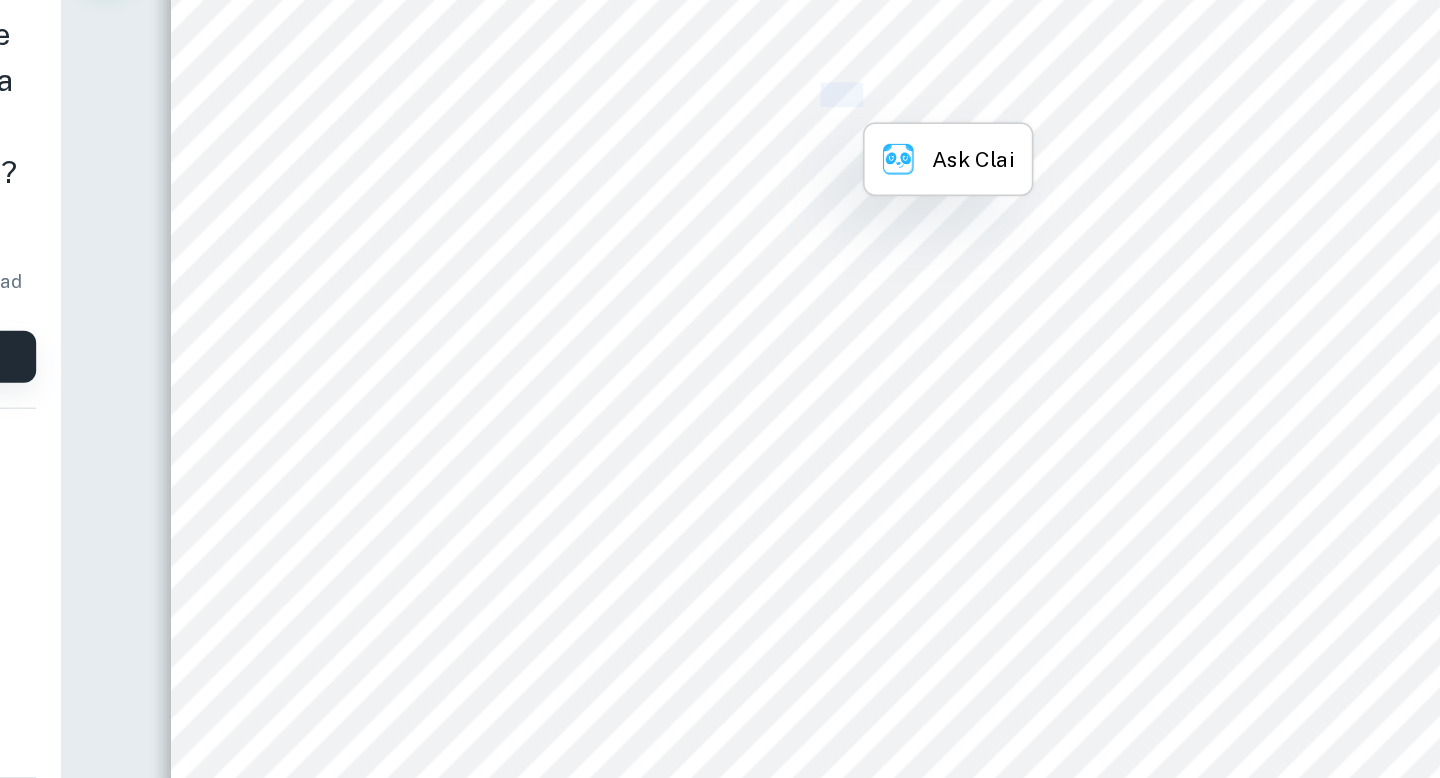 click on ", is the EMF generated when the metal half-cell is connected to" at bounding box center (1070, 232) 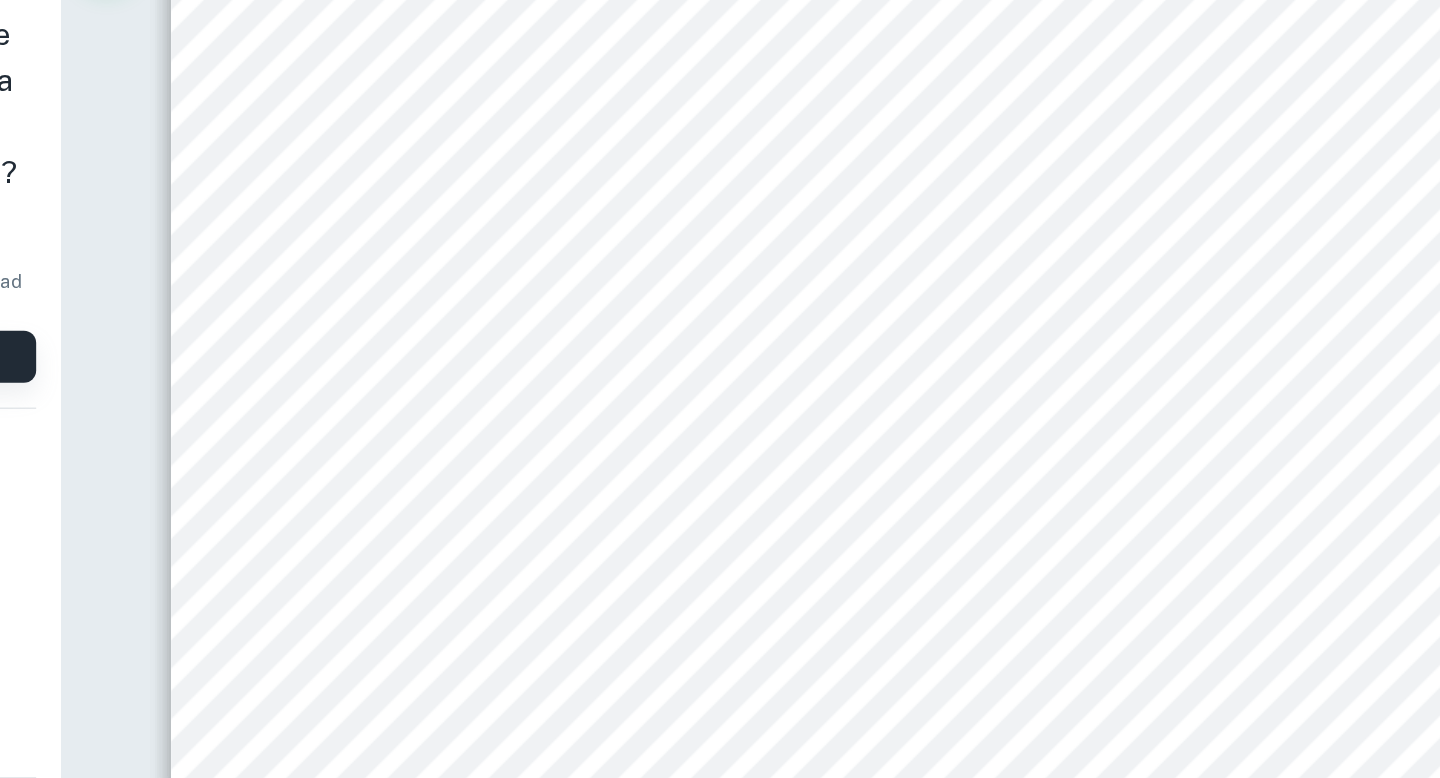 click on "Personal Code: gqj596 Research Question How does the concentration of zinc ions within the range of 0.10 moldm -3   to 1.00 moldm -3   affect the spontaneity of the electrochemical reaction occurring in a Daniell cell calculated from the cell potential measured using a multimeter? Introduction A galvanic cell converts the energy released from a spontaneous exothermic reaction into electrical energy 1 . Galvanic cells rely on redox reactions occurring in two half-cells to generate electricity. A half-cell is a piece of metal in a solution of its ions. If two half-cells are connected using a wire, then a redox reaction occurs and electrons have a tendency to flow spontaneously from the half-cell with the more reactive metal to the half- cell with the less reactive metal. The electrode at which oxidation occurs is called the anode and the electrode at which reduction occurs is called the cathode. The more reactive metal has a higher tendency to be oxidized and form ions and so it 2   When two half-cells are 2+" at bounding box center (936, 76) 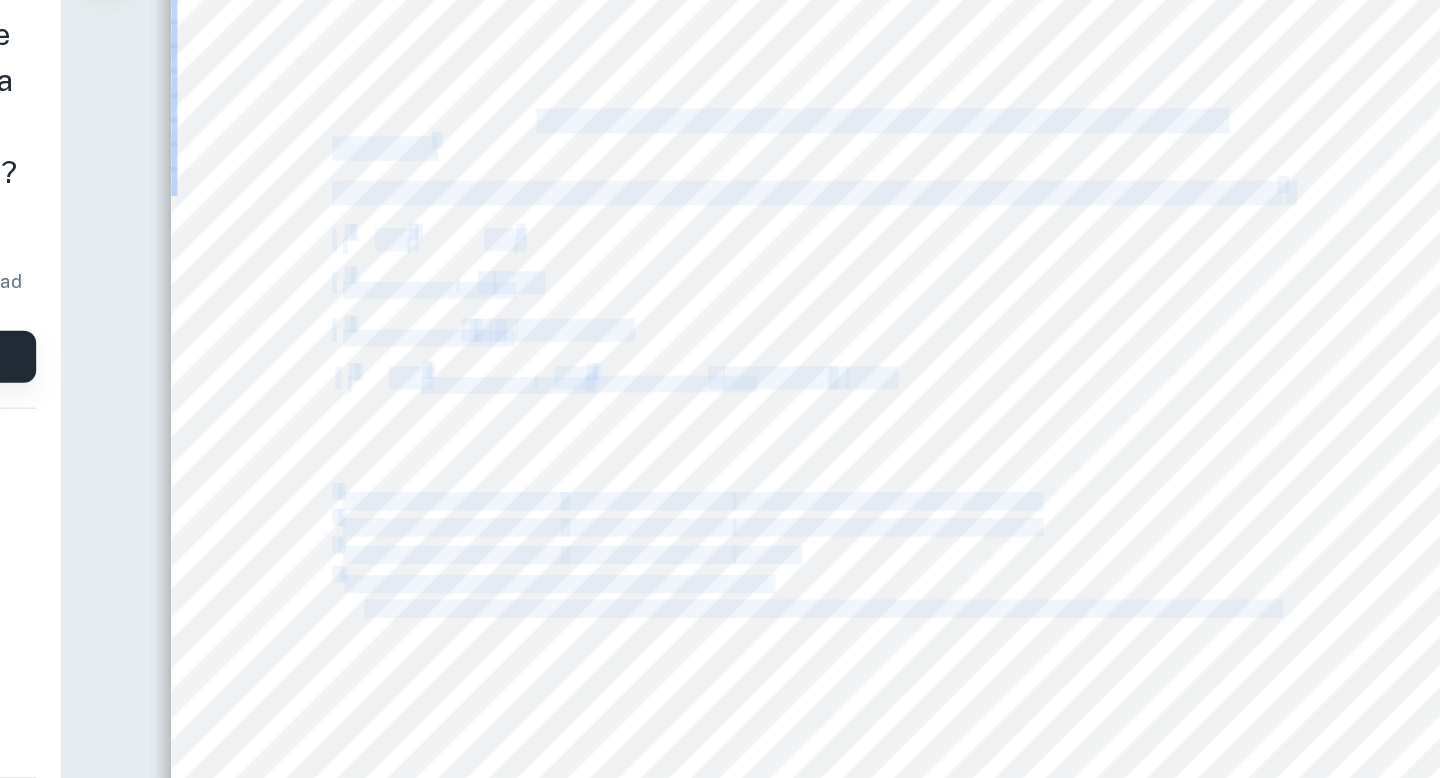 drag, startPoint x: 740, startPoint y: 246, endPoint x: 746, endPoint y: 258, distance: 13.416408 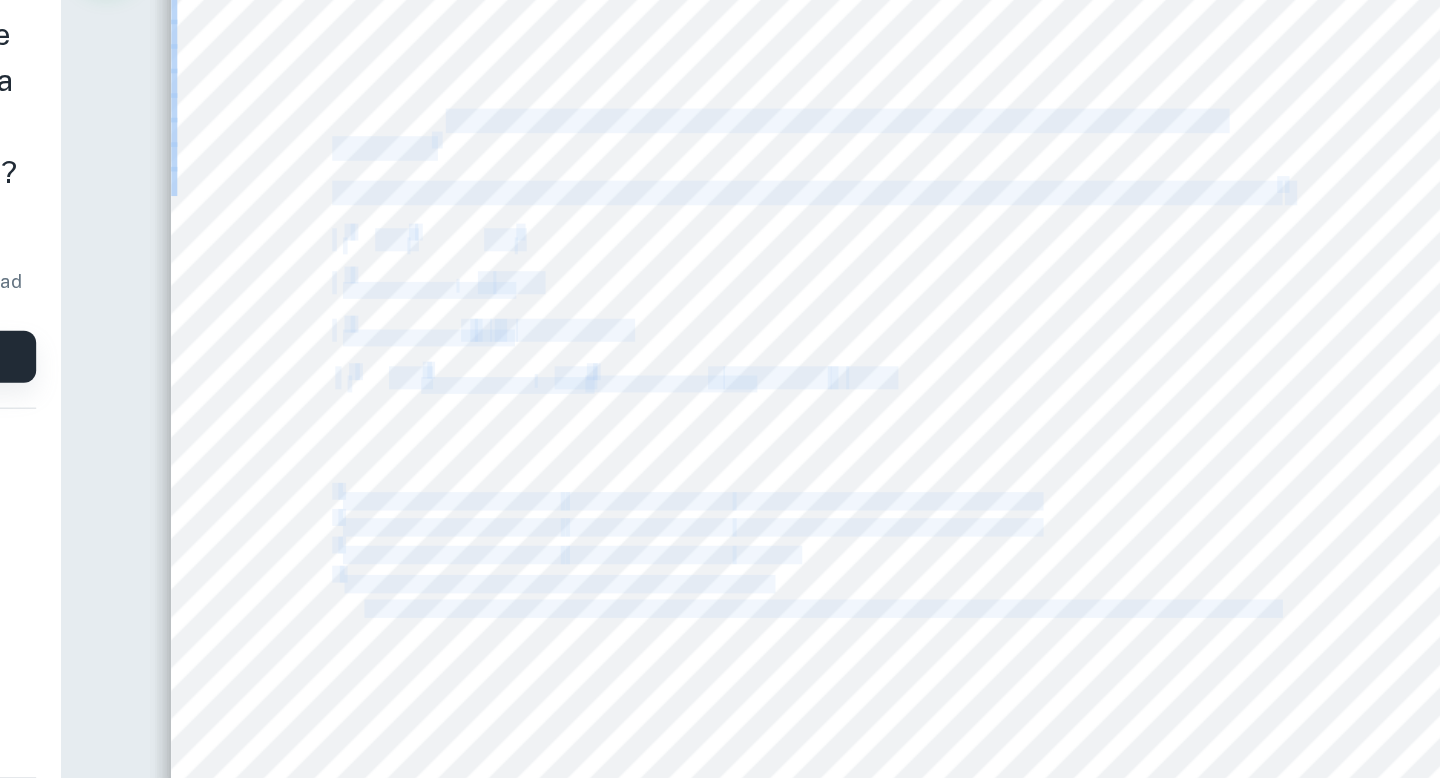click on "Personal Code: gqj596 Research Question How does the concentration of zinc ions within the range of 0.10 moldm -3   to 1.00 moldm -3   affect the spontaneity of the electrochemical reaction occurring in a Daniell cell calculated from the cell potential measured using a multimeter? Introduction A galvanic cell converts the energy released from a spontaneous exothermic reaction into electrical energy 1 . Galvanic cells rely on redox reactions occurring in two half-cells to generate electricity. A half-cell is a piece of metal in a solution of its ions. If two half-cells are connected using a wire, then a redox reaction occurs and electrons have a tendency to flow spontaneously from the half-cell with the more reactive metal to the half- cell with the less reactive metal. The electrode at which oxidation occurs is called the anode and the electrode at which reduction occurs is called the cathode. The more reactive metal has a higher tendency to be oxidized and form ions and so it 2   When two half-cells are 2+" at bounding box center [936, 76] 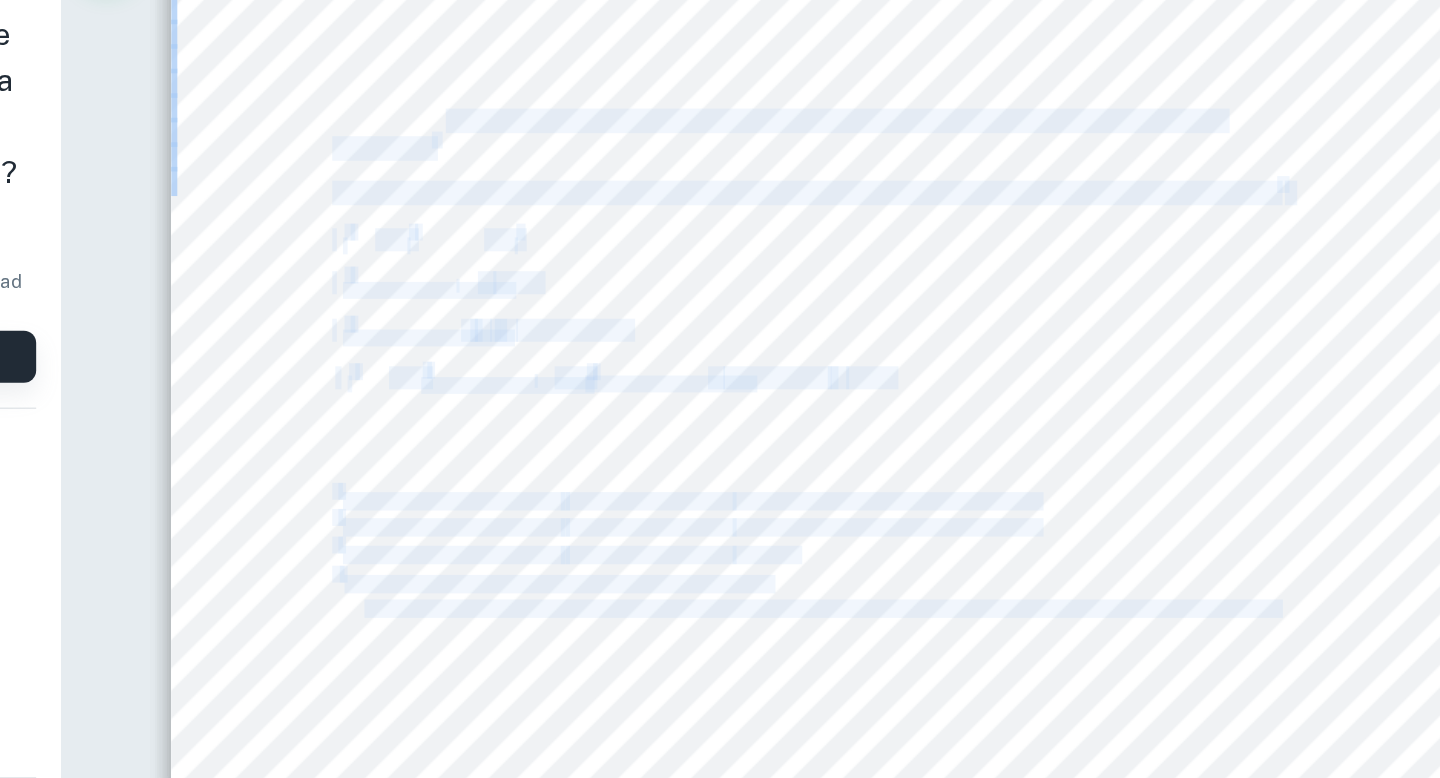 click on "Personal Code: gqj596 Research Question How does the concentration of zinc ions within the range of 0.10 moldm -3   to 1.00 moldm -3   affect the spontaneity of the electrochemical reaction occurring in a Daniell cell calculated from the cell potential measured using a multimeter? Introduction A galvanic cell converts the energy released from a spontaneous exothermic reaction into electrical energy 1 . Galvanic cells rely on redox reactions occurring in two half-cells to generate electricity. A half-cell is a piece of metal in a solution of its ions. If two half-cells are connected using a wire, then a redox reaction occurs and electrons have a tendency to flow spontaneously from the half-cell with the more reactive metal to the half- cell with the less reactive metal. The electrode at which oxidation occurs is called the anode and the electrode at which reduction occurs is called the cathode. The more reactive metal has a higher tendency to be oxidized and form ions and so it 2   When two half-cells are 2+" at bounding box center [936, 76] 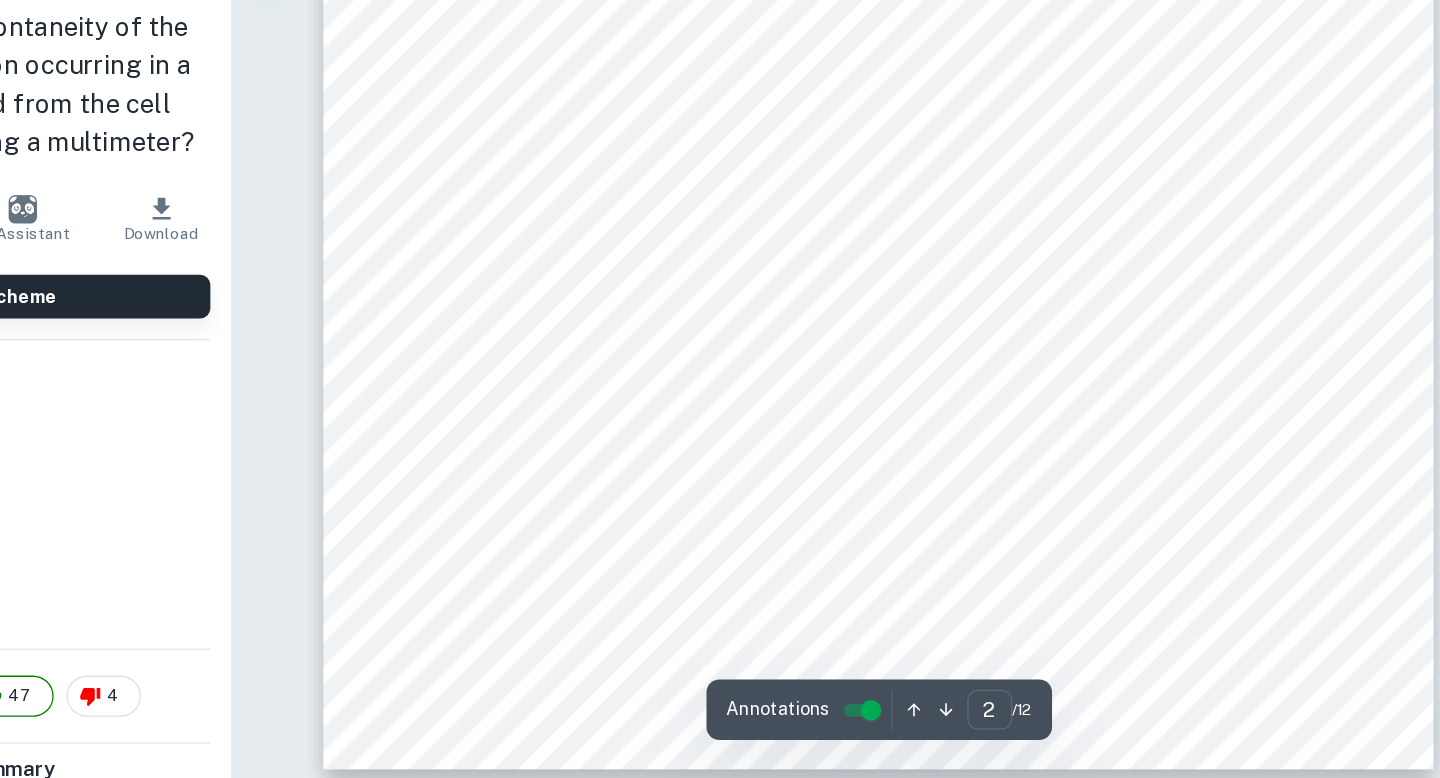 scroll, scrollTop: 1948, scrollLeft: 0, axis: vertical 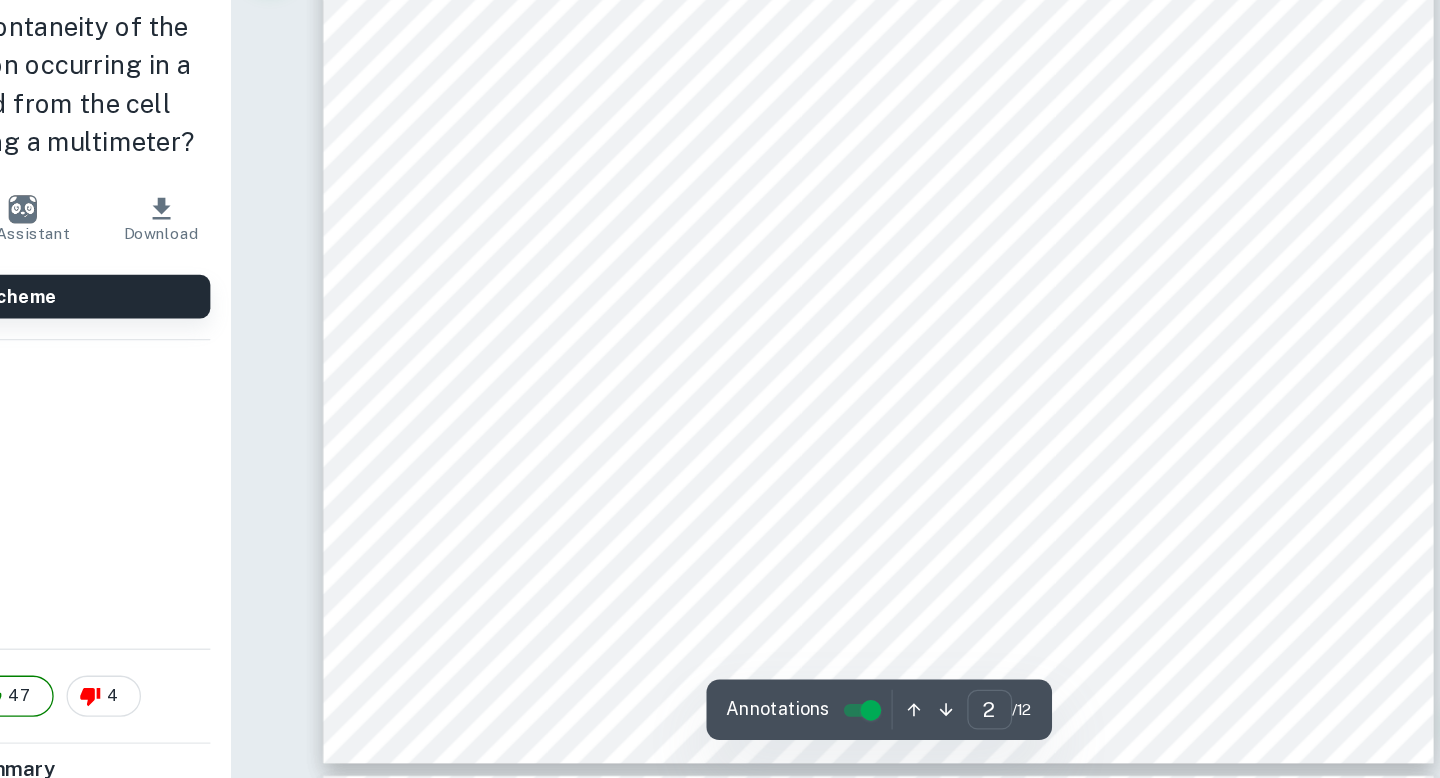 drag, startPoint x: 879, startPoint y: 437, endPoint x: 1014, endPoint y: 434, distance: 135.03333 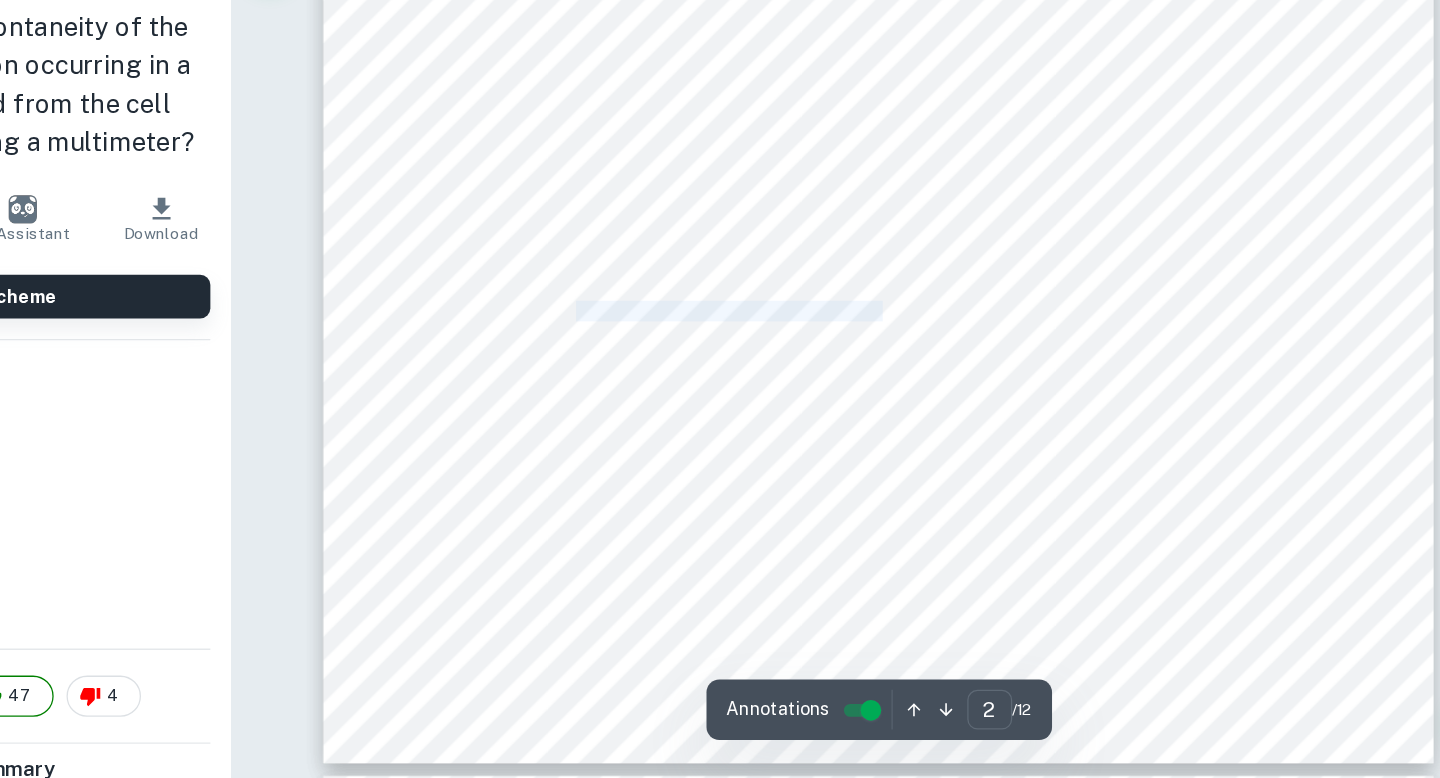 drag, startPoint x: 702, startPoint y: 414, endPoint x: 937, endPoint y: 414, distance: 235 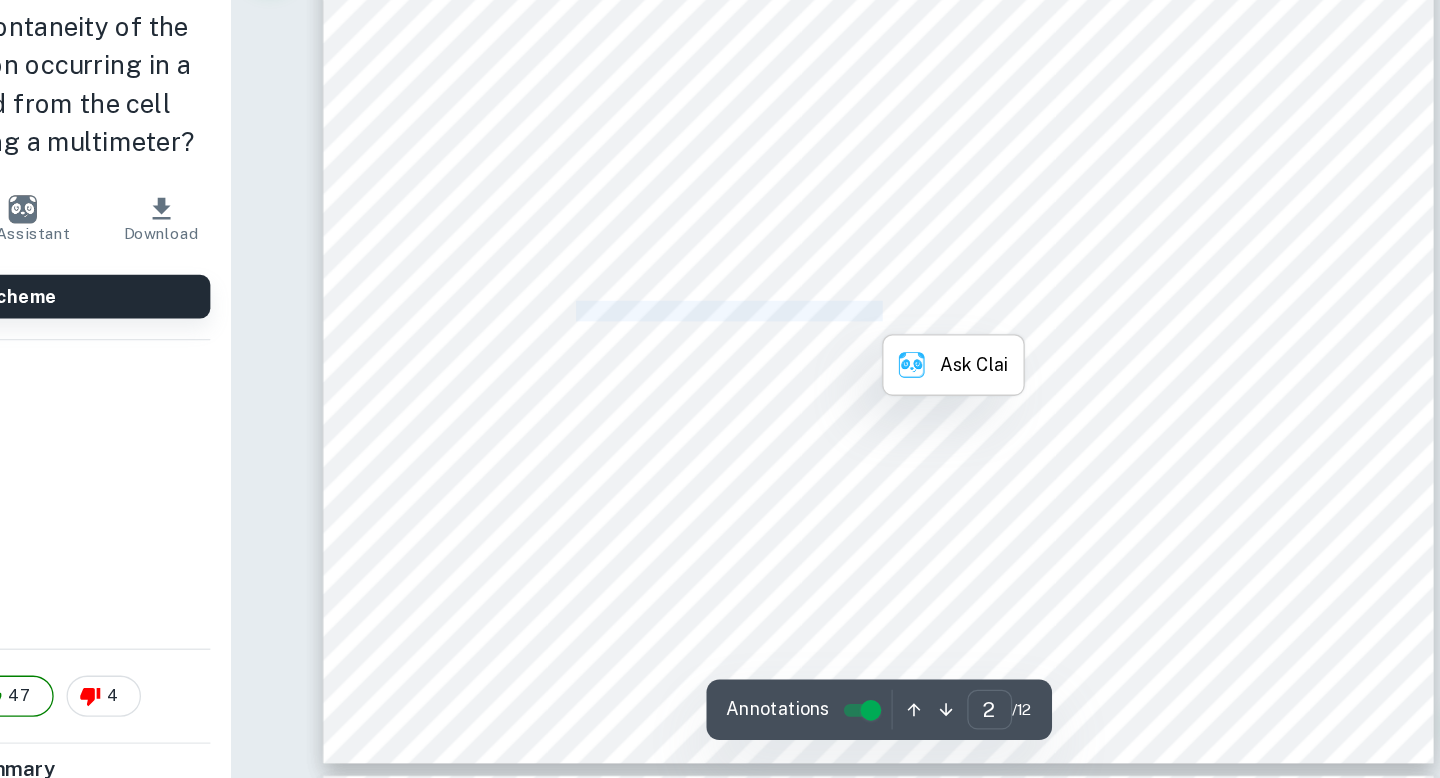 click on "The non-standard Gibbs Free Energy is given by the equation:" at bounding box center [790, 414] 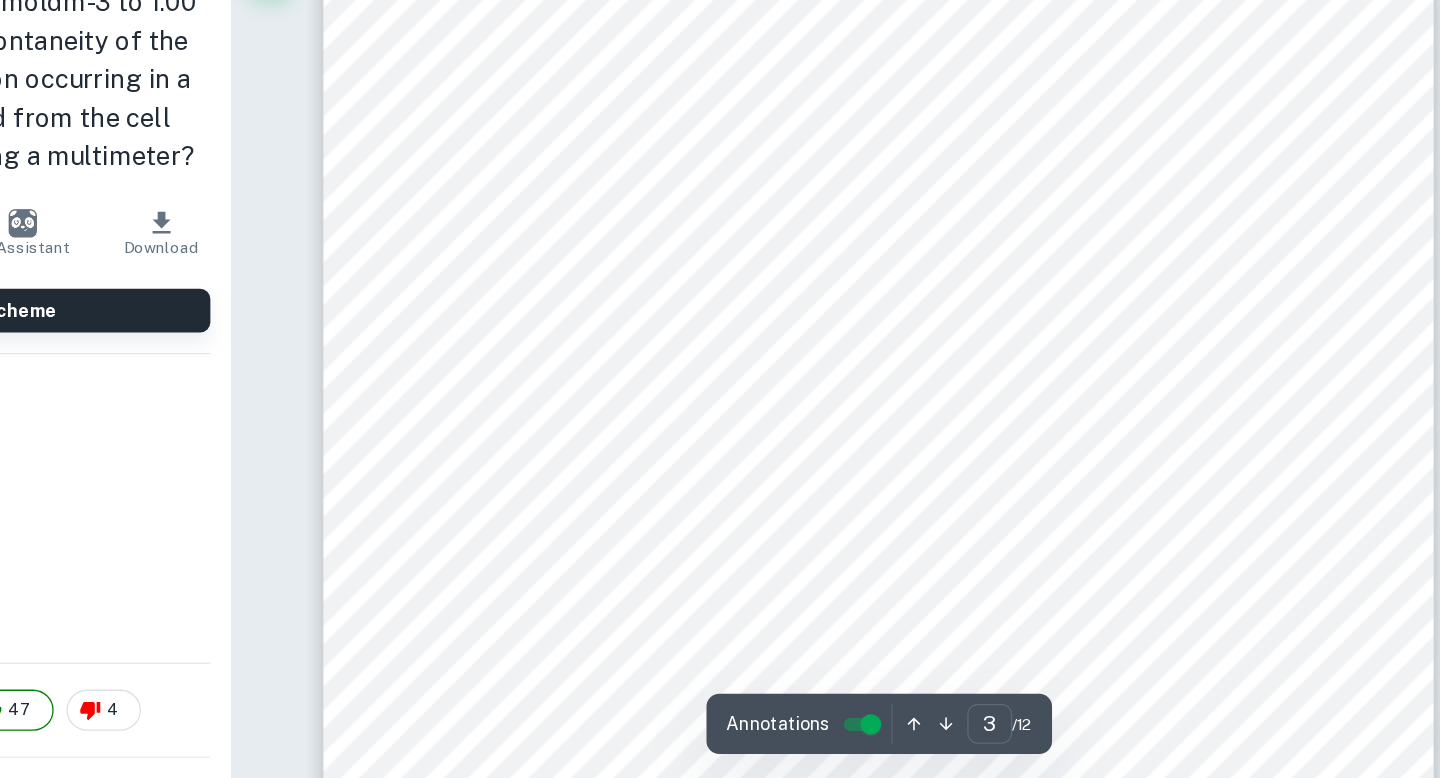 scroll, scrollTop: 3180, scrollLeft: 0, axis: vertical 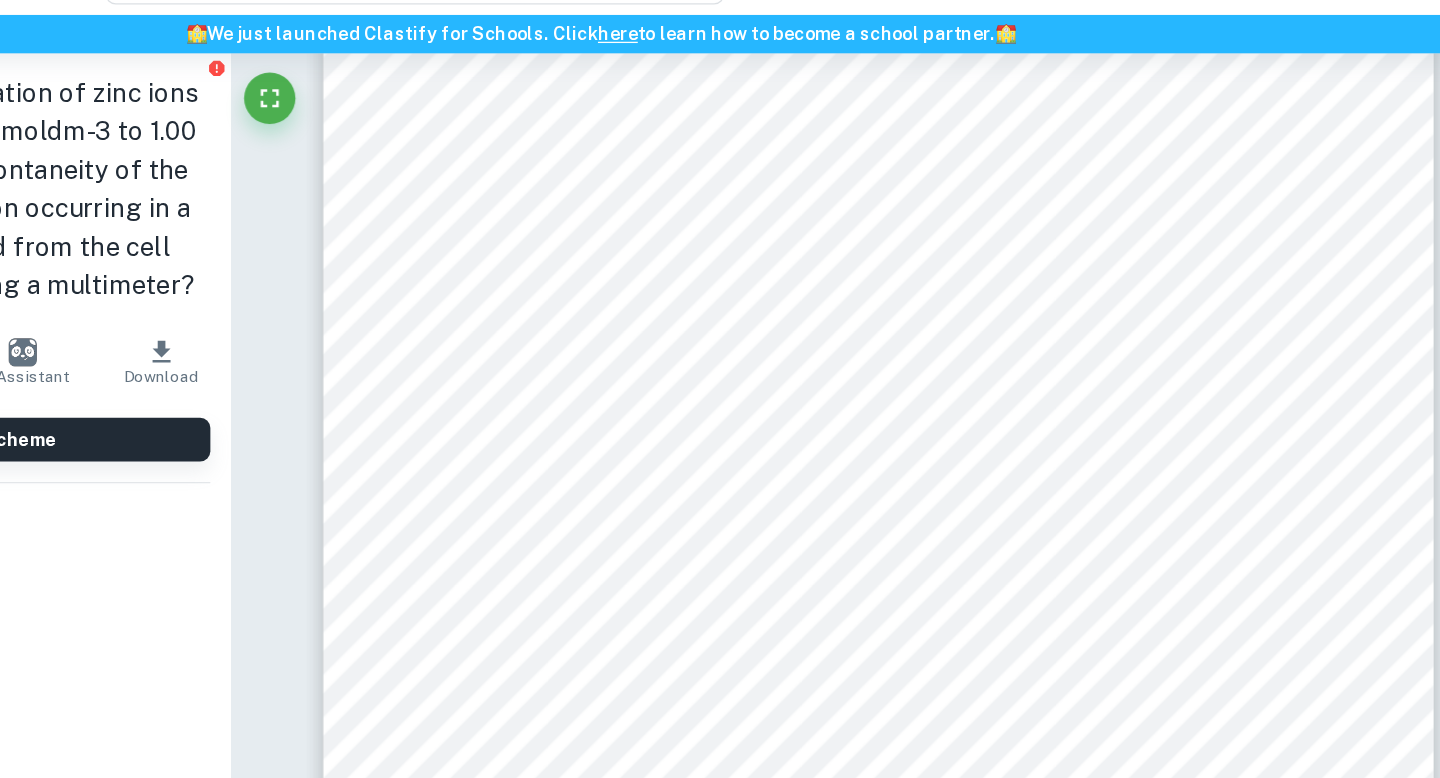 click on "Correct Criterion B A focused and detailed description of the research question is present Written by Amanda Ask Clai Incorrect Criterion A Choice of the topic and research question is well-justified through its global or personal relevance Comment The student does not give any justification for the choice of the topic or its global or personal relevance. They should have for example written about the use of galvanic cells in batteries or their other industrial applications, perhaps connecting the choice of the topic to their individual interest in engineering, electrochemistry, etc. Written by Amanda Ask Clai Correct Criterion A Student shows personal input and strong initiative in designing and conducting the study Comment Written by Amanda Ask Clai Incorrect Criterion B A focused and detailed description of the main topic is present Comment Written by Amanda Ask Clai Correct Criterion A Student shows personal input and strong initiative in designing and conducting the study Comment Written by Amanda Amanda" at bounding box center (936, 4393) 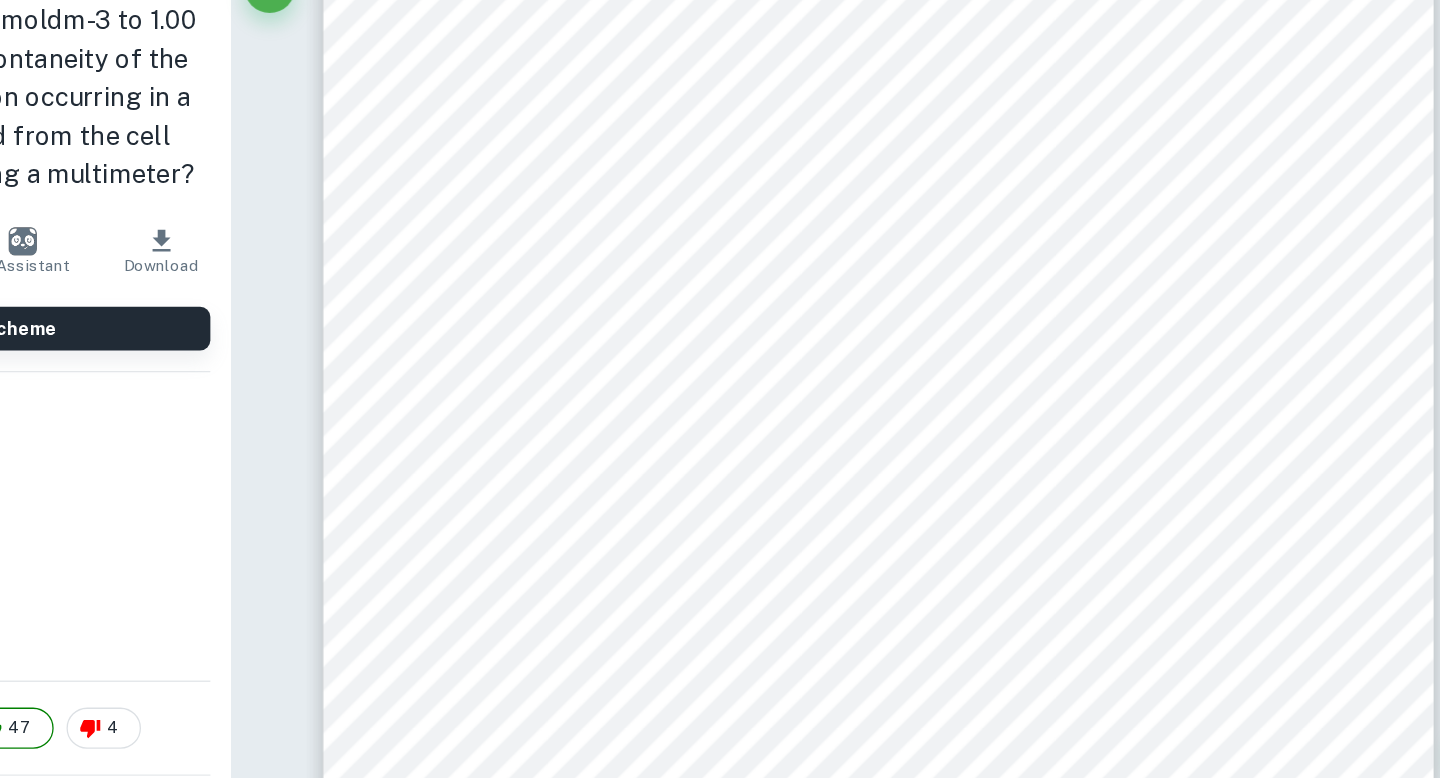 click on "Correct Criterion B A focused and detailed description of the research question is present Written by Amanda Ask Clai Incorrect Criterion A Choice of the topic and research question is well-justified through its global or personal relevance Comment The student does not give any justification for the choice of the topic or its global or personal relevance. They should have for example written about the use of galvanic cells in batteries or their other industrial applications, perhaps connecting the choice of the topic to their individual interest in engineering, electrochemistry, etc. Written by Amanda Ask Clai Correct Criterion A Student shows personal input and strong initiative in designing and conducting the study Comment Written by Amanda Ask Clai Incorrect Criterion B A focused and detailed description of the main topic is present Comment Written by Amanda Ask Clai Correct Criterion A Student shows personal input and strong initiative in designing and conducting the study Comment Written by Amanda Amanda" at bounding box center (936, 4393) 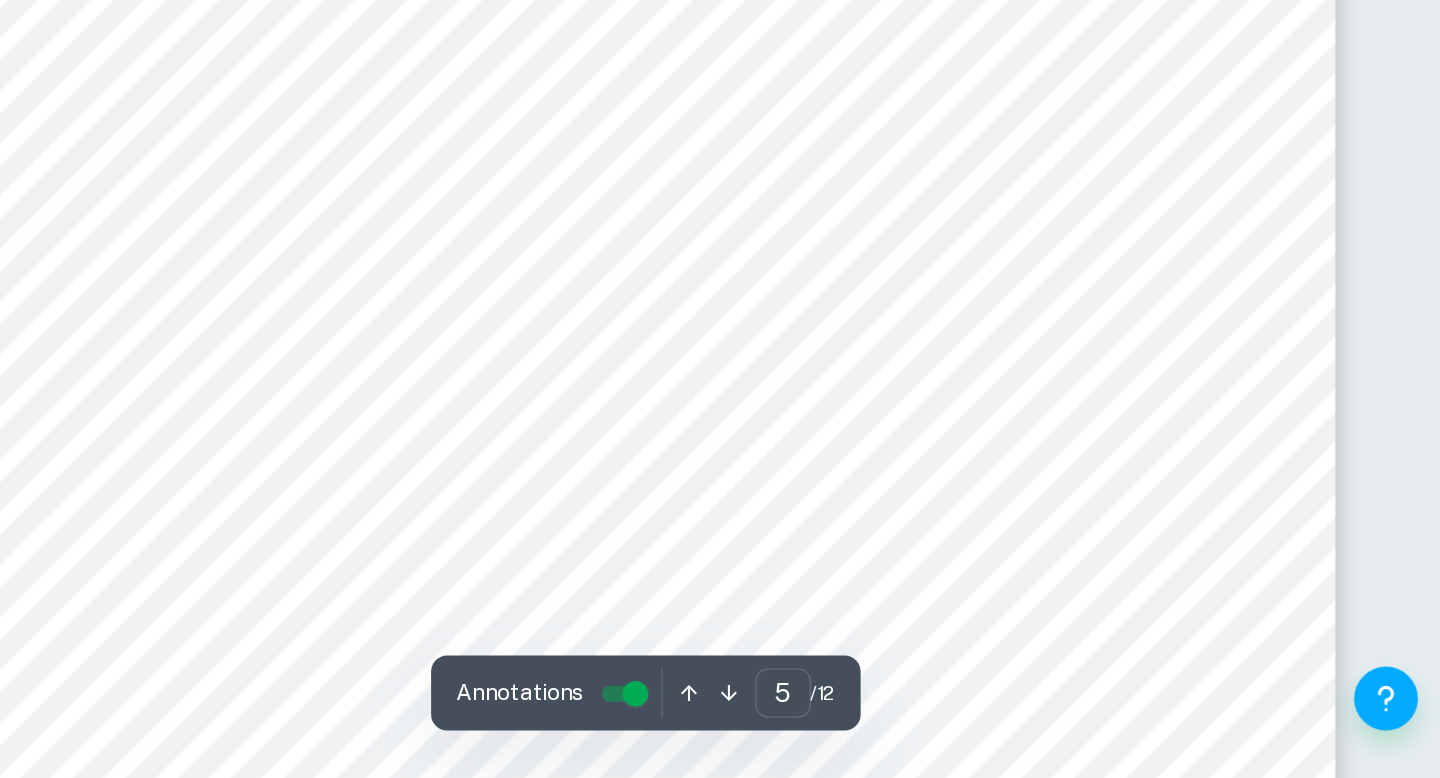 scroll, scrollTop: 5607, scrollLeft: 0, axis: vertical 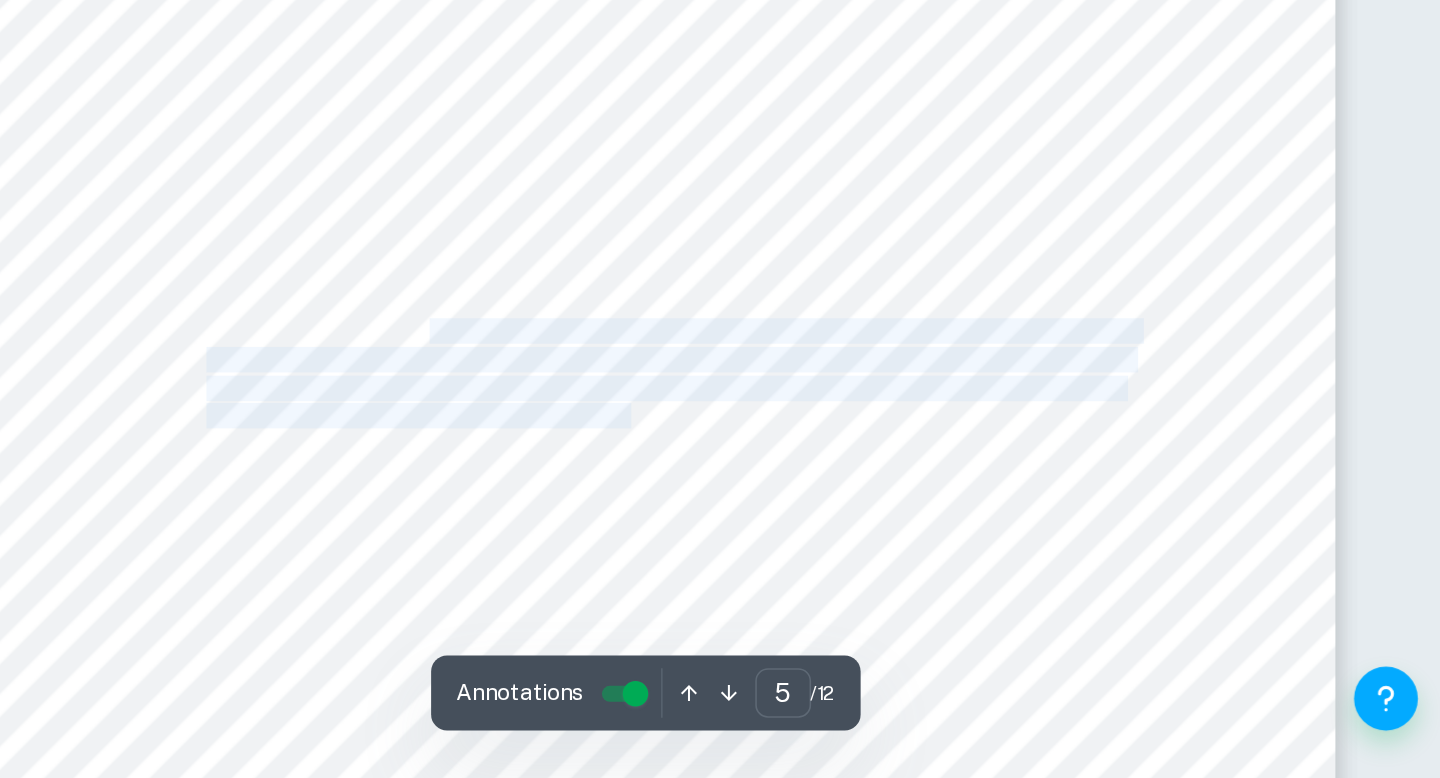 drag, startPoint x: 801, startPoint y: 497, endPoint x: 925, endPoint y: 546, distance: 133.33041 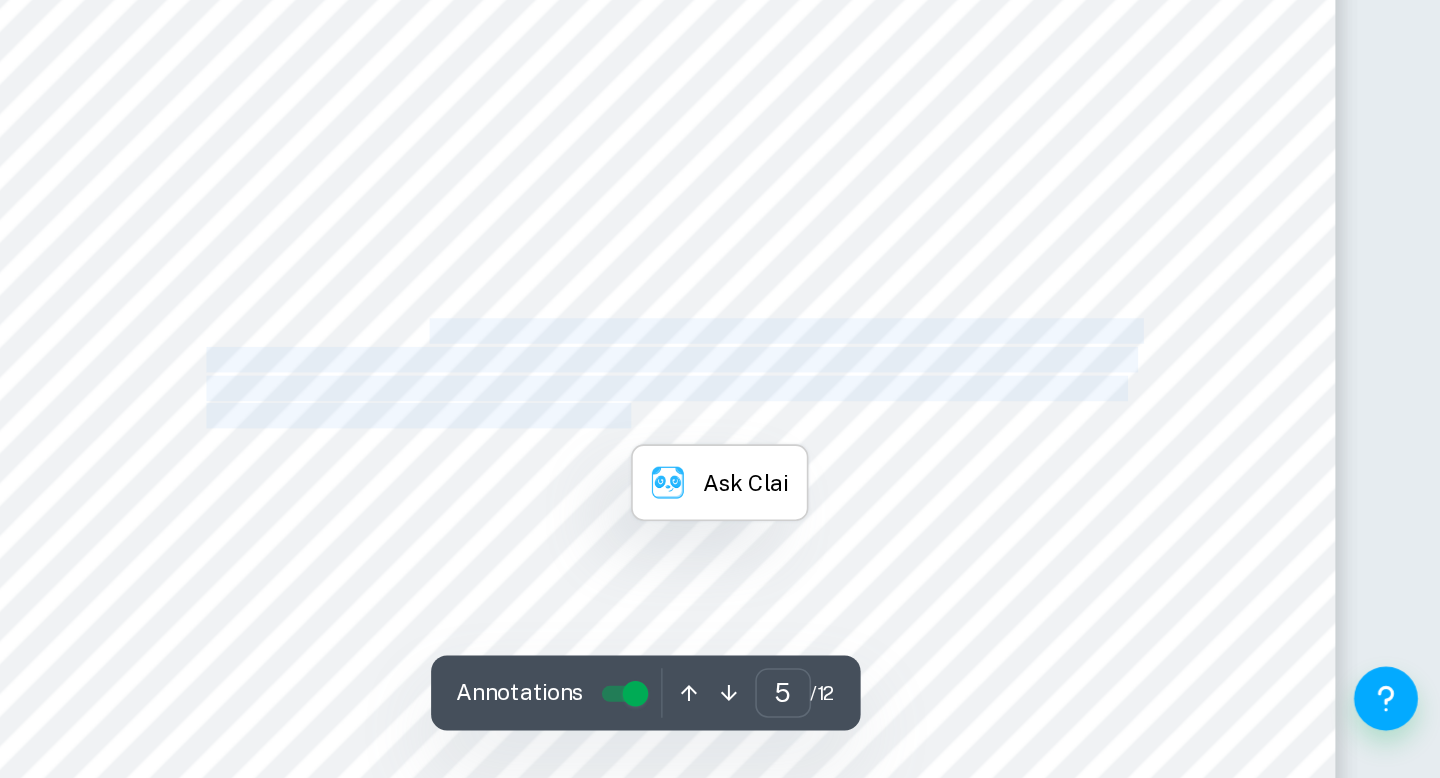 click on "against sand paper to remove any impurities." at bounding box center [794, 551] 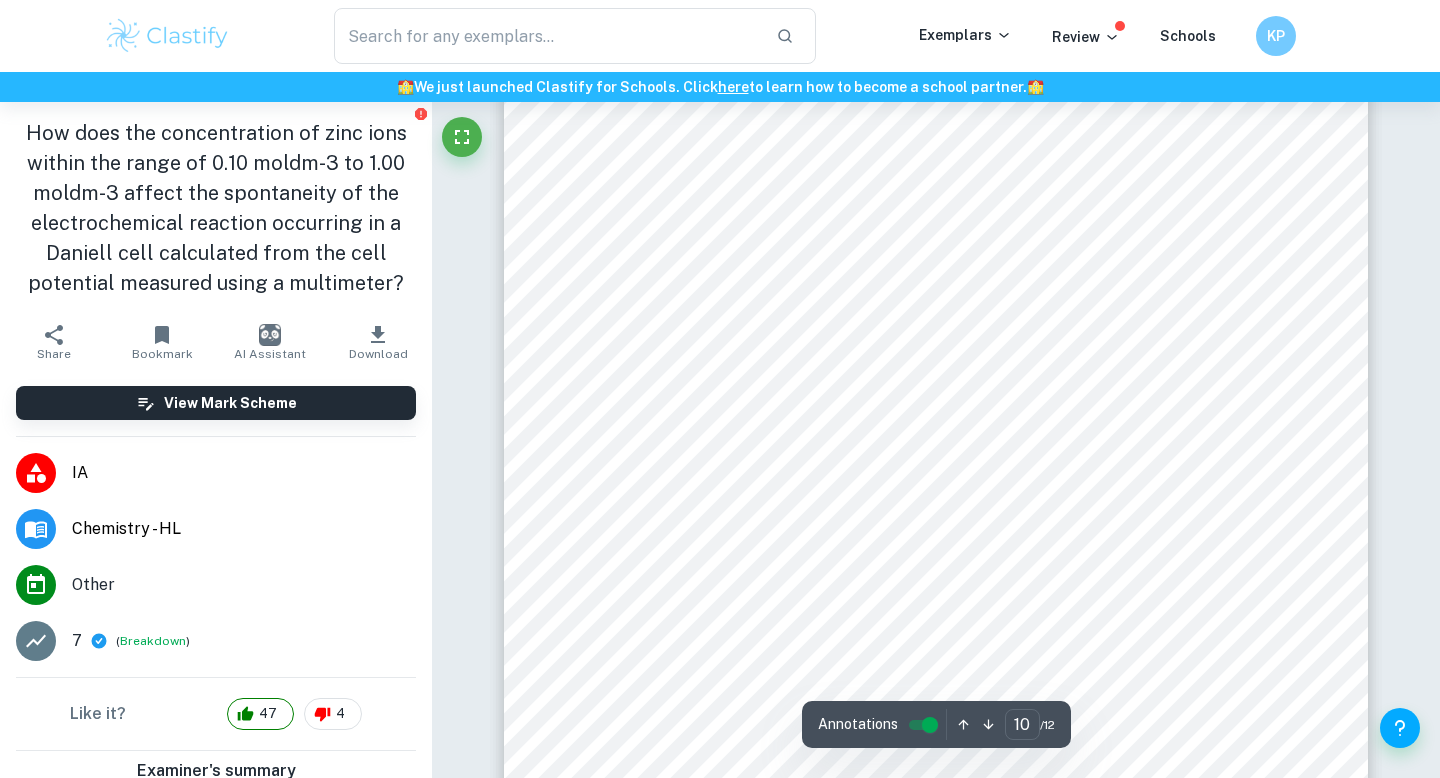 scroll, scrollTop: 11826, scrollLeft: 0, axis: vertical 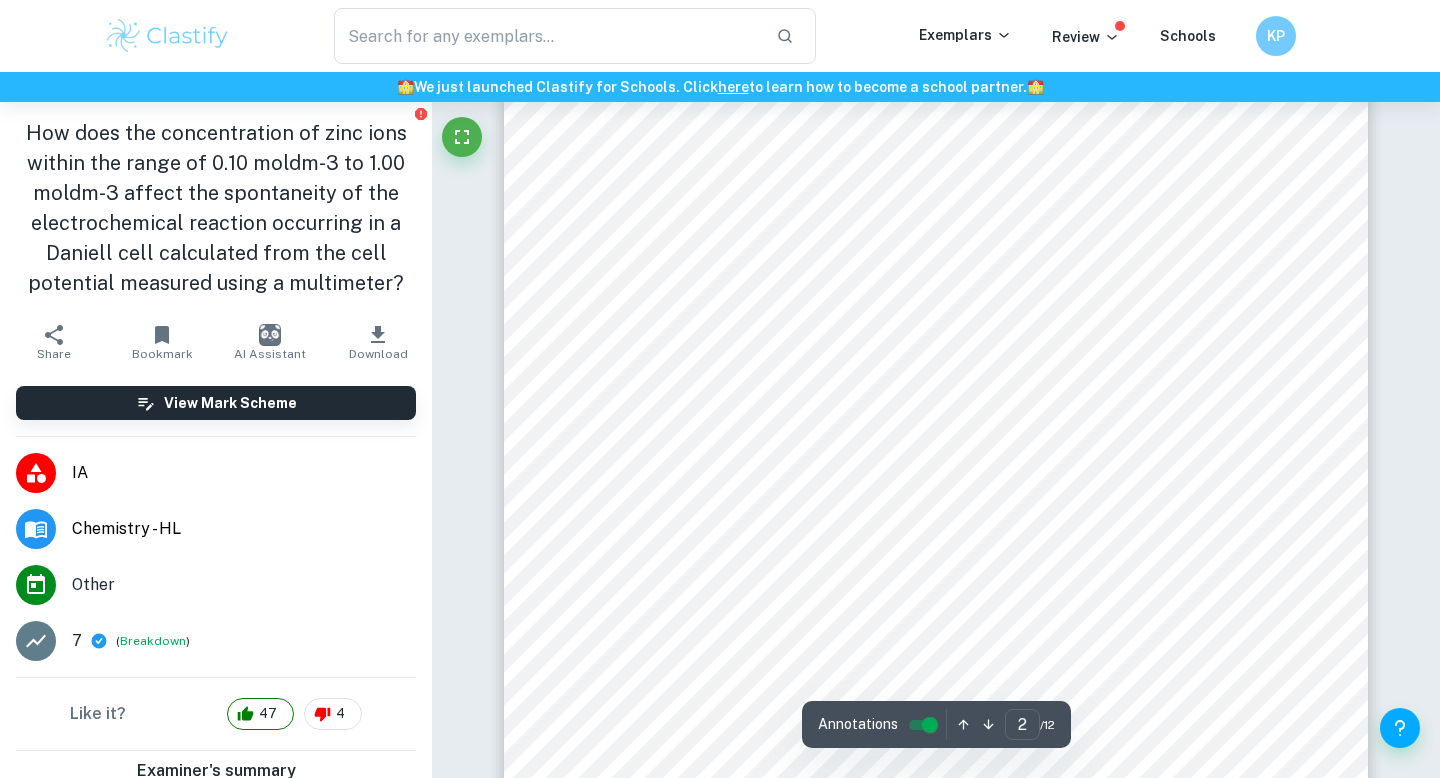 type on "1" 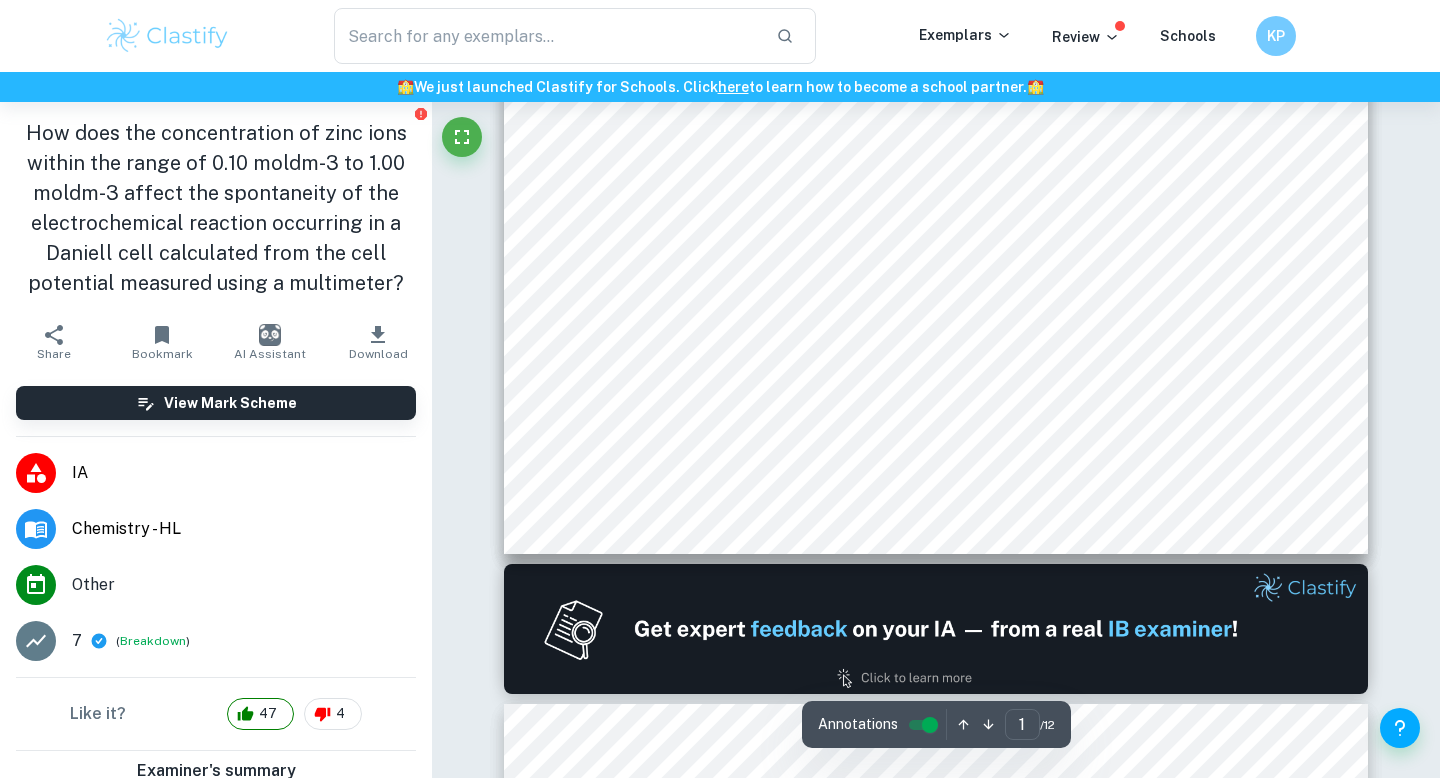 scroll, scrollTop: 0, scrollLeft: 0, axis: both 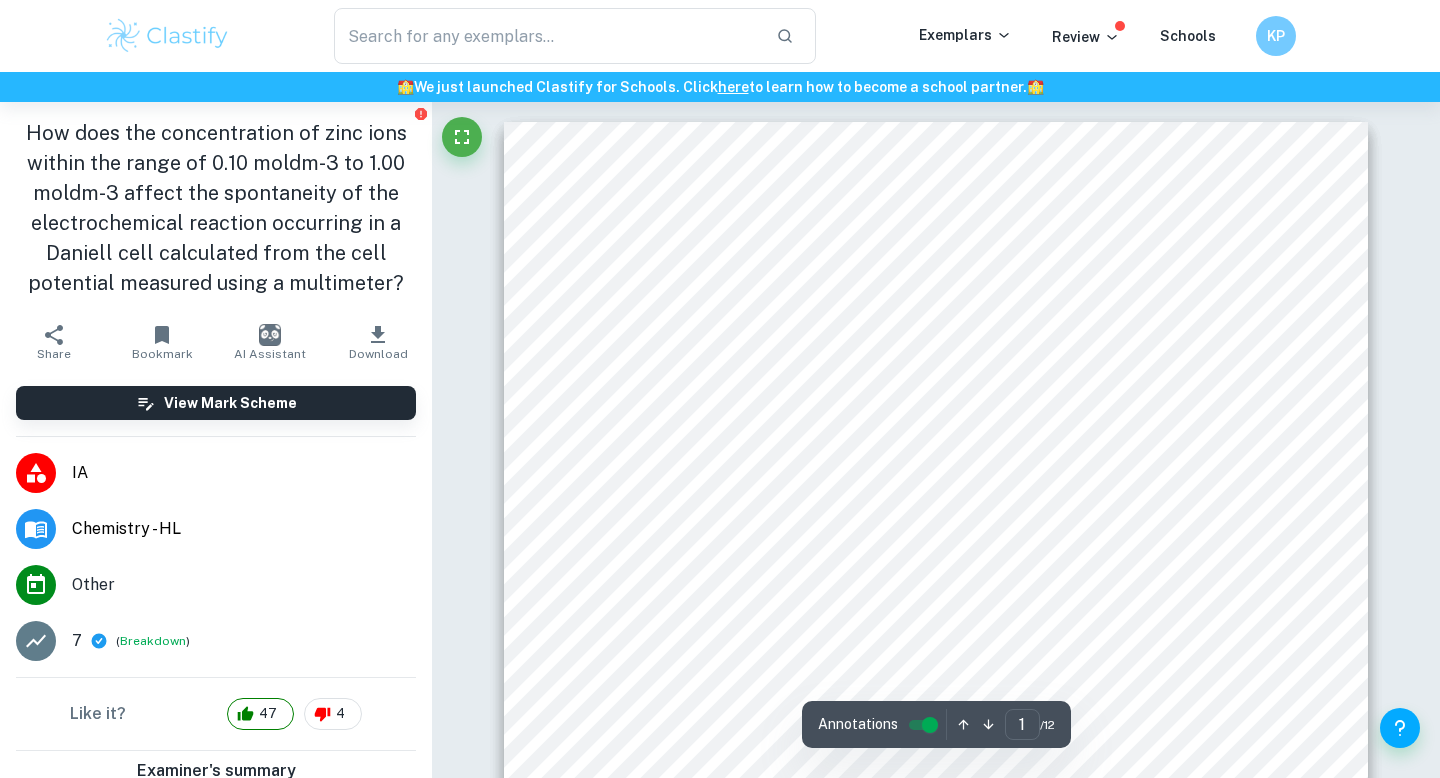 click on "Personal Code: gqj596 Research Question How does the concentration of zinc ions within the range of 0.10 moldm -3   to 1.00 moldm -3   affect the spontaneity of the electrochemical reaction occurring in a Daniell cell calculated from the cell potential measured using a multimeter? Introduction A galvanic cell converts the energy released from a spontaneous exothermic reaction into electrical energy 1 . Galvanic cells rely on redox reactions occurring in two half-cells to generate electricity. A half-cell is a piece of metal in a solution of its ions. If two half-cells are connected using a wire, then a redox reaction occurs and electrons have a tendency to flow spontaneously from the half-cell with the more reactive metal to the half- cell with the less reactive metal. The electrode at which oxidation occurs is called the anode and the electrode at which reduction occurs is called the cathode. The more reactive metal has a higher tendency to be oxidized and form ions and so it 2   When two half-cells are 2+" at bounding box center [936, 733] 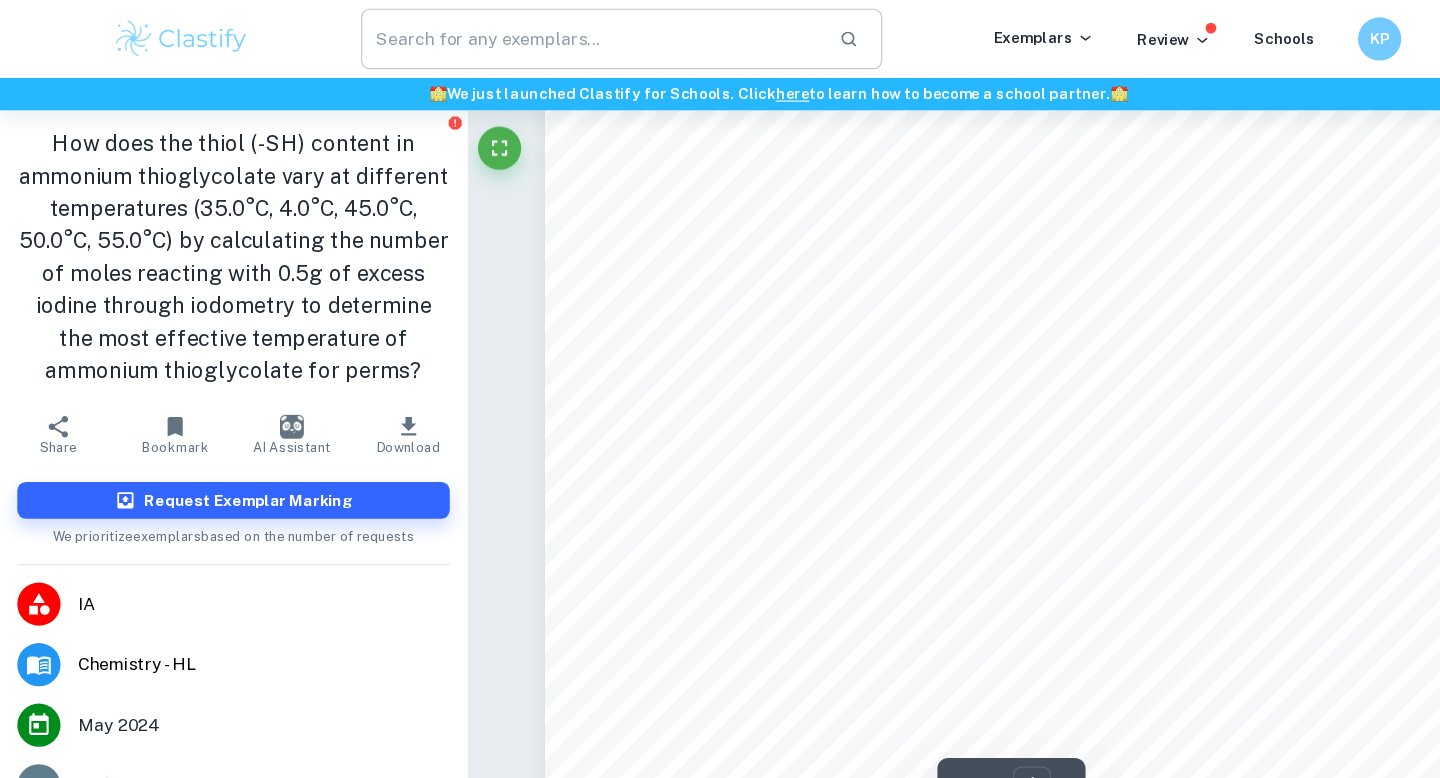 scroll, scrollTop: 112, scrollLeft: 0, axis: vertical 